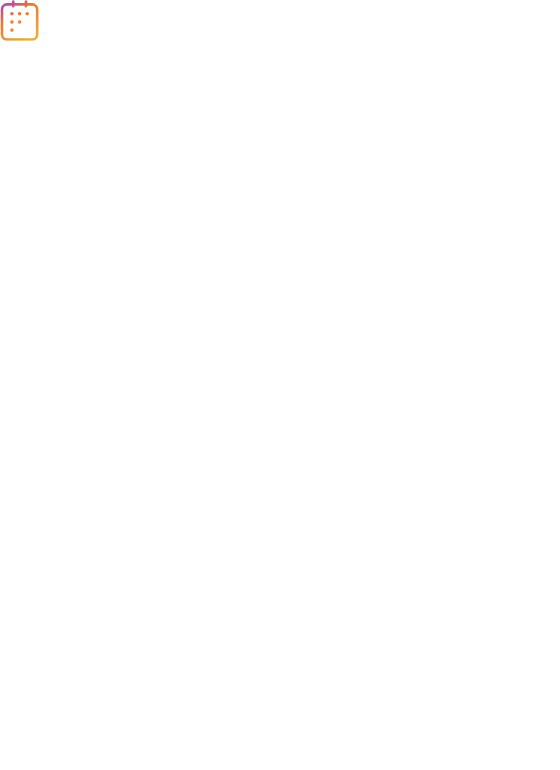 scroll, scrollTop: 0, scrollLeft: 0, axis: both 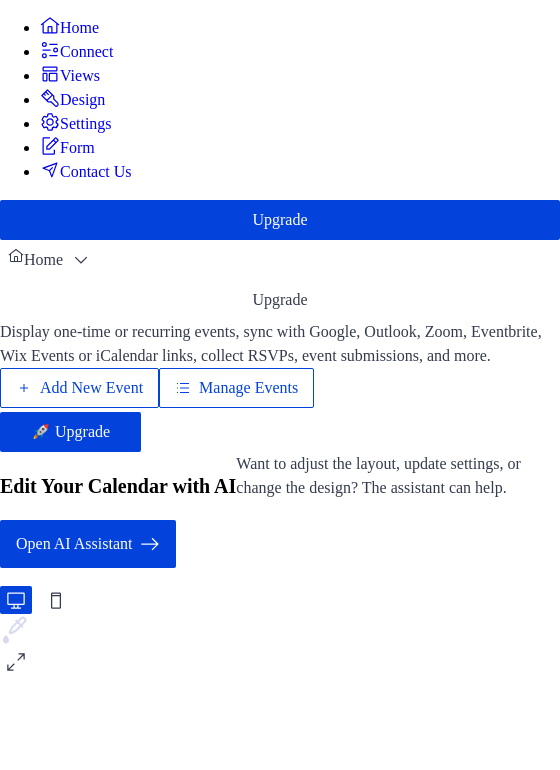 click on "Manage Events" at bounding box center (248, 388) 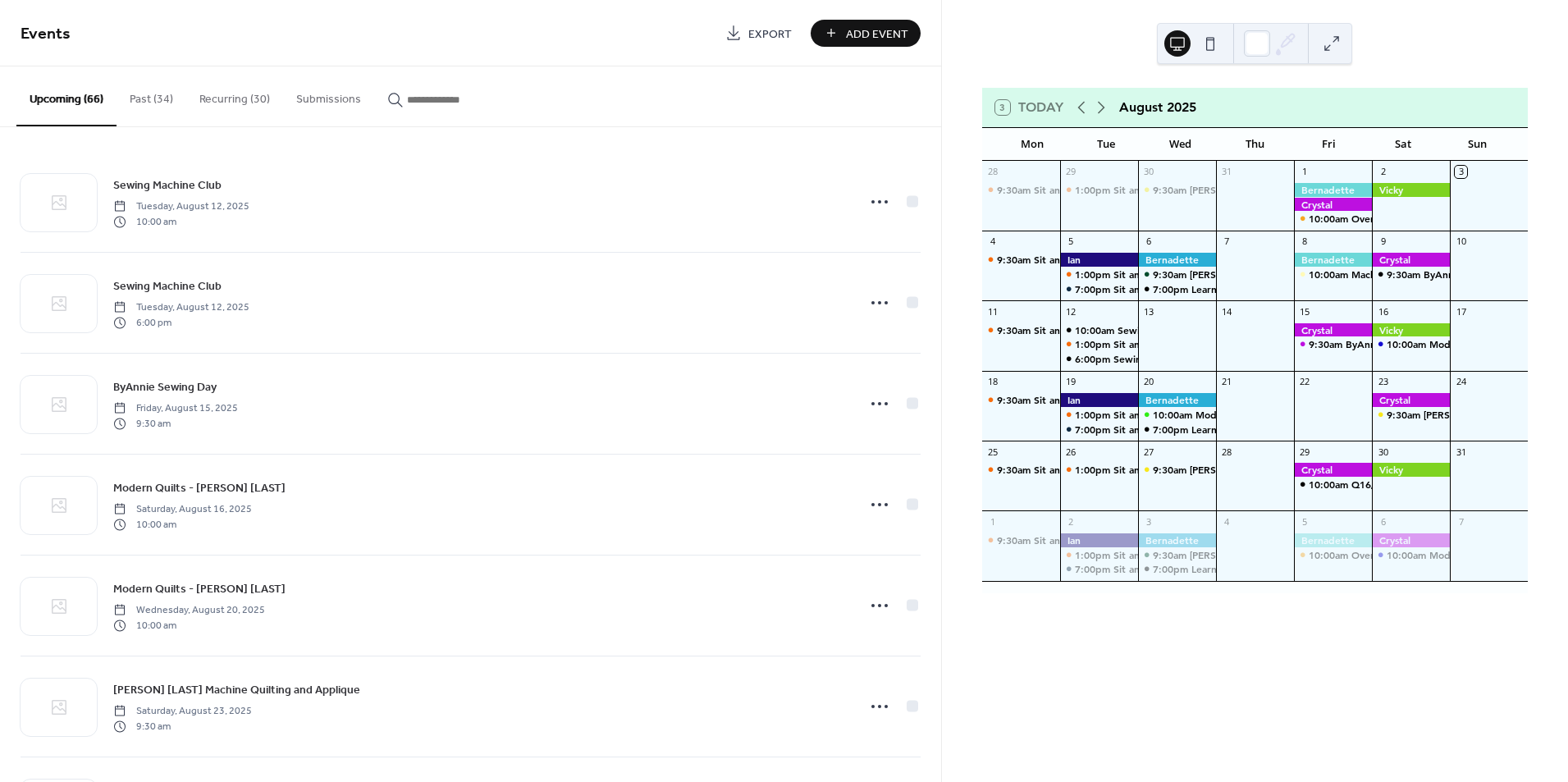 scroll, scrollTop: 0, scrollLeft: 0, axis: both 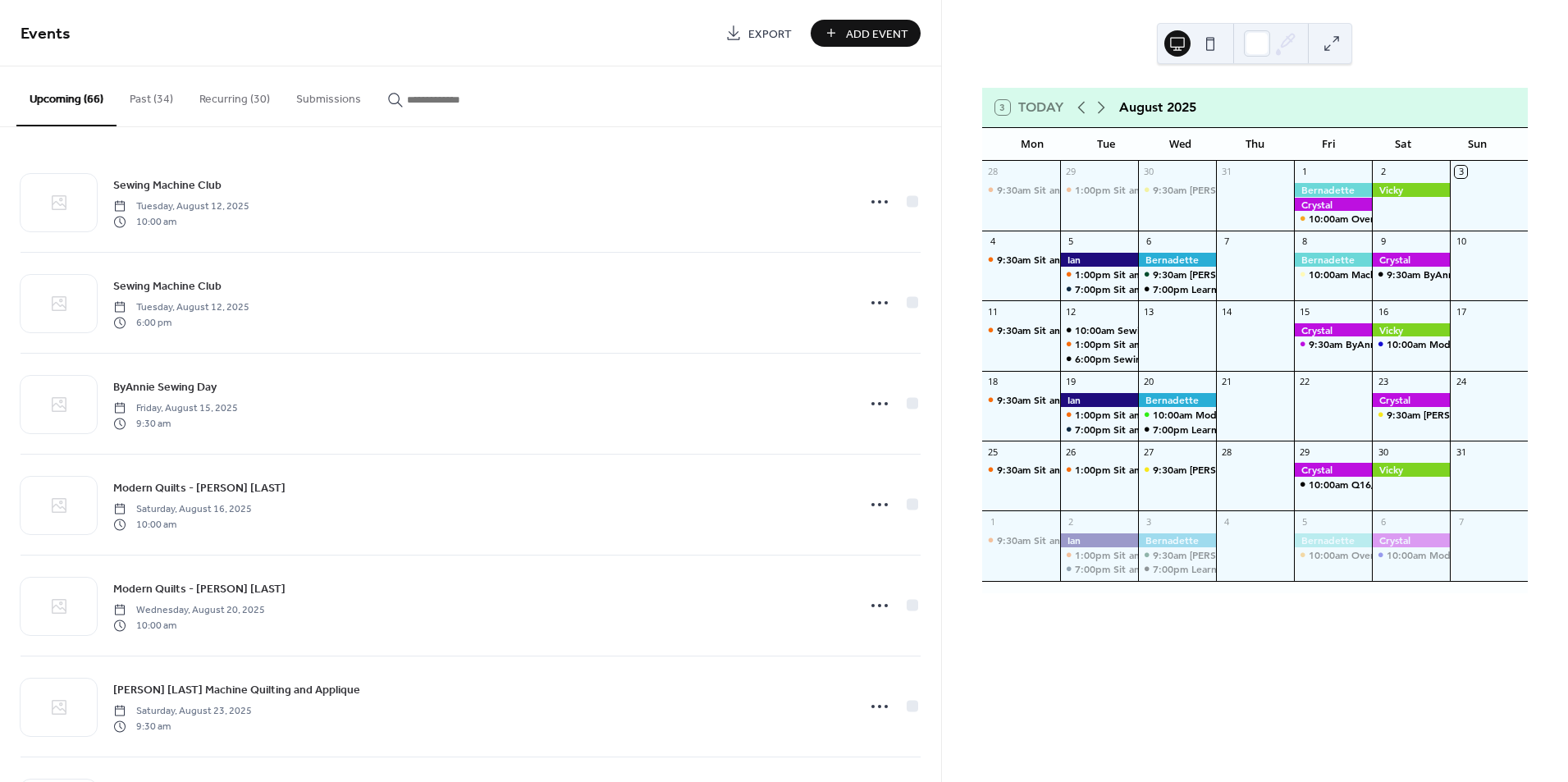 click on "Add Event" at bounding box center (877, 34) 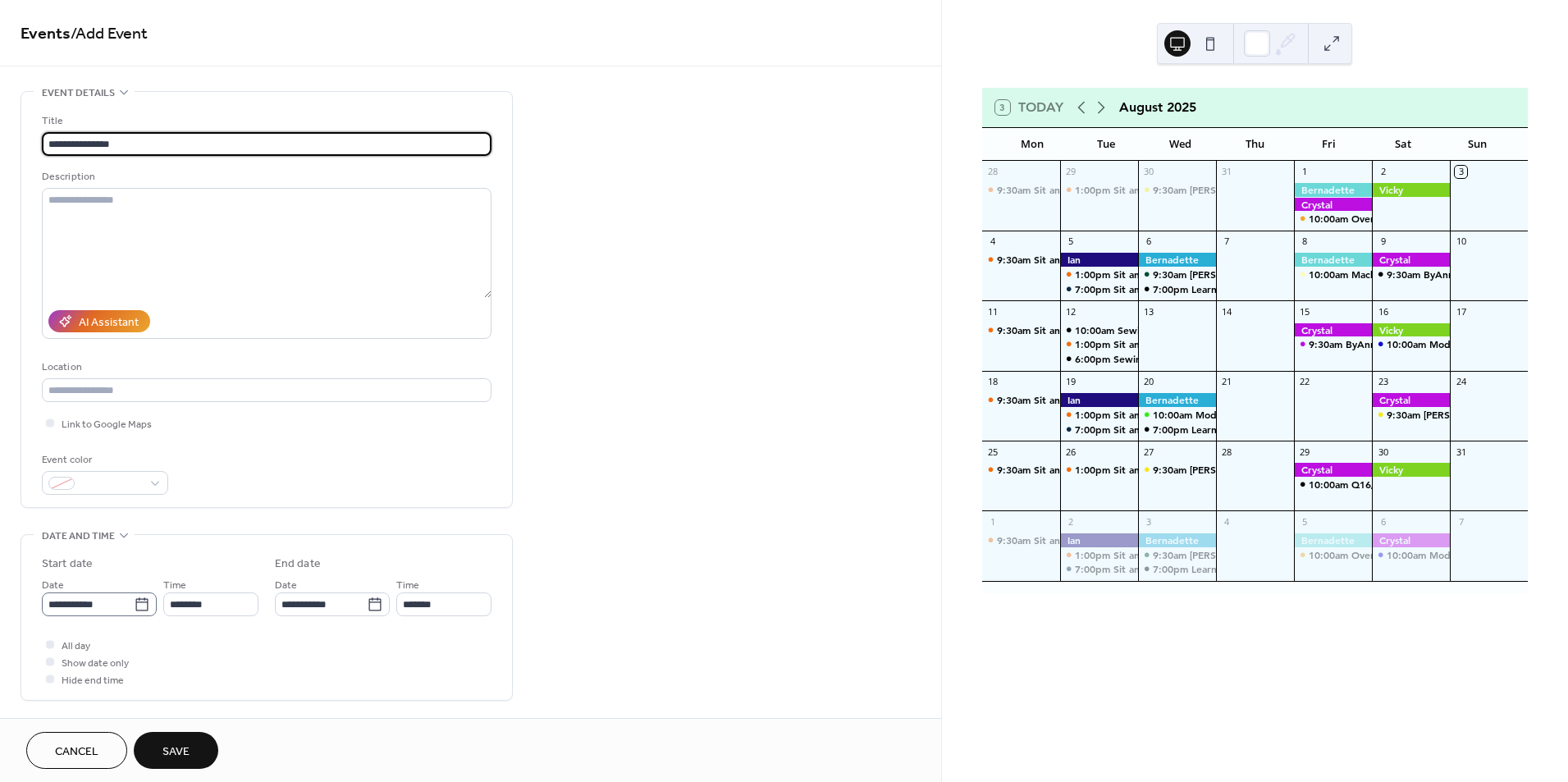 type on "**********" 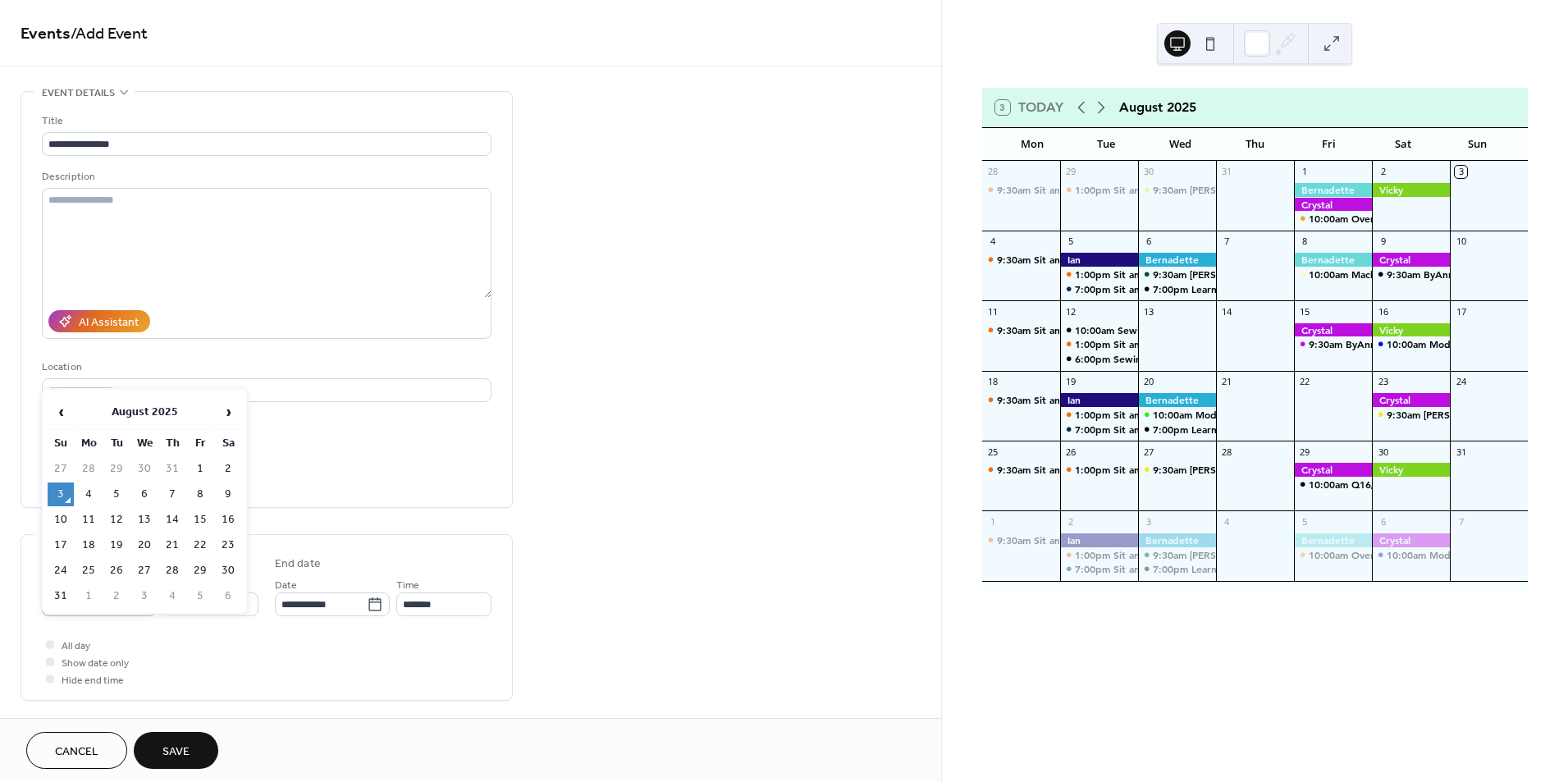 click 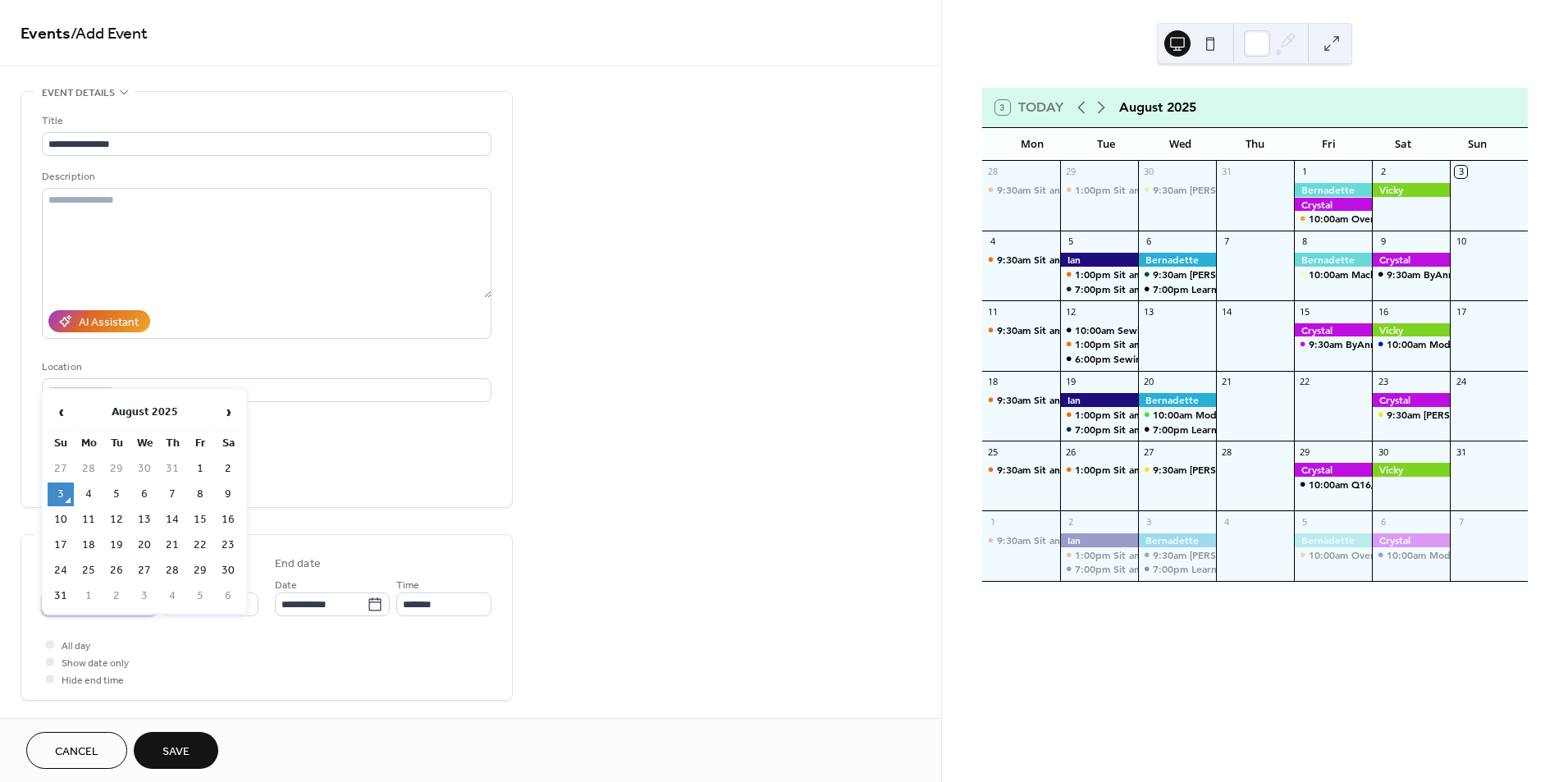 click on "**********" at bounding box center [88, 604] 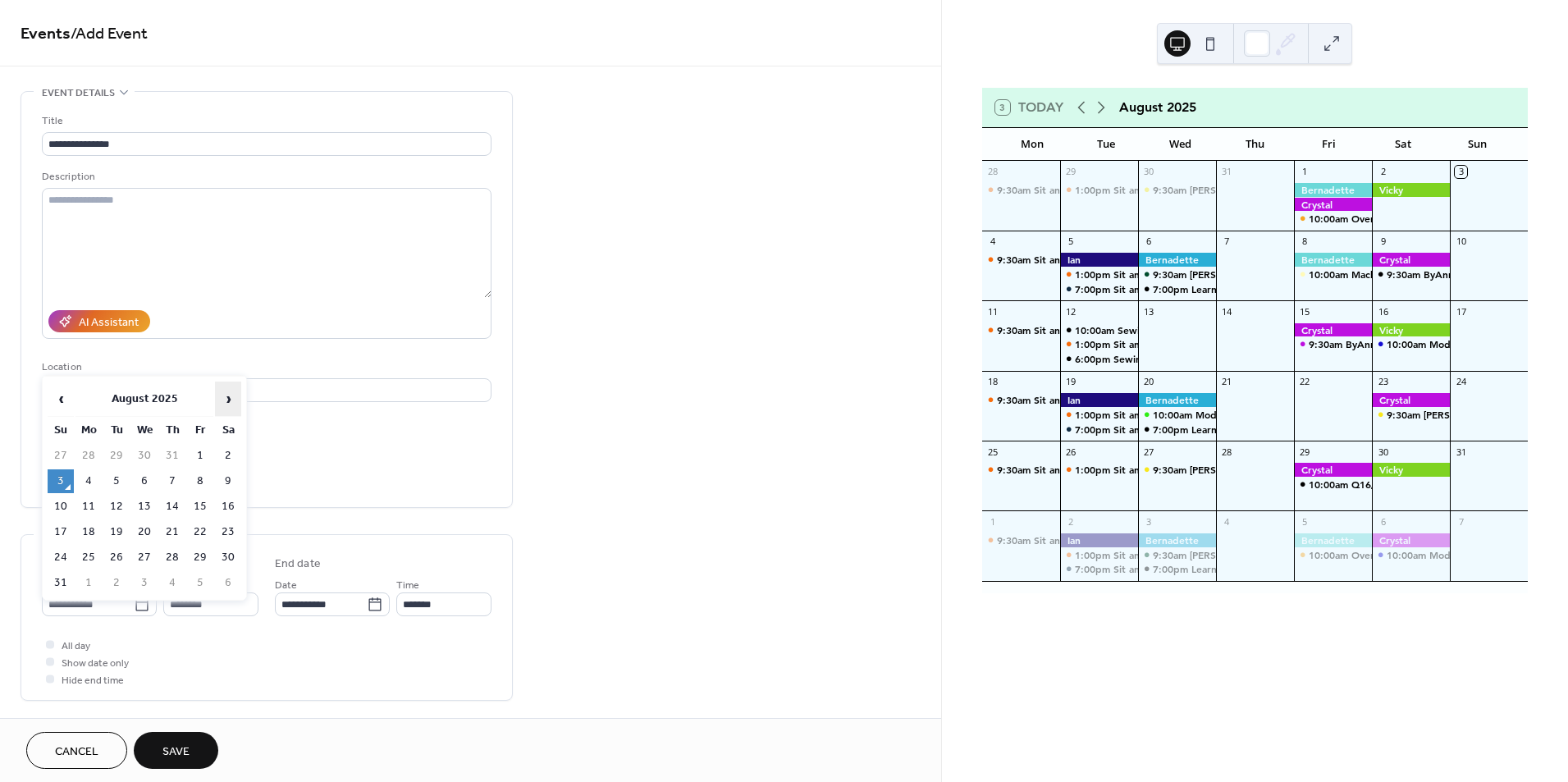 click on "›" at bounding box center [228, 399] 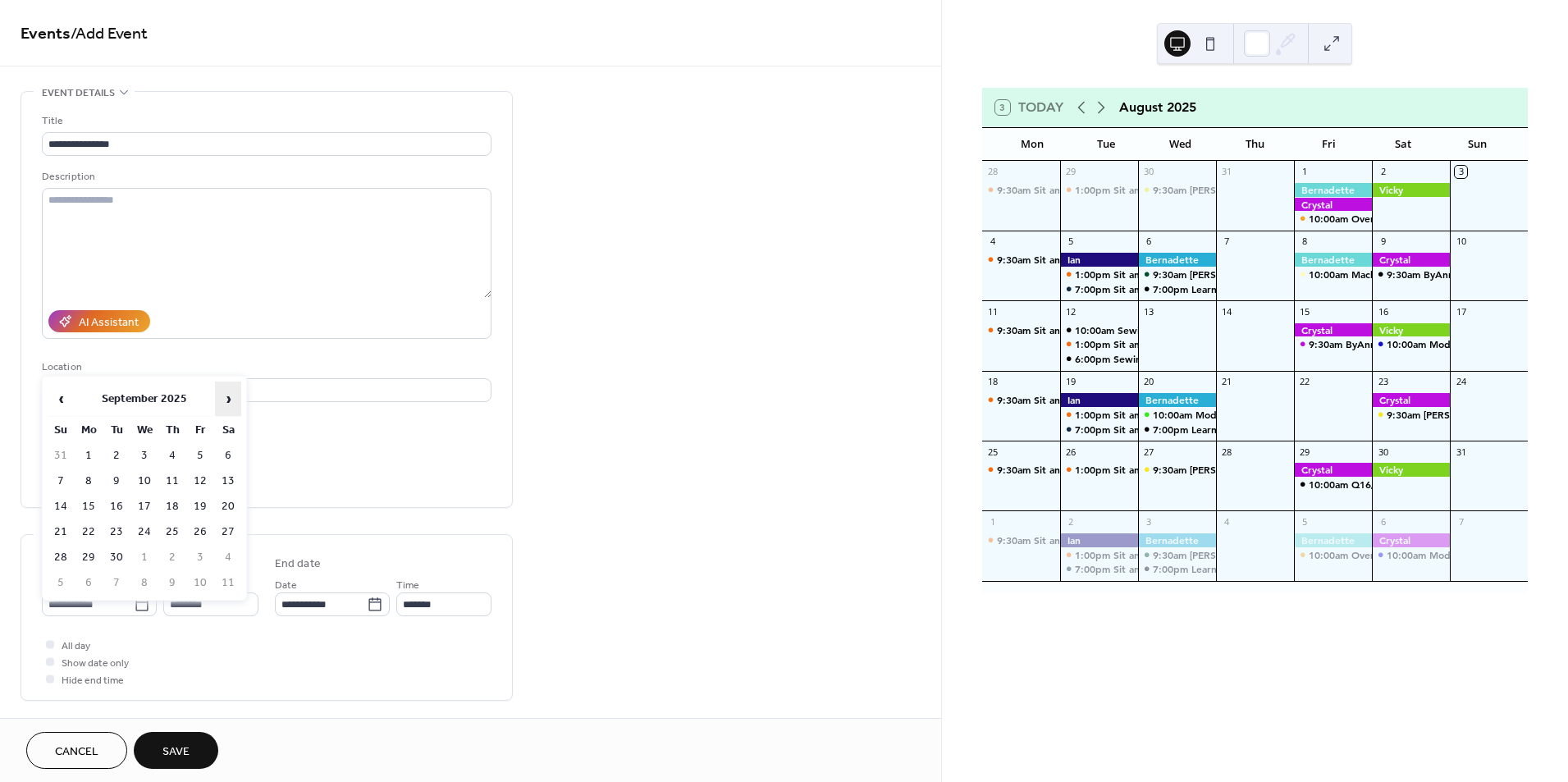click on "›" at bounding box center [228, 399] 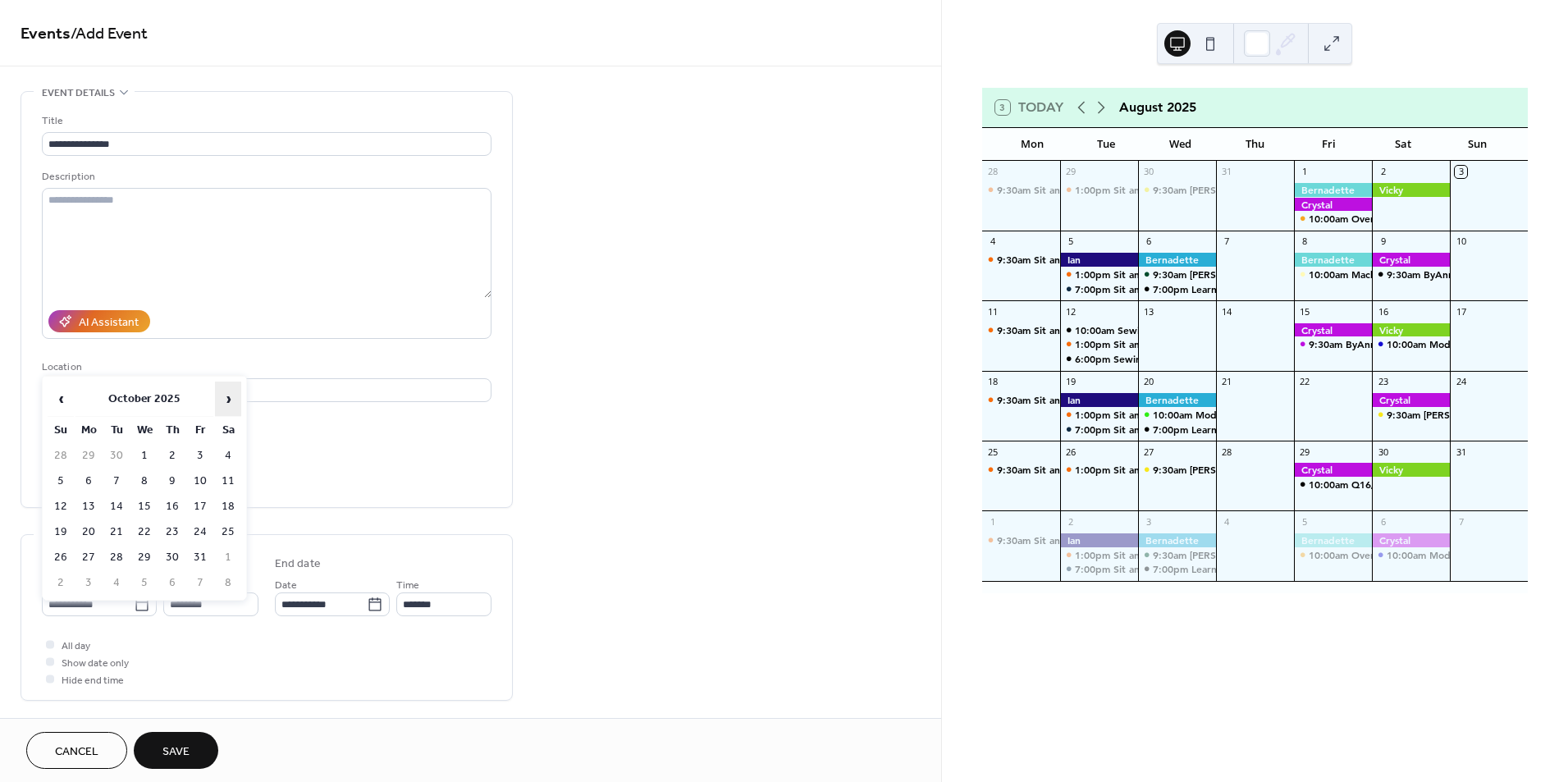 click on "›" at bounding box center (228, 399) 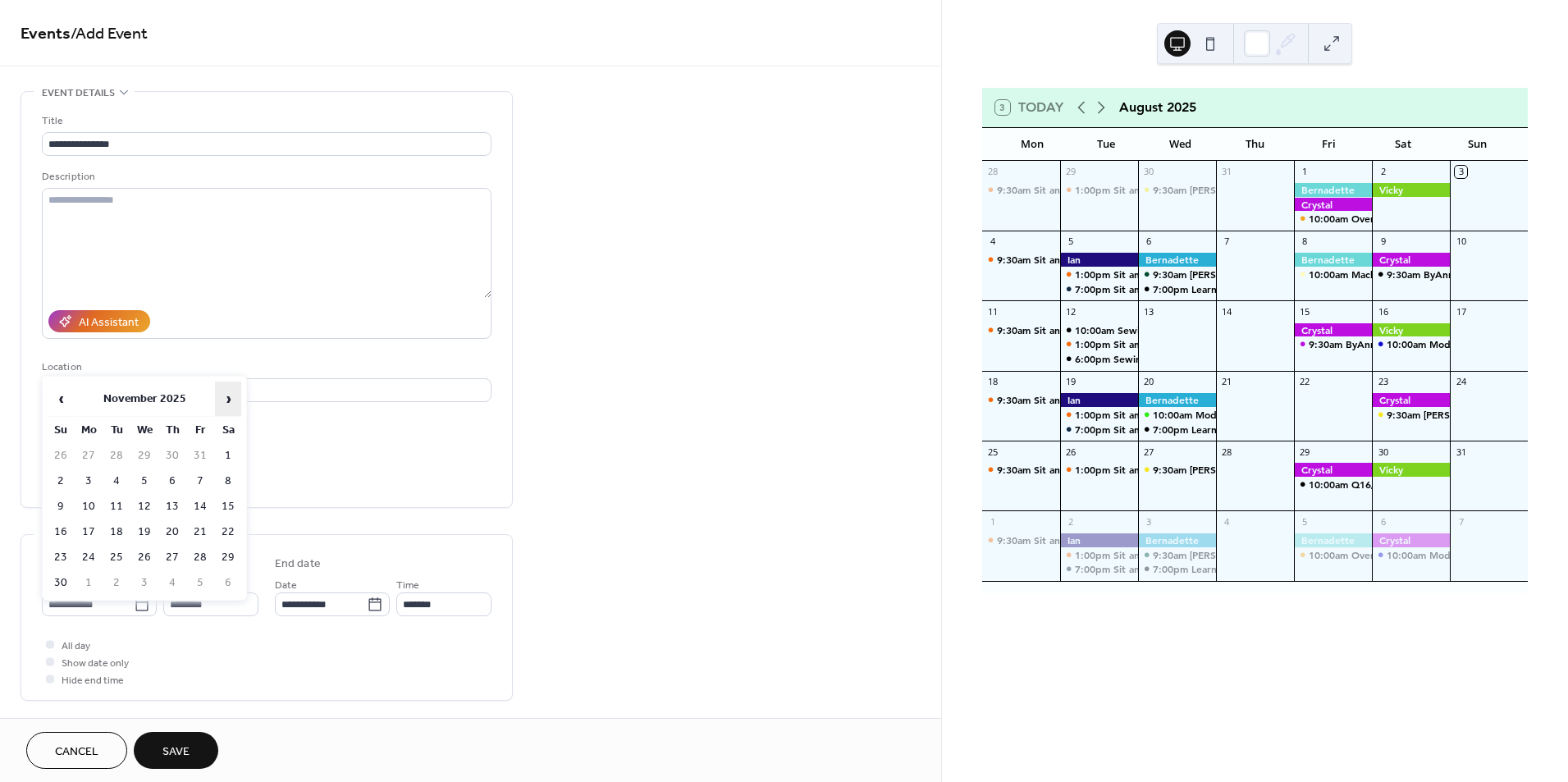 click on "›" at bounding box center [228, 399] 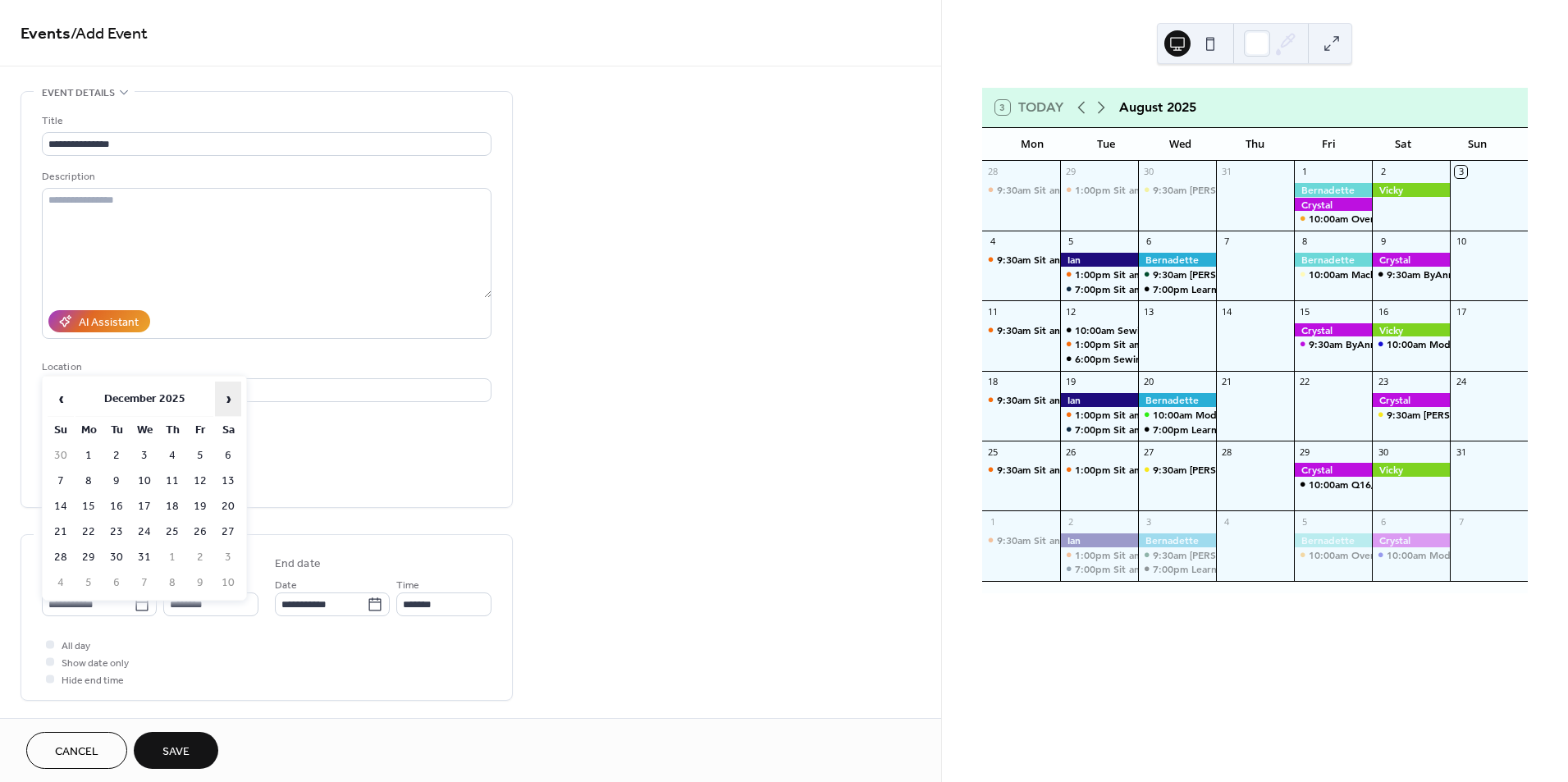 click on "›" at bounding box center [228, 399] 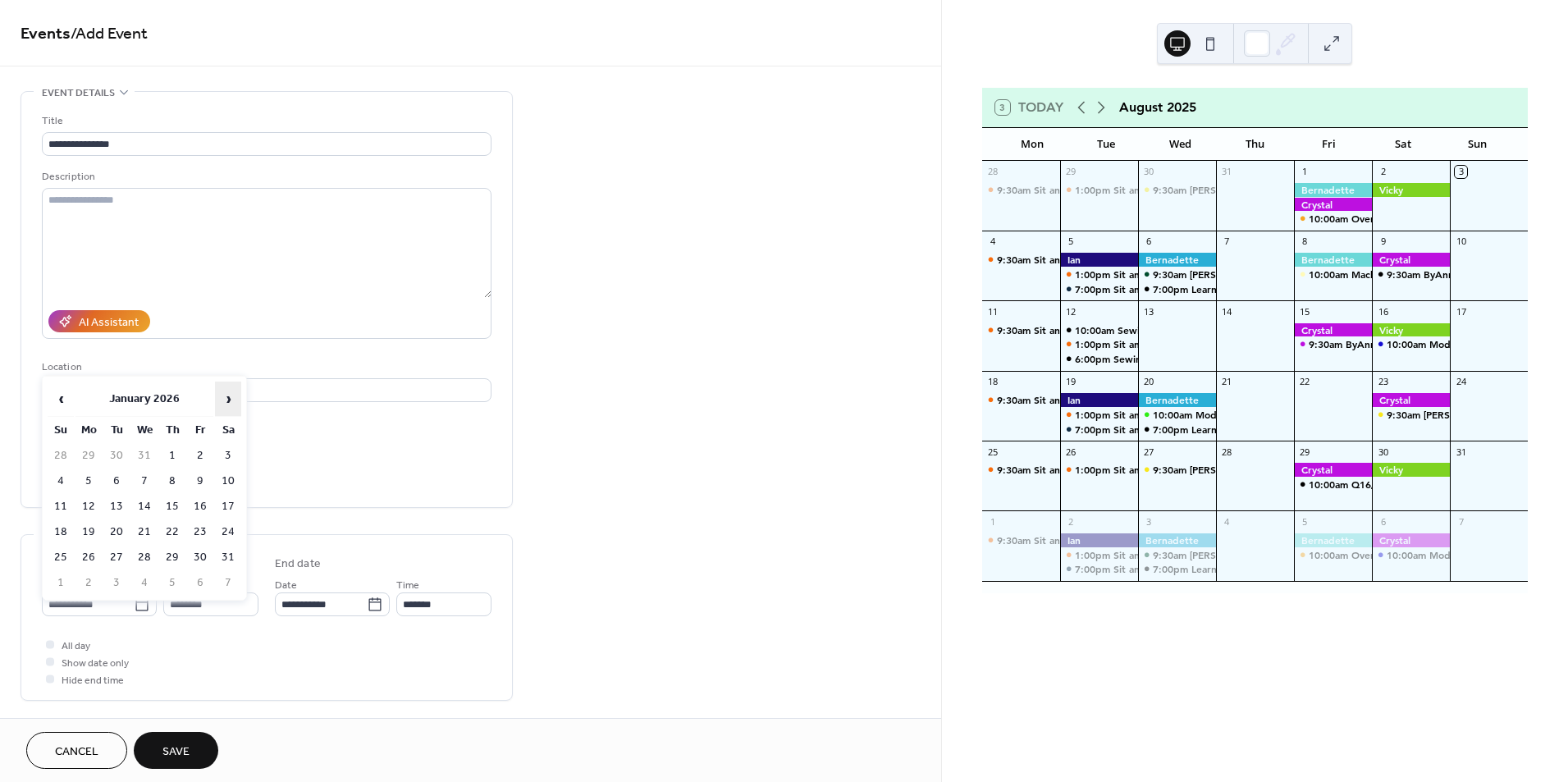 click on "›" at bounding box center (228, 399) 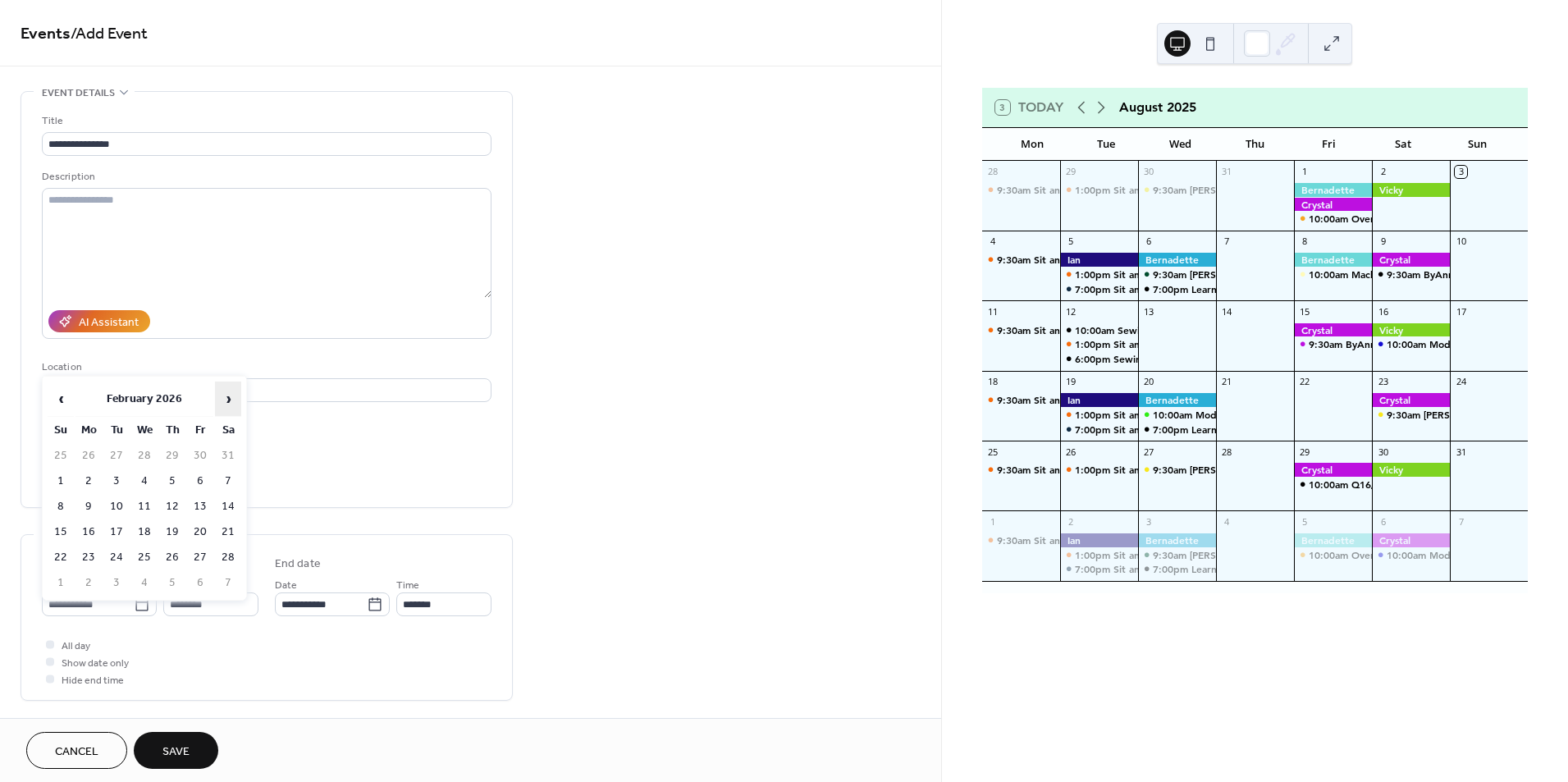 click on "›" at bounding box center [228, 399] 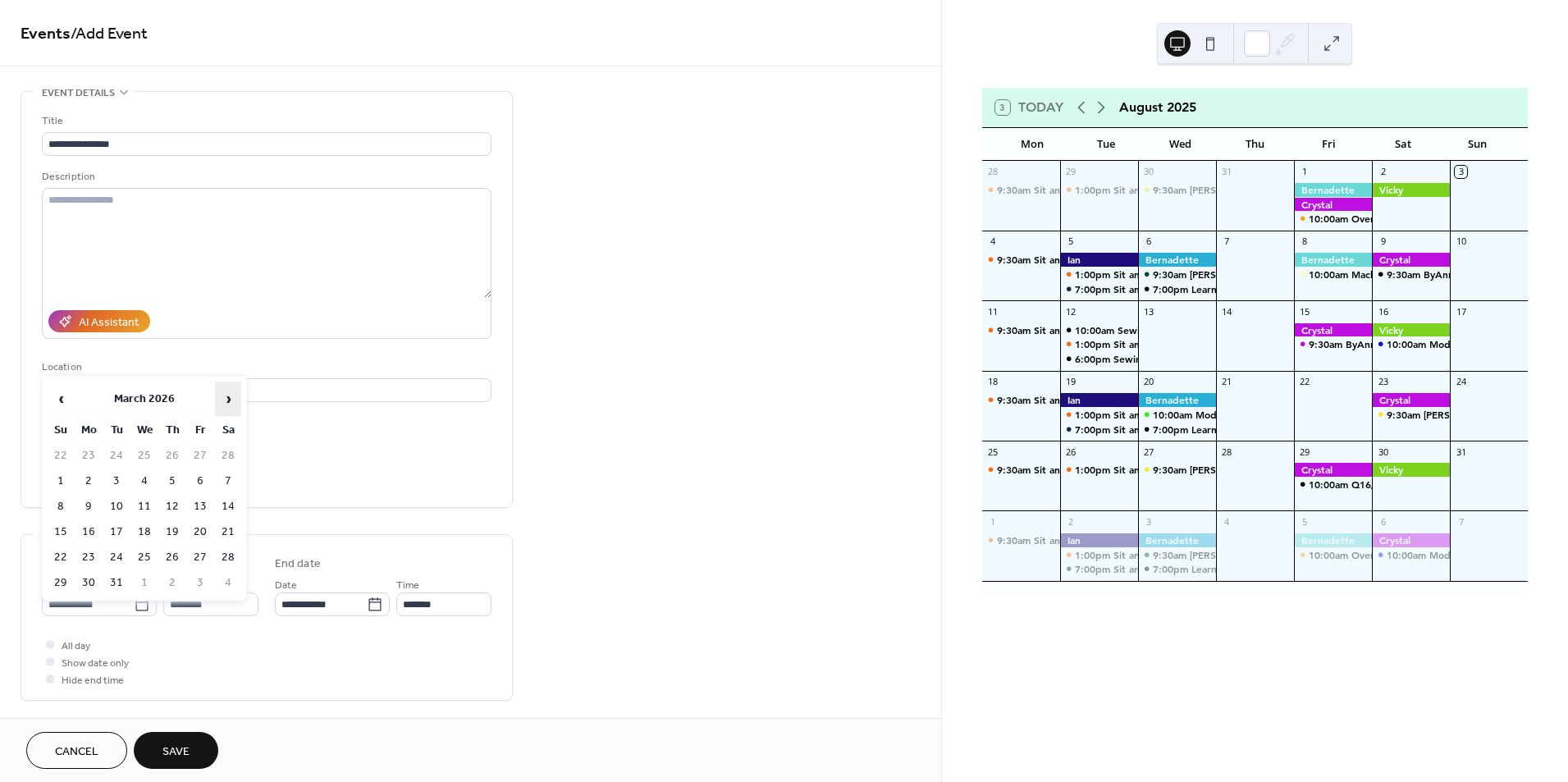 click on "›" at bounding box center (228, 399) 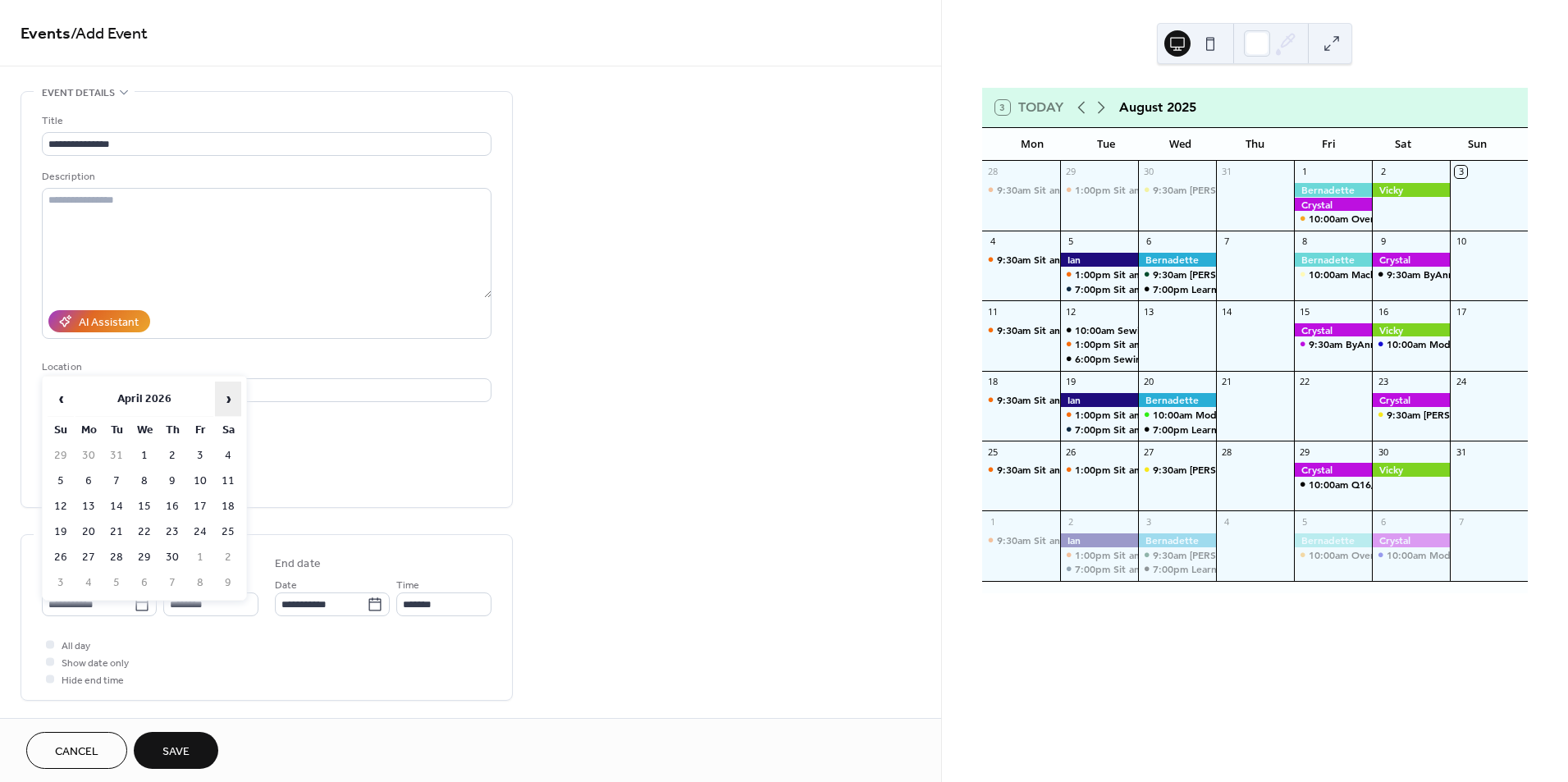 click on "›" at bounding box center [228, 399] 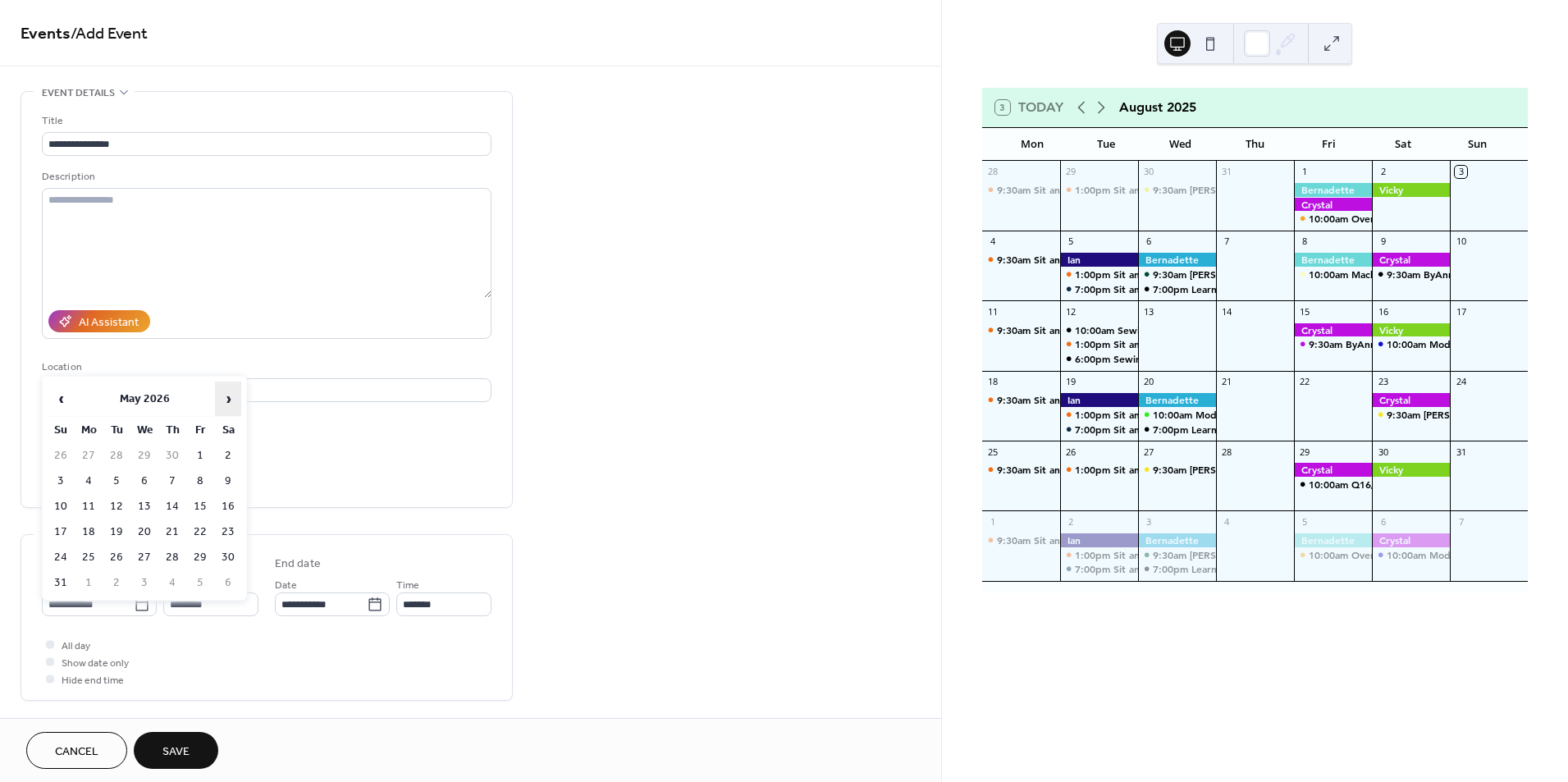 click on "›" at bounding box center (228, 399) 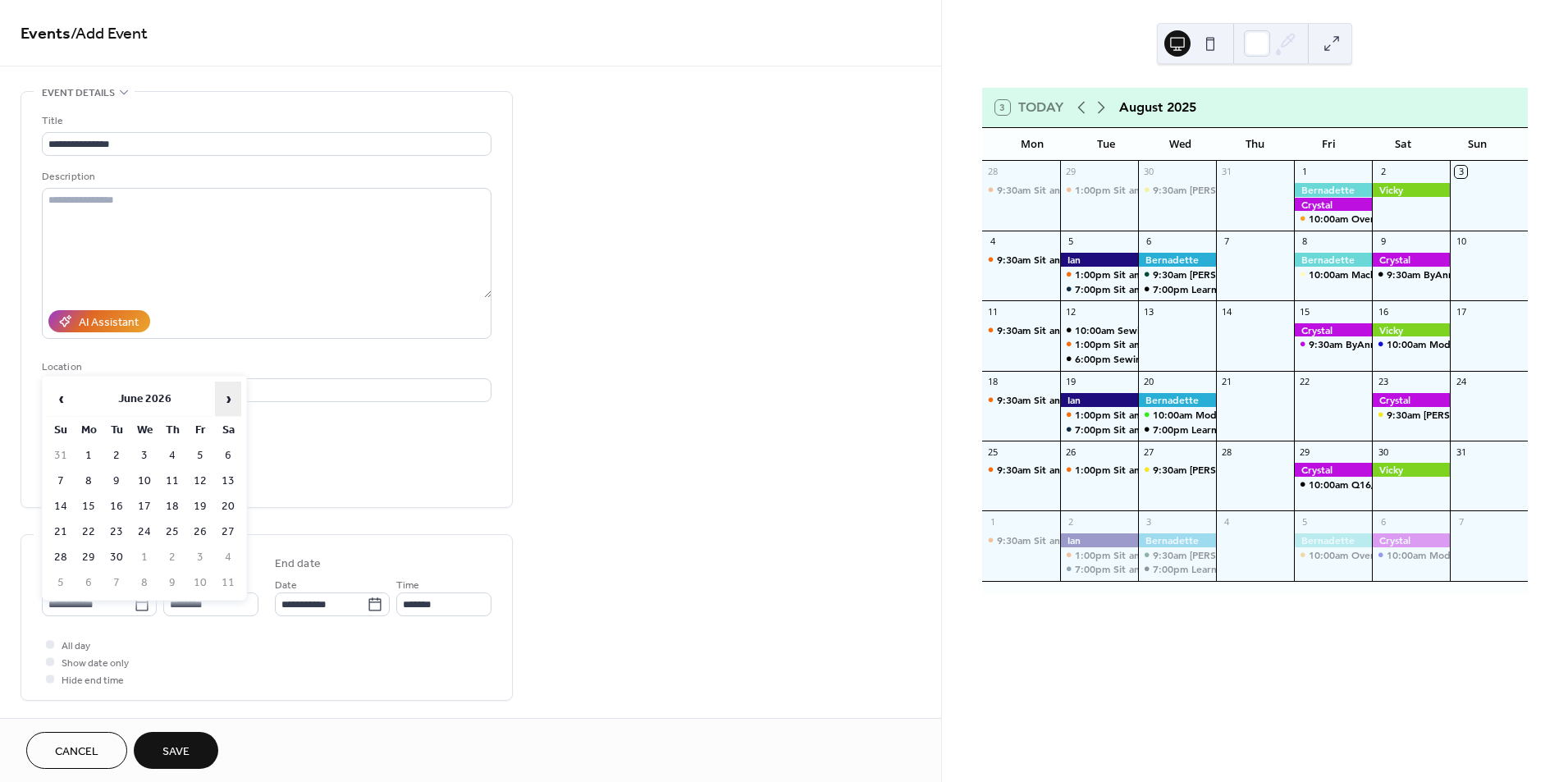 click on "›" at bounding box center [228, 399] 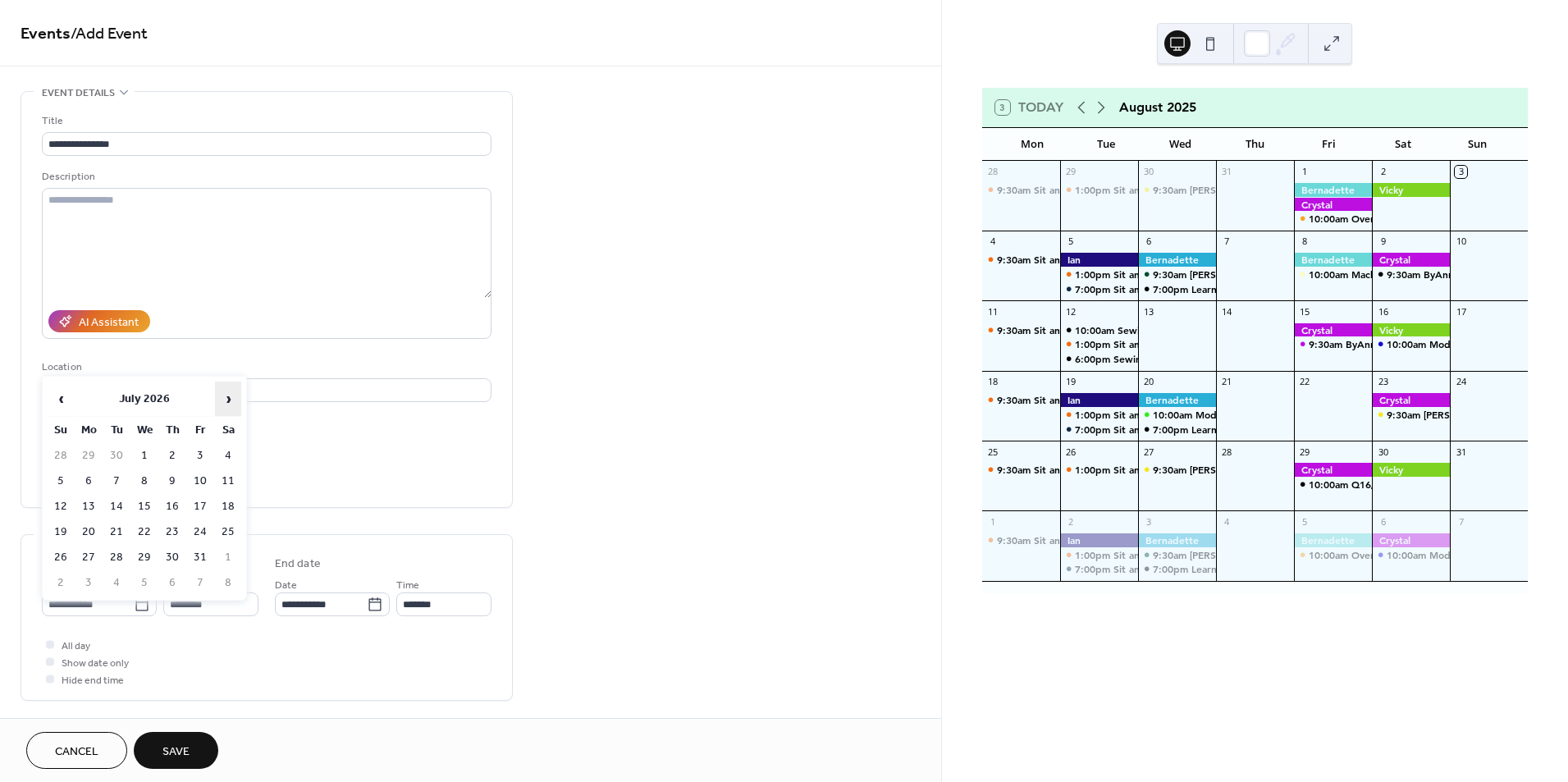 click on "›" at bounding box center (228, 399) 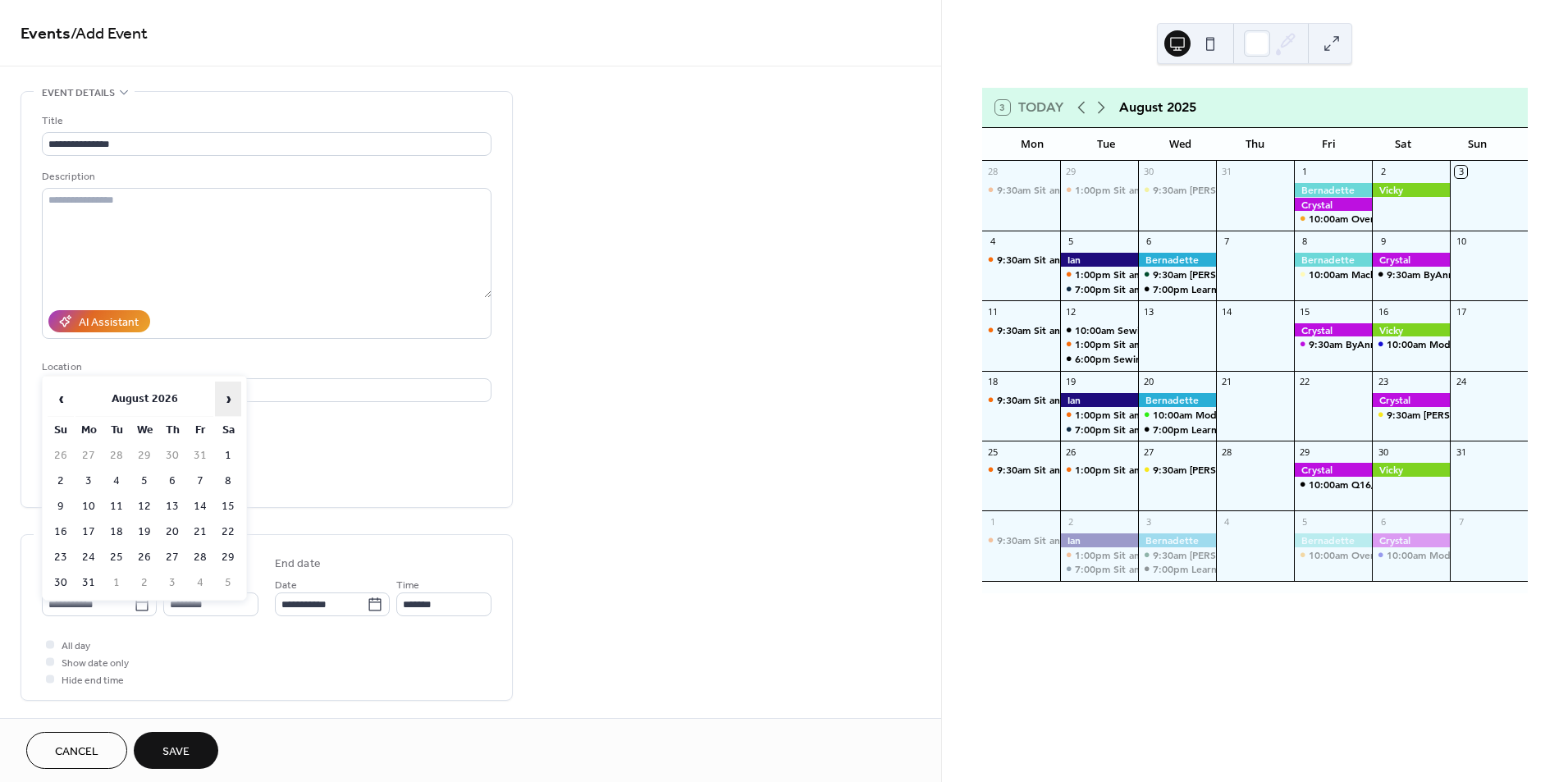 click on "›" at bounding box center [228, 399] 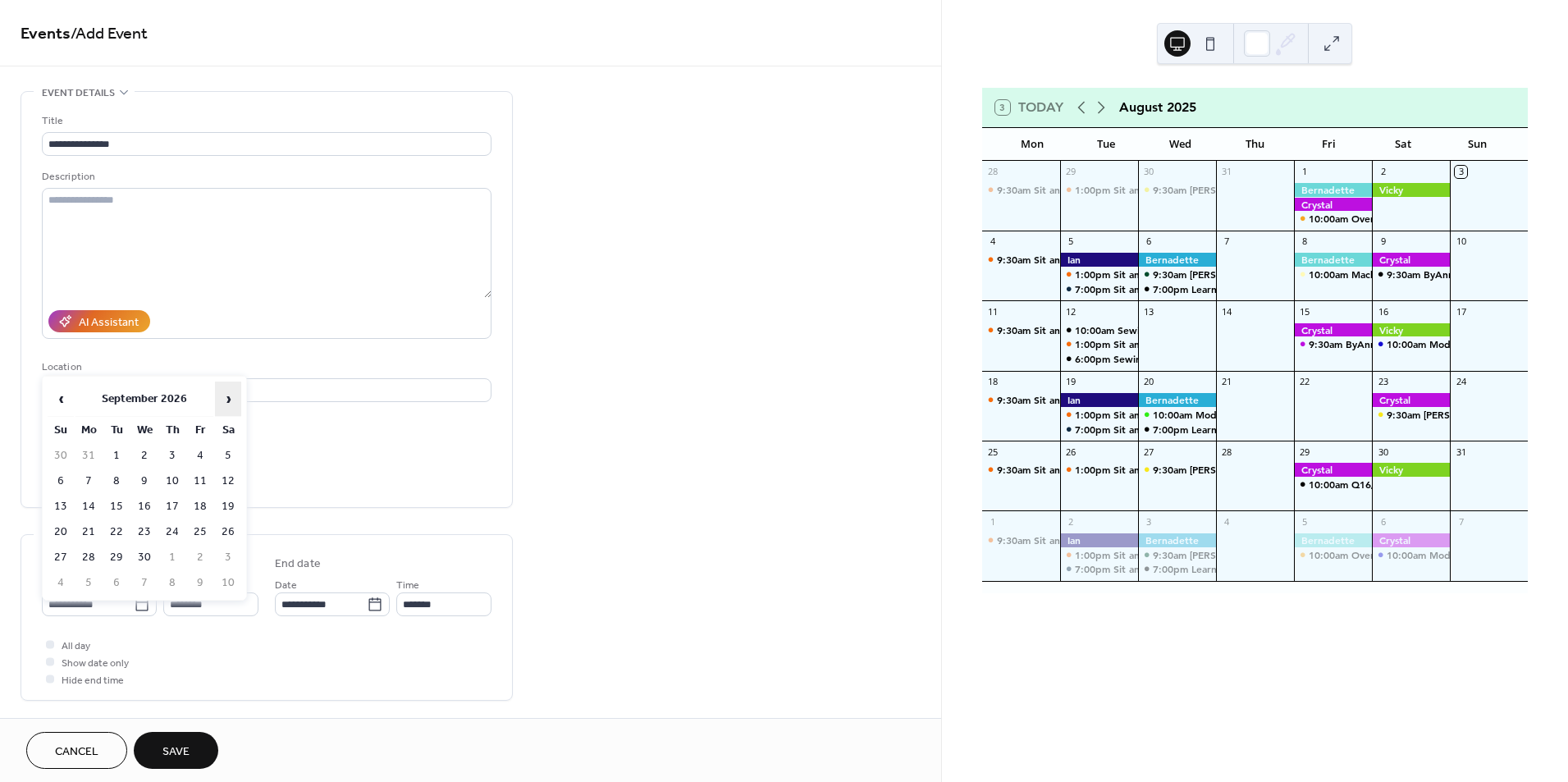 click on "›" at bounding box center [228, 399] 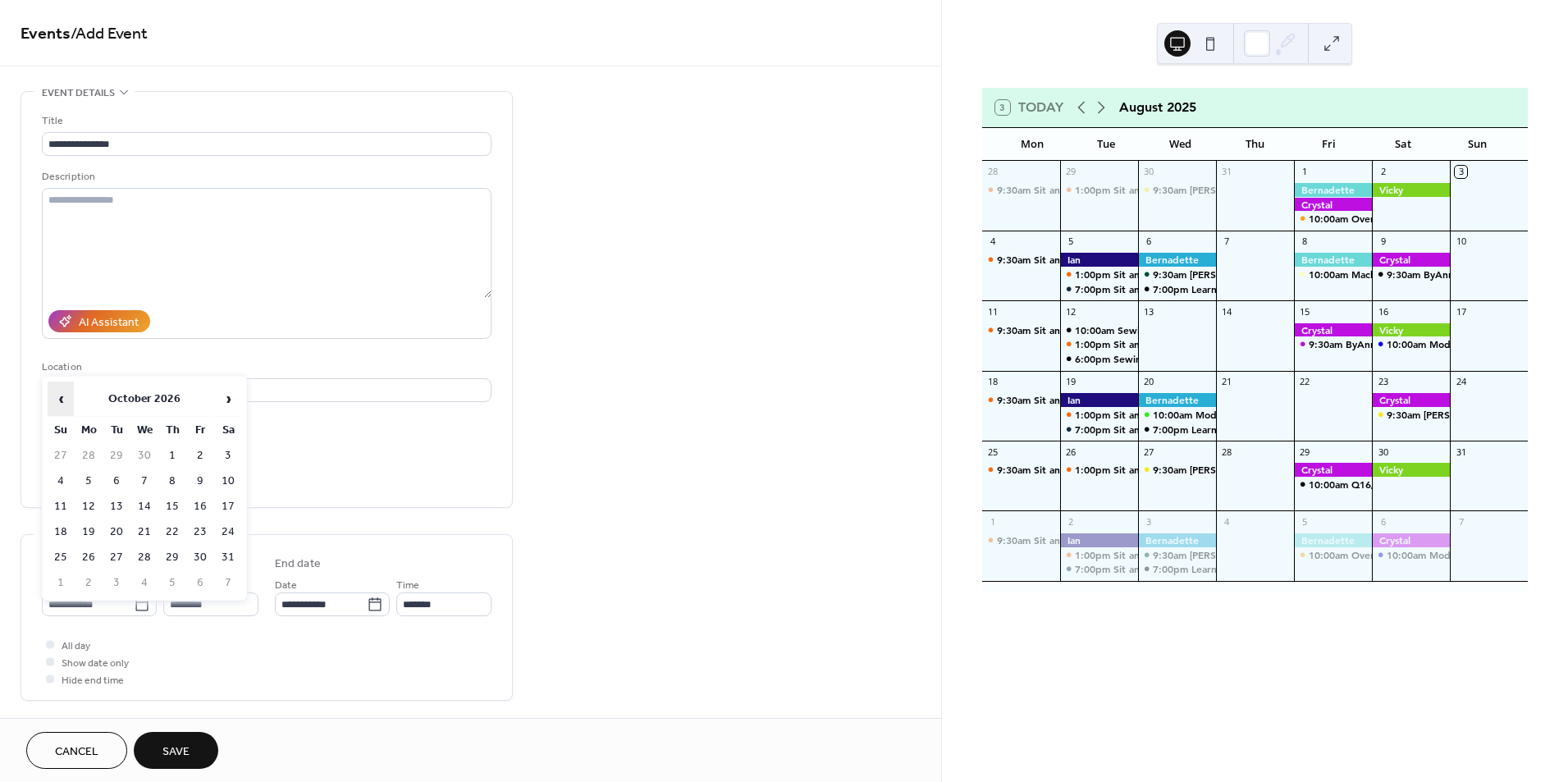 click on "‹" at bounding box center [61, 399] 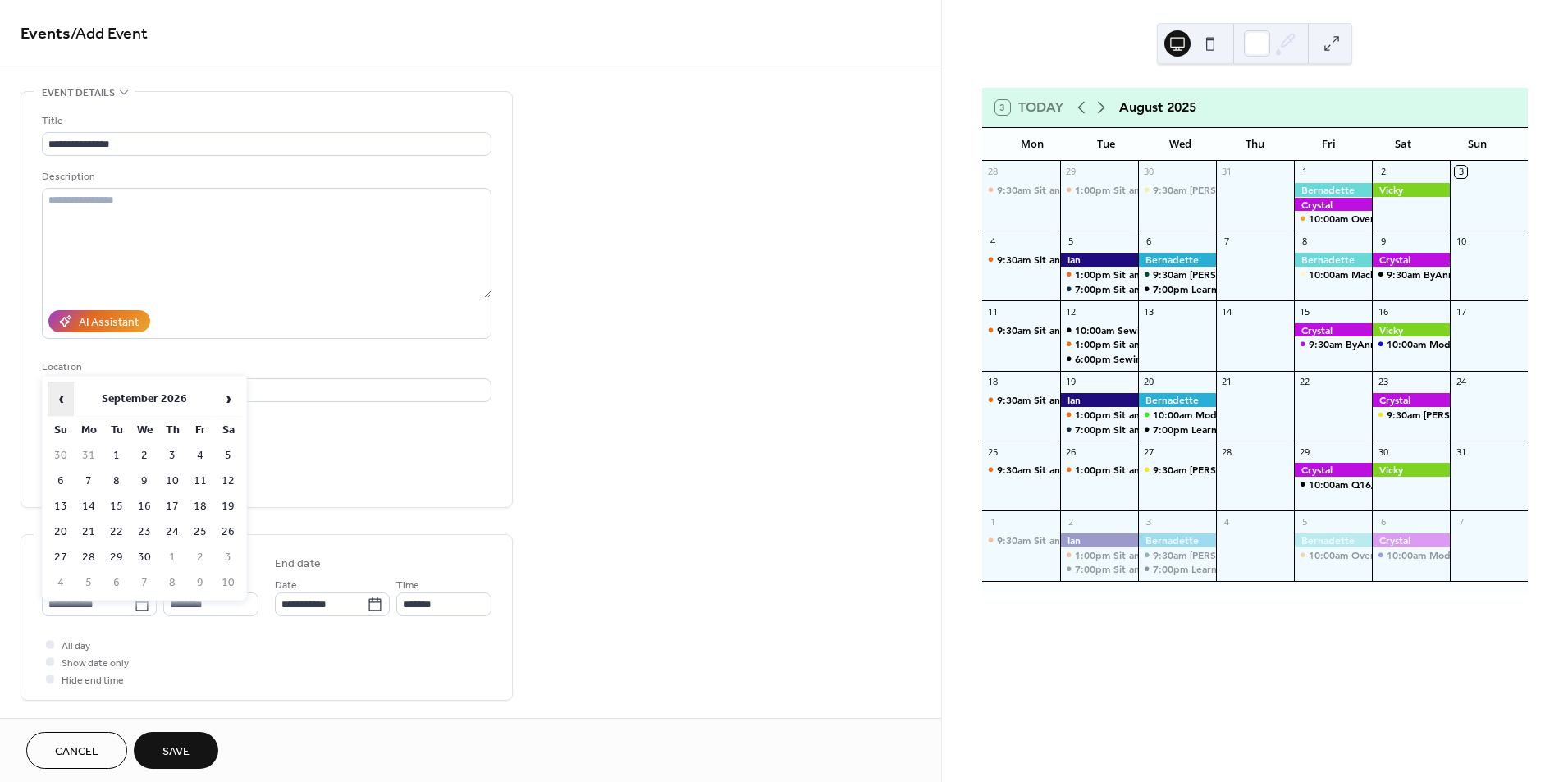 click on "‹" at bounding box center [61, 399] 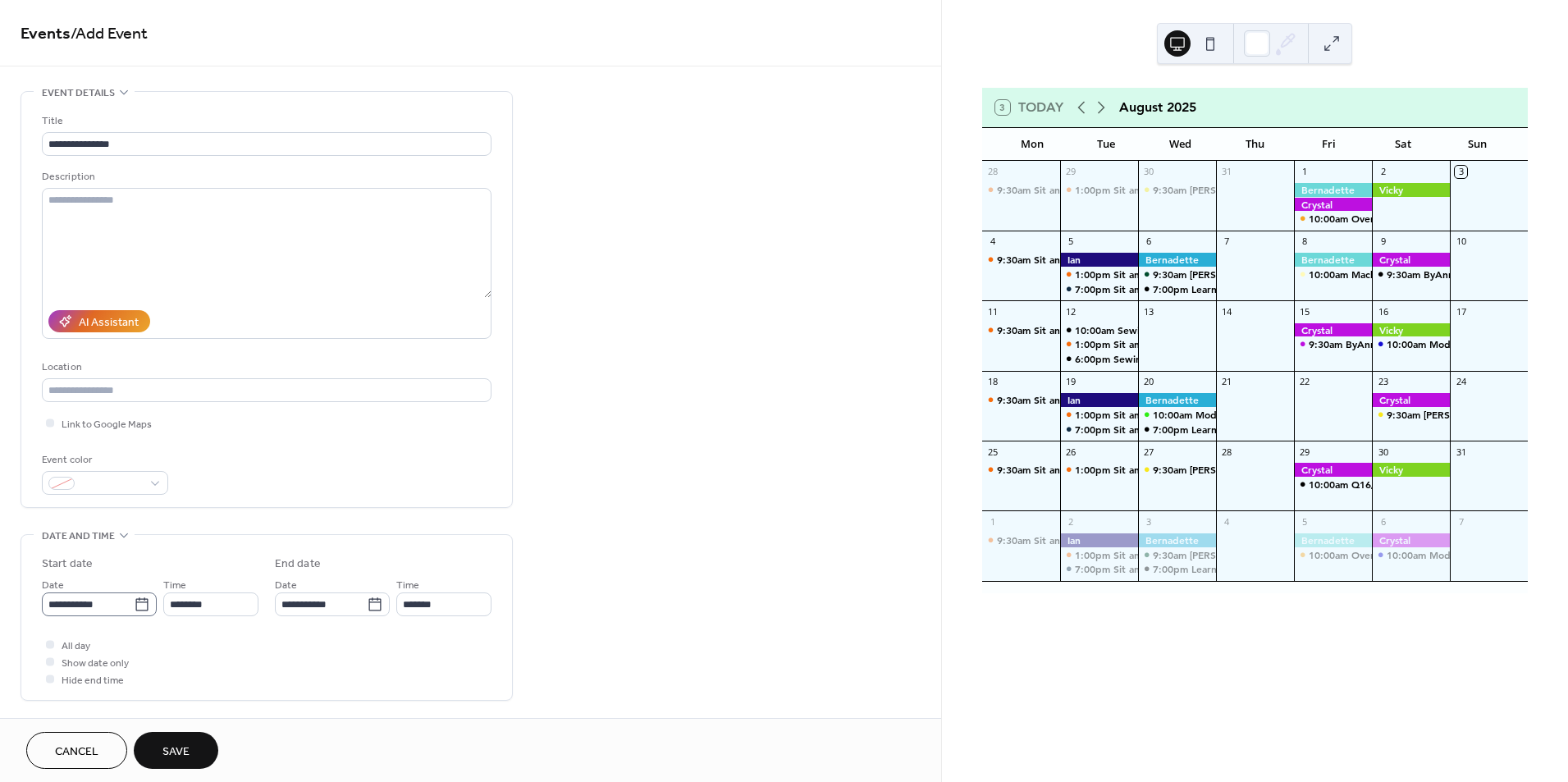 click 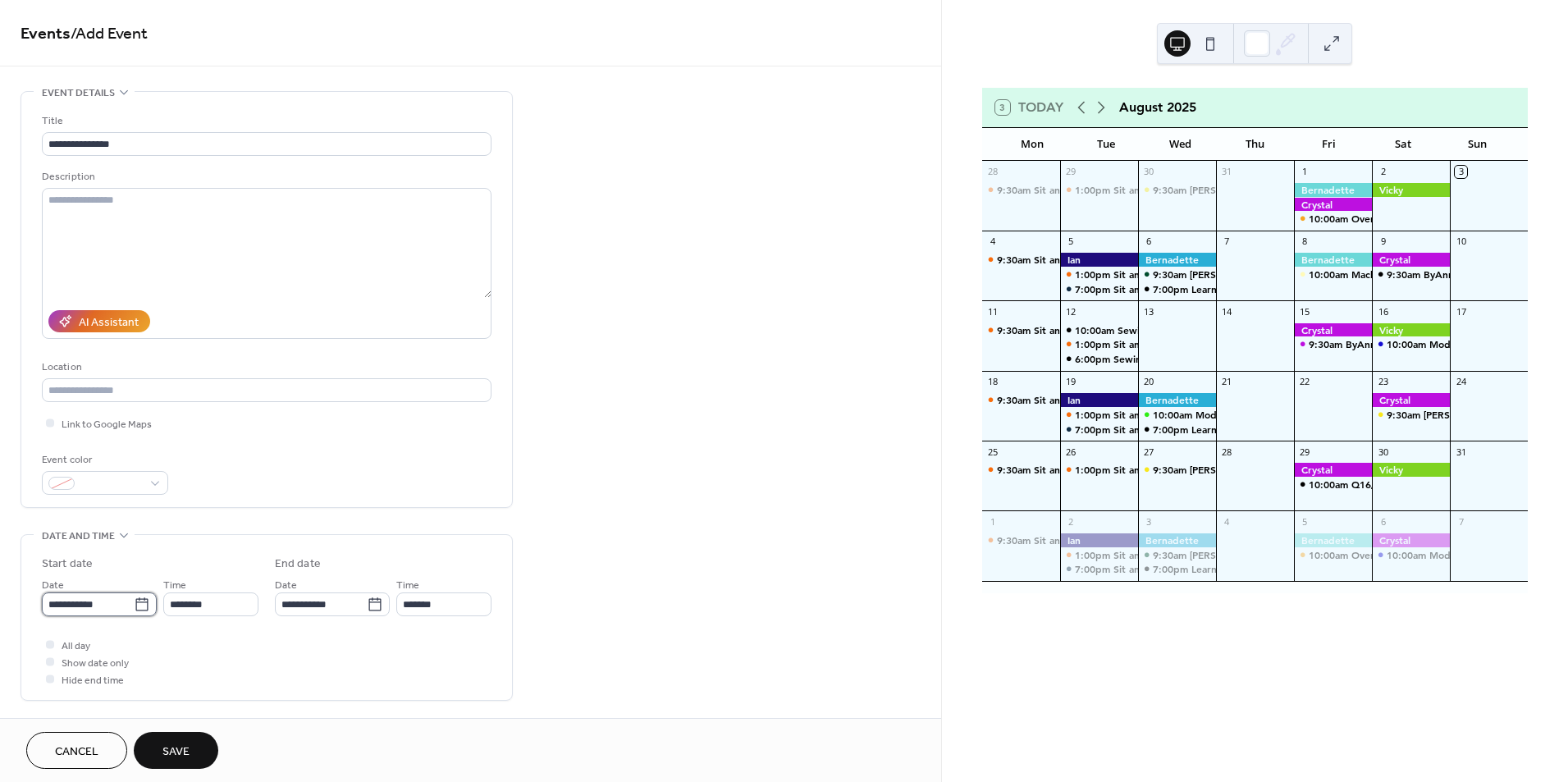 click on "**********" at bounding box center [88, 604] 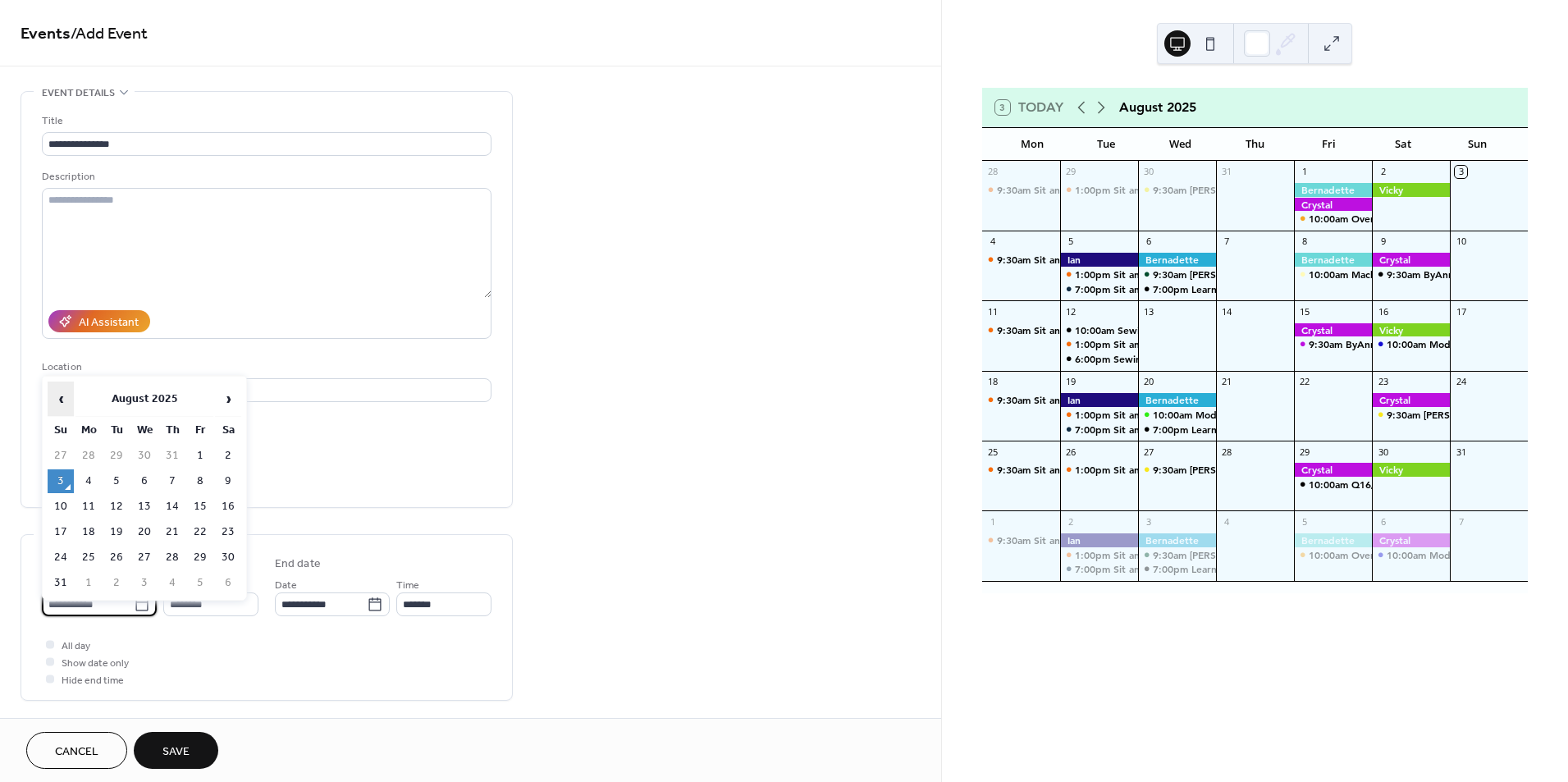 click on "‹" at bounding box center [61, 399] 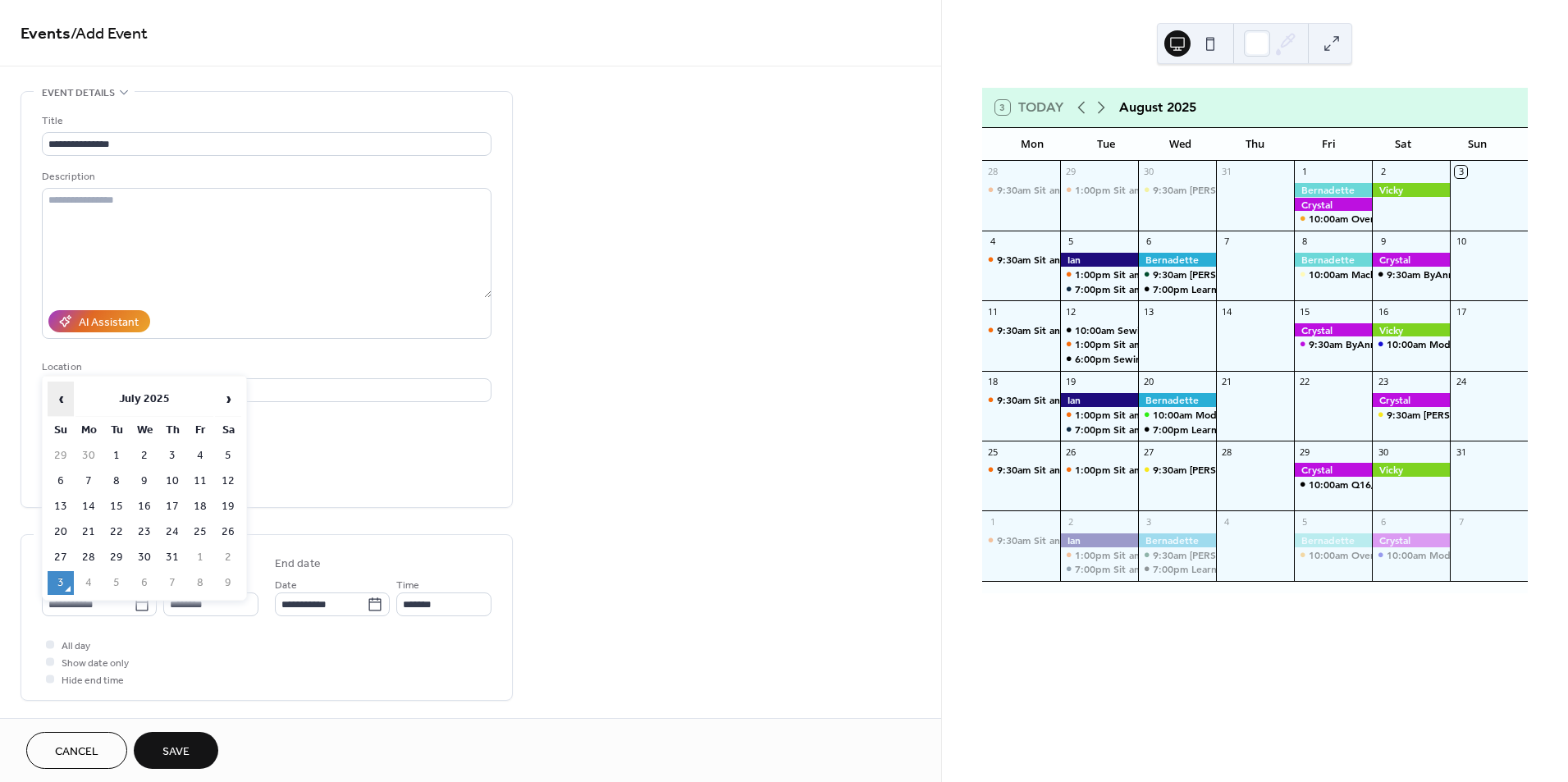click on "‹" at bounding box center [61, 399] 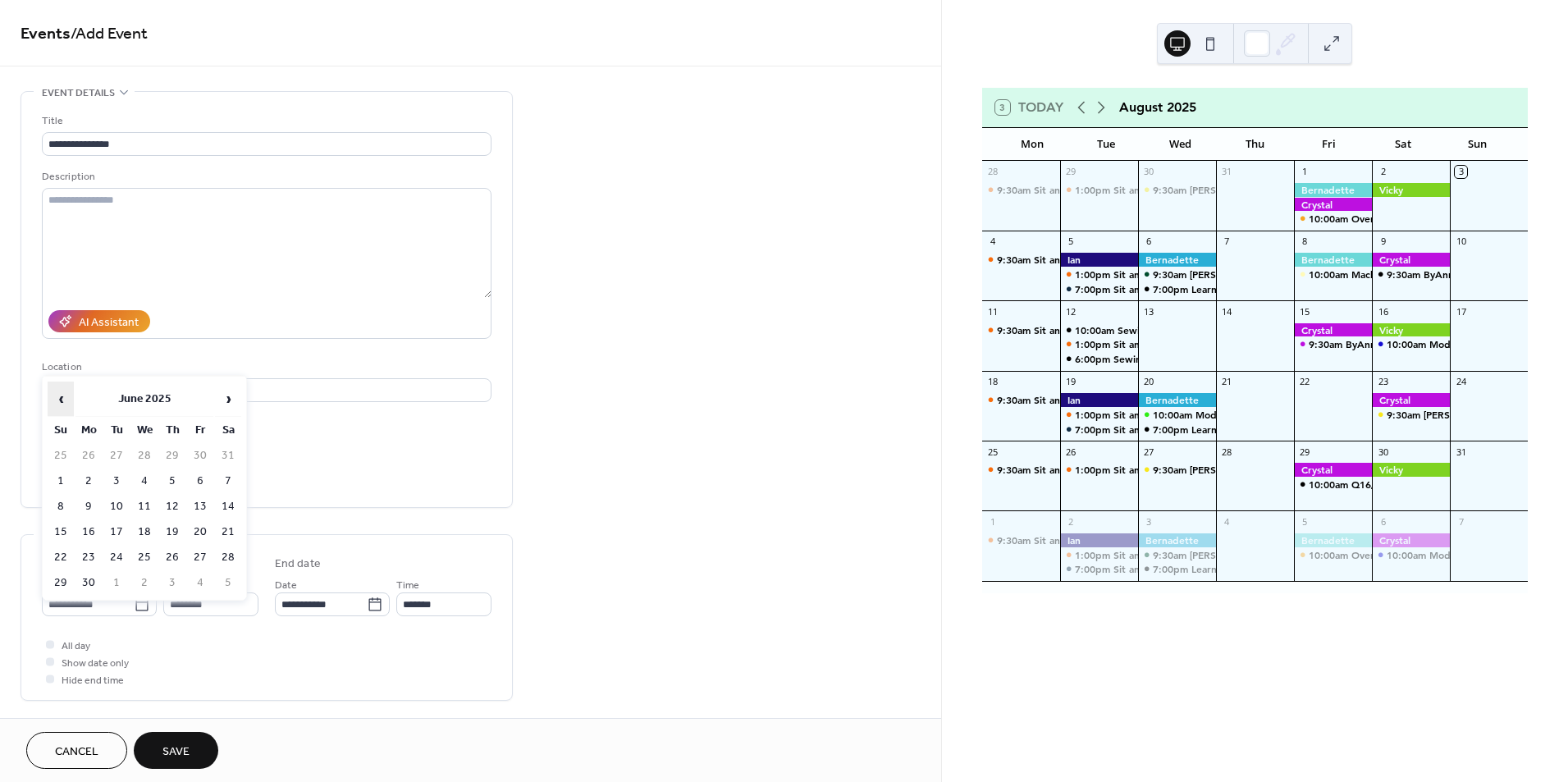 click on "‹" at bounding box center (61, 399) 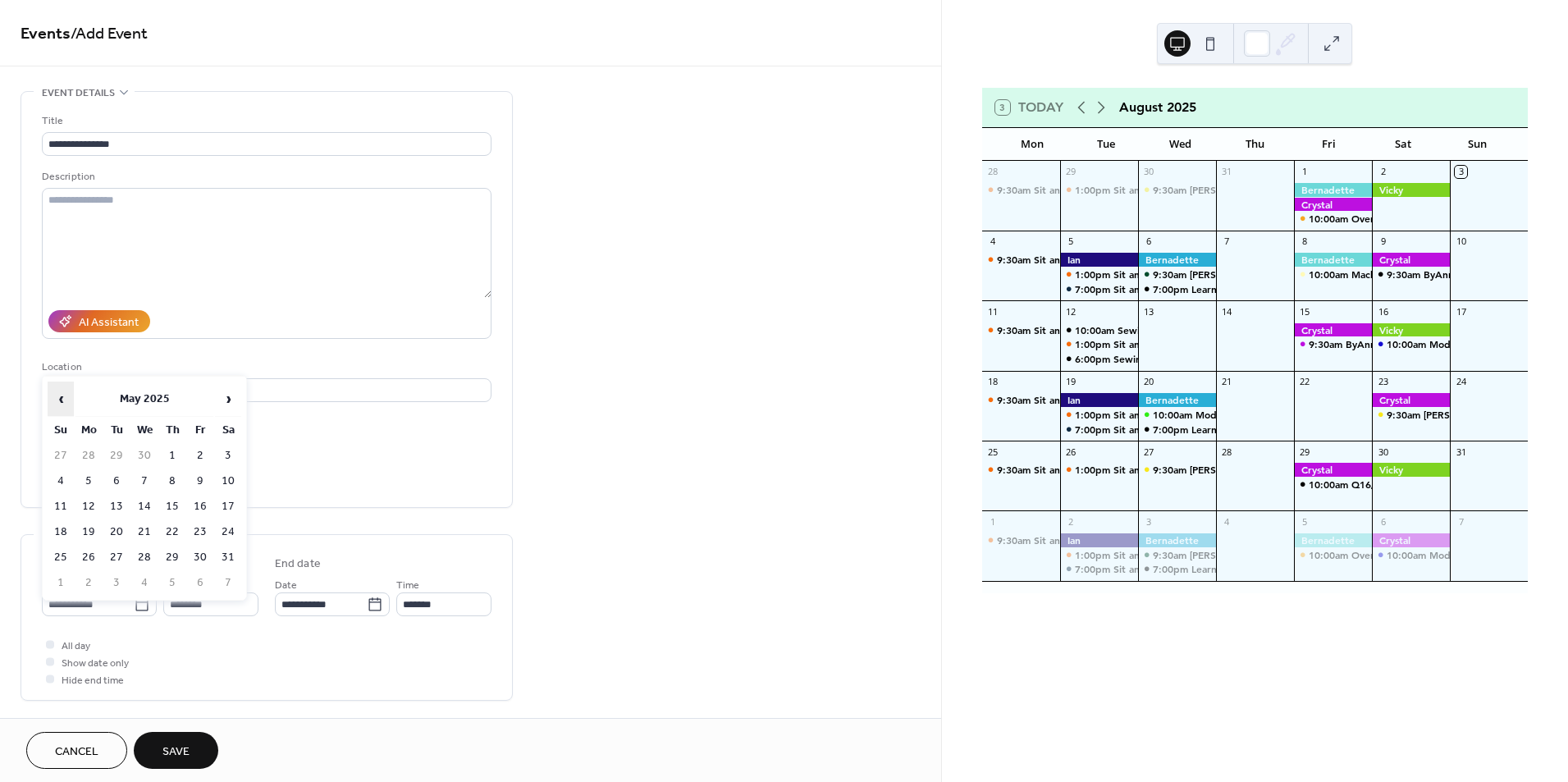 click on "‹" at bounding box center (61, 399) 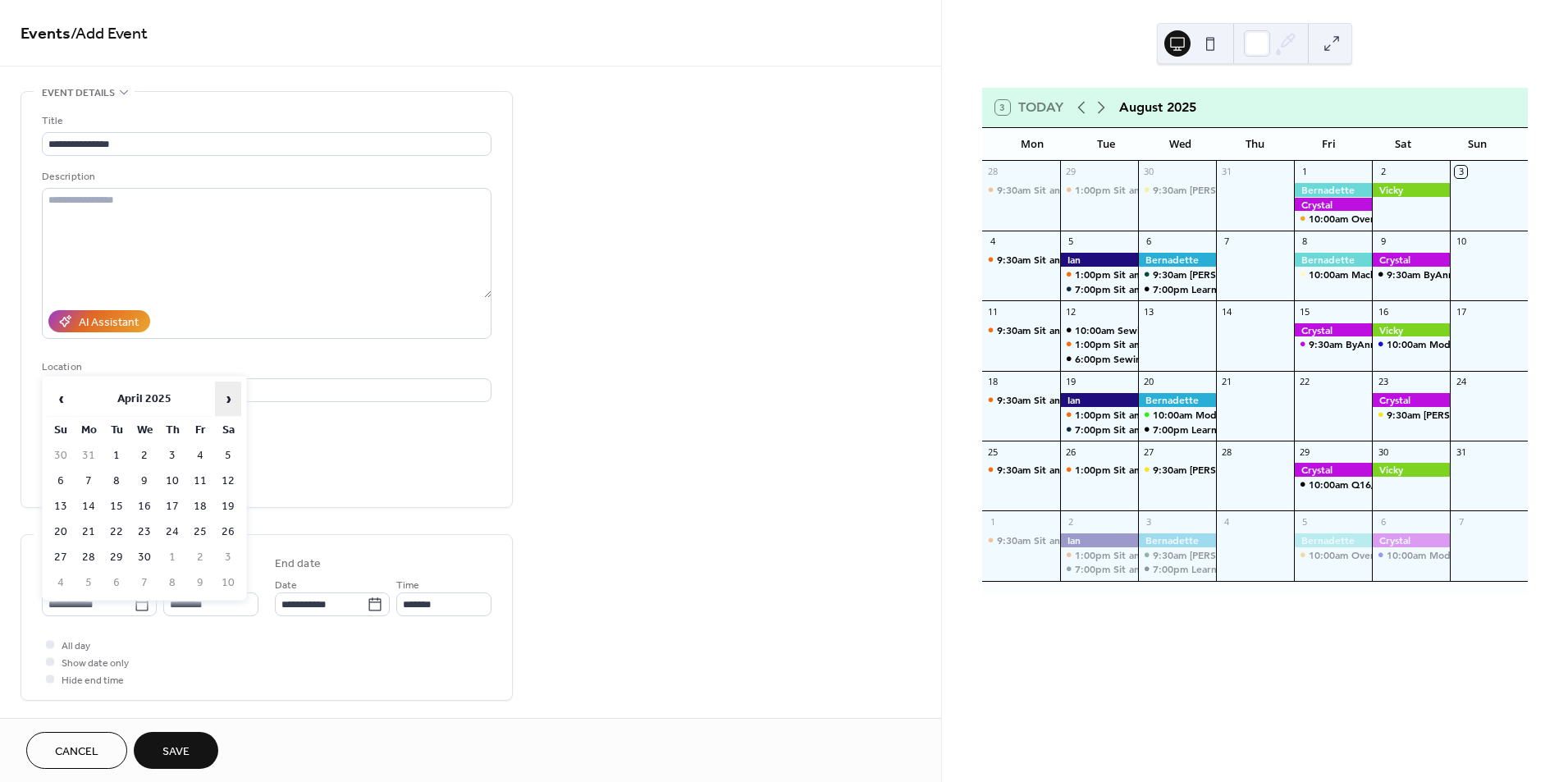 click on "›" at bounding box center [228, 399] 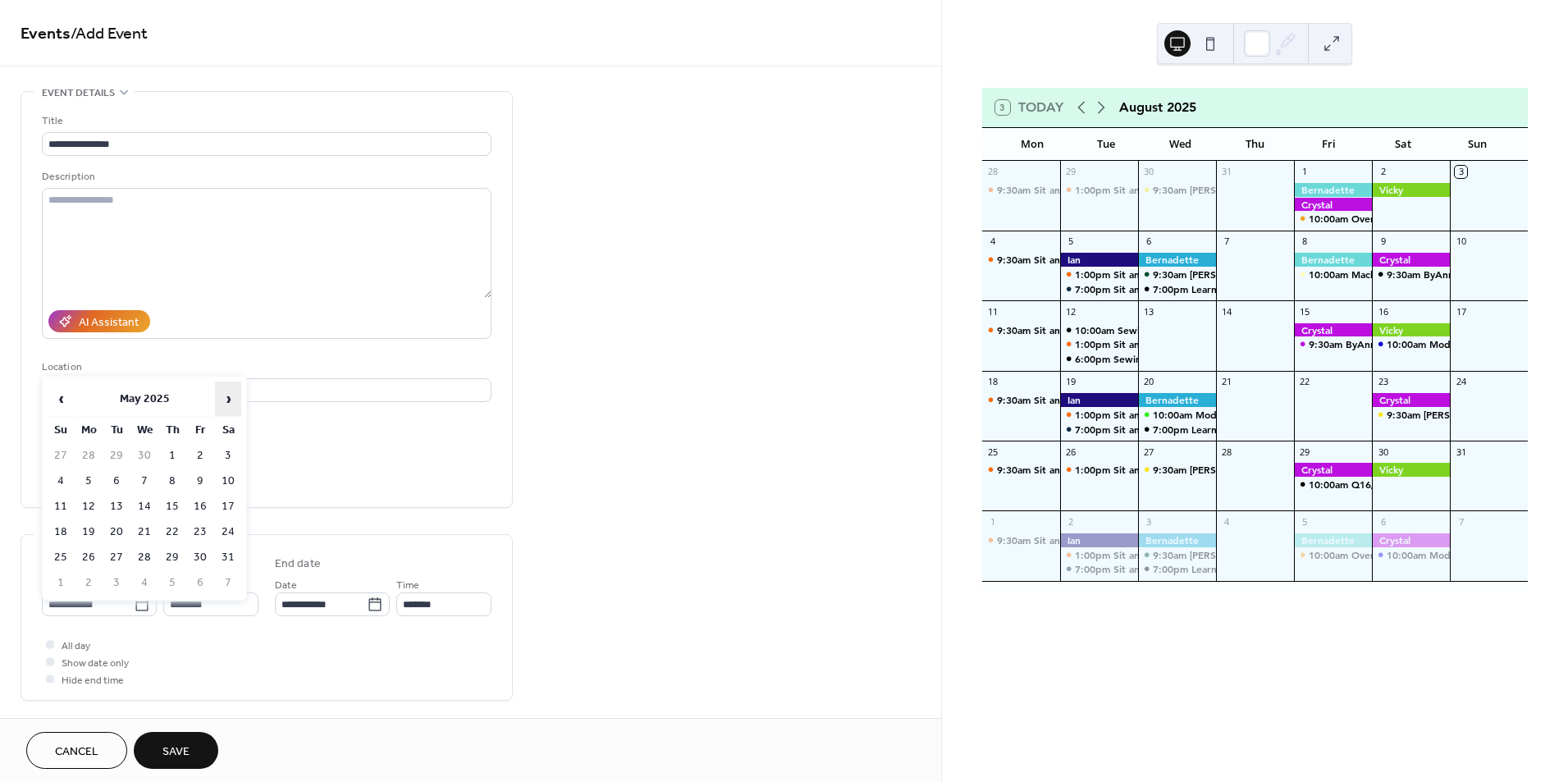 click on "›" at bounding box center [228, 399] 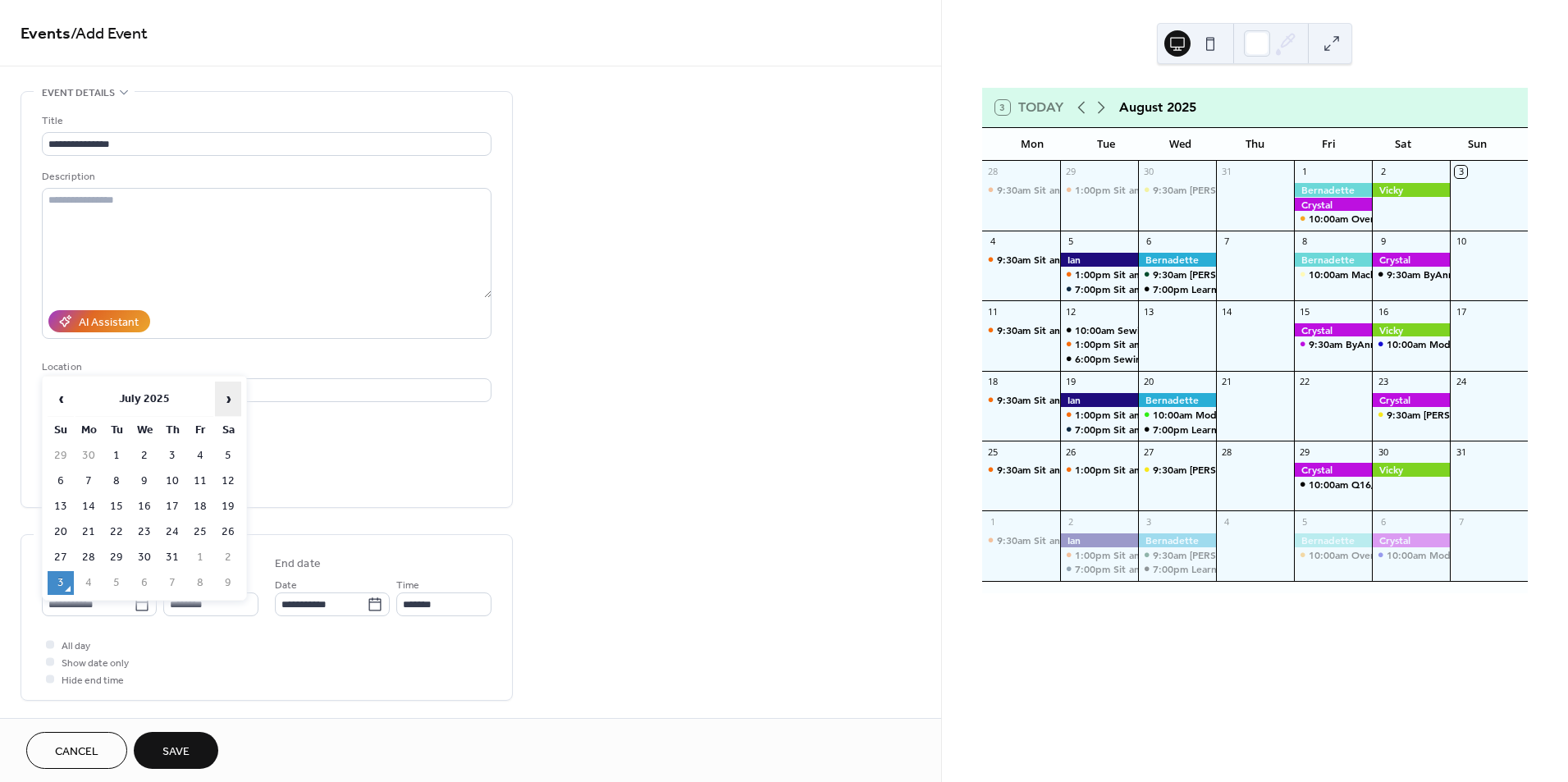 click on "›" at bounding box center (228, 399) 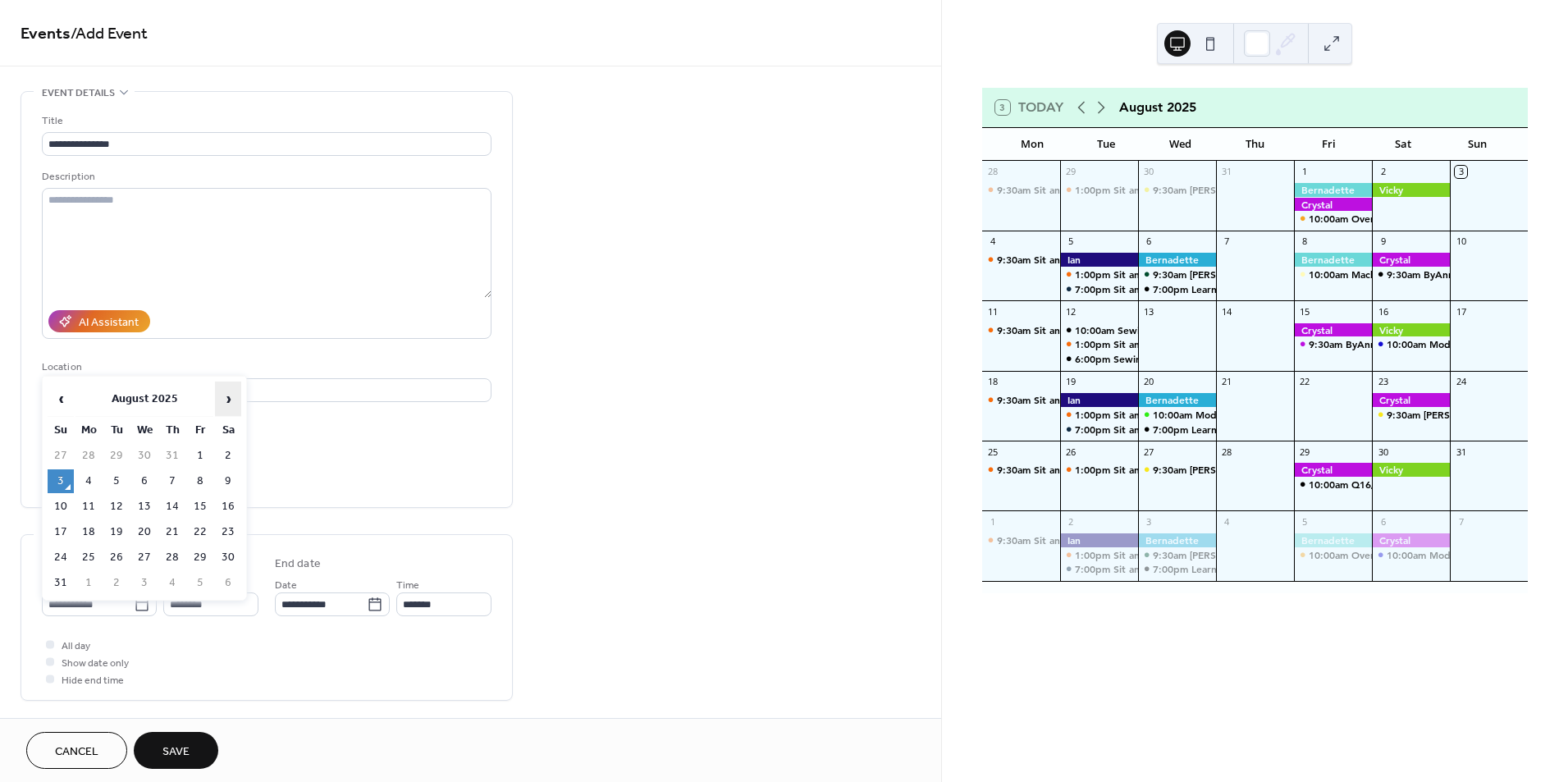 click on "›" at bounding box center [228, 399] 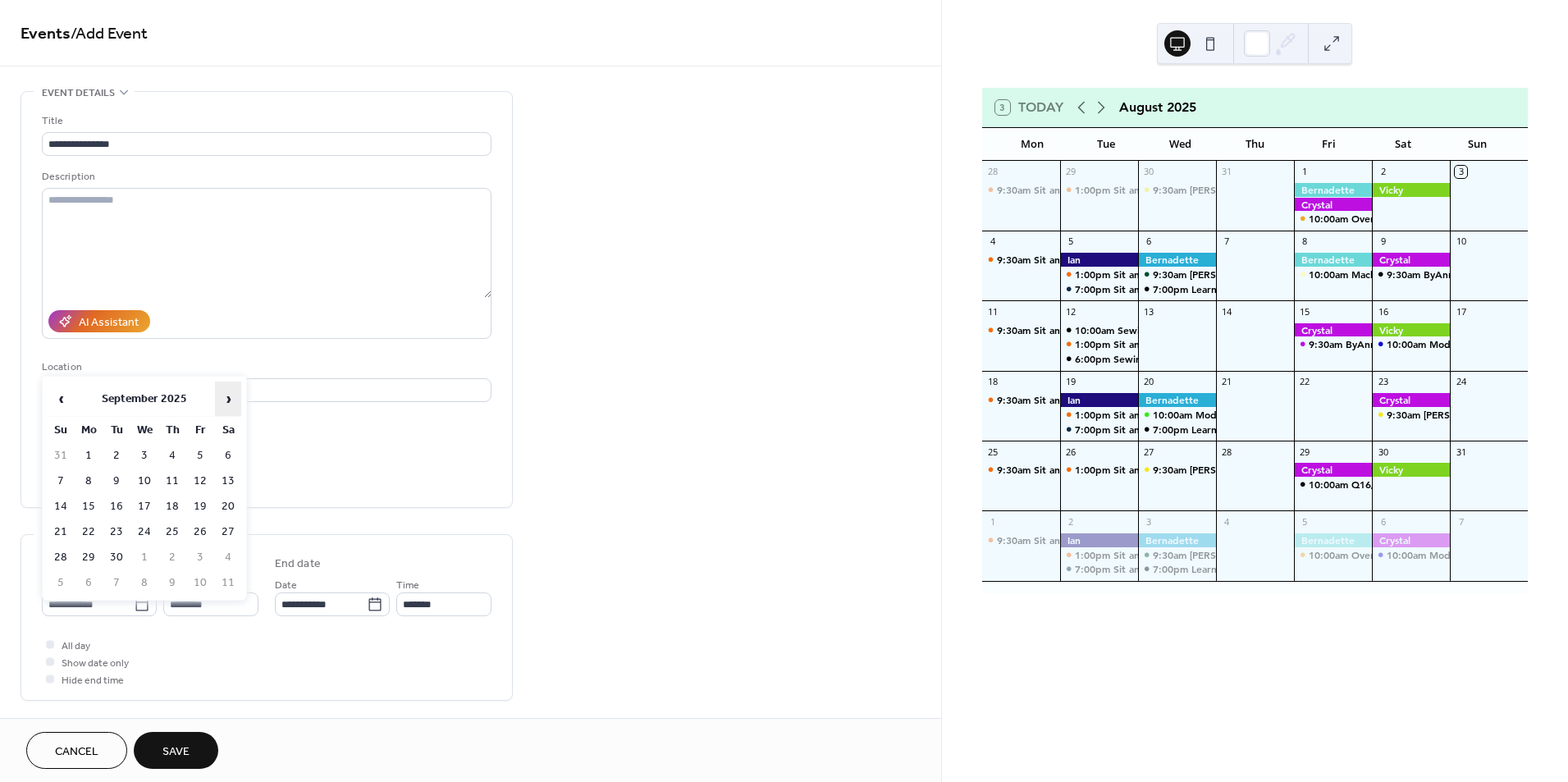 click on "›" at bounding box center [228, 399] 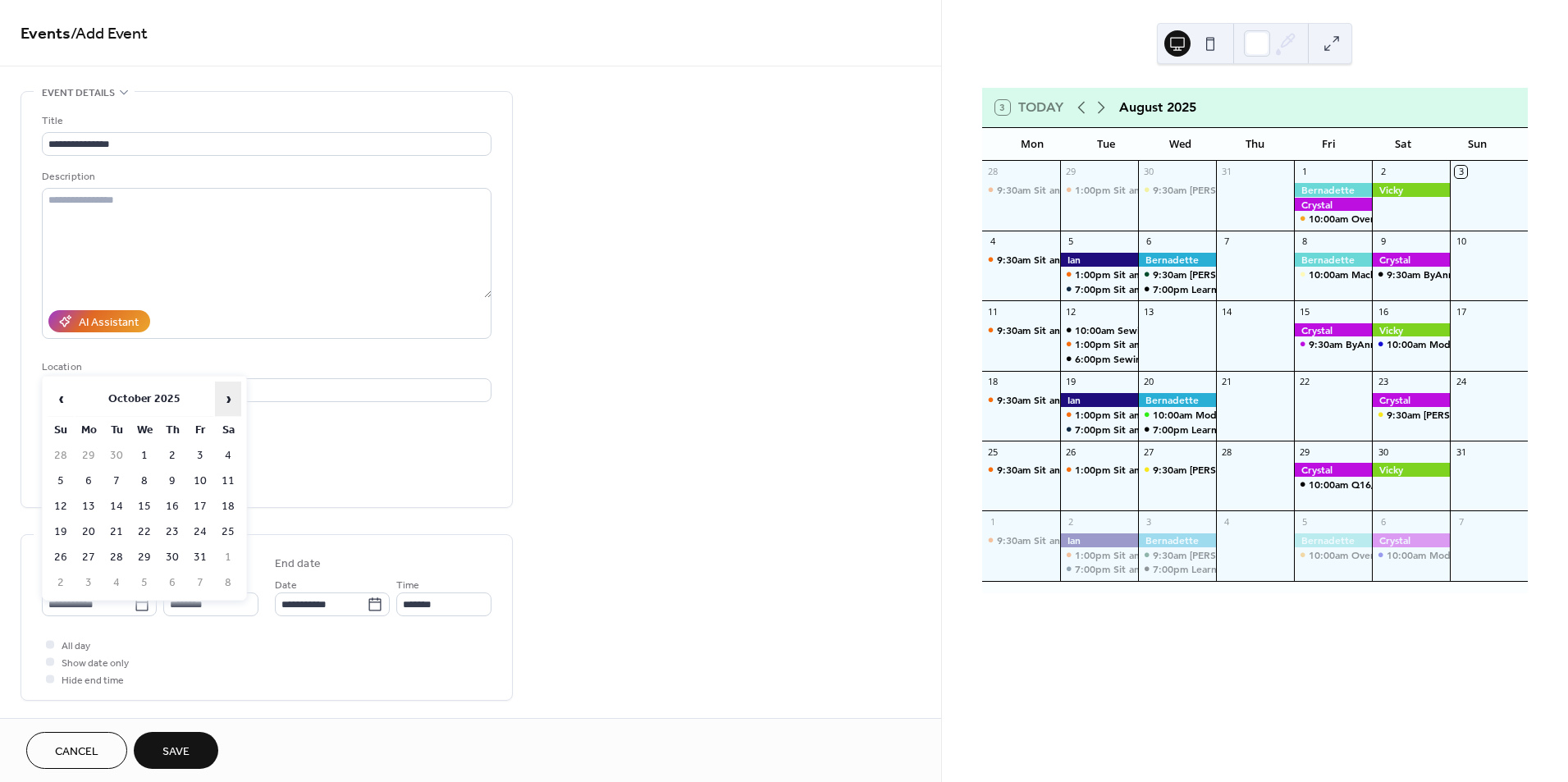 click on "›" at bounding box center (228, 399) 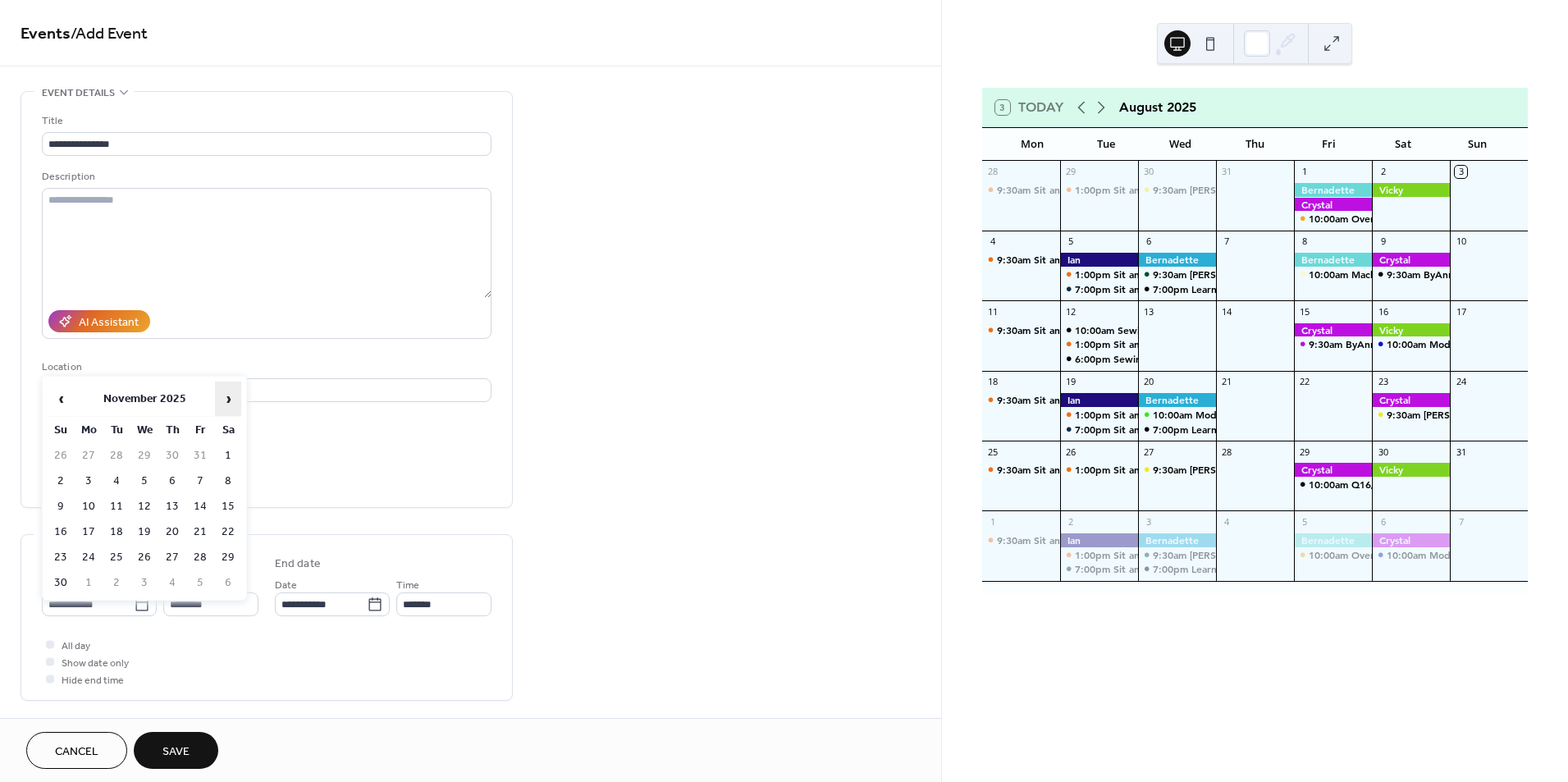 click on "›" at bounding box center [228, 399] 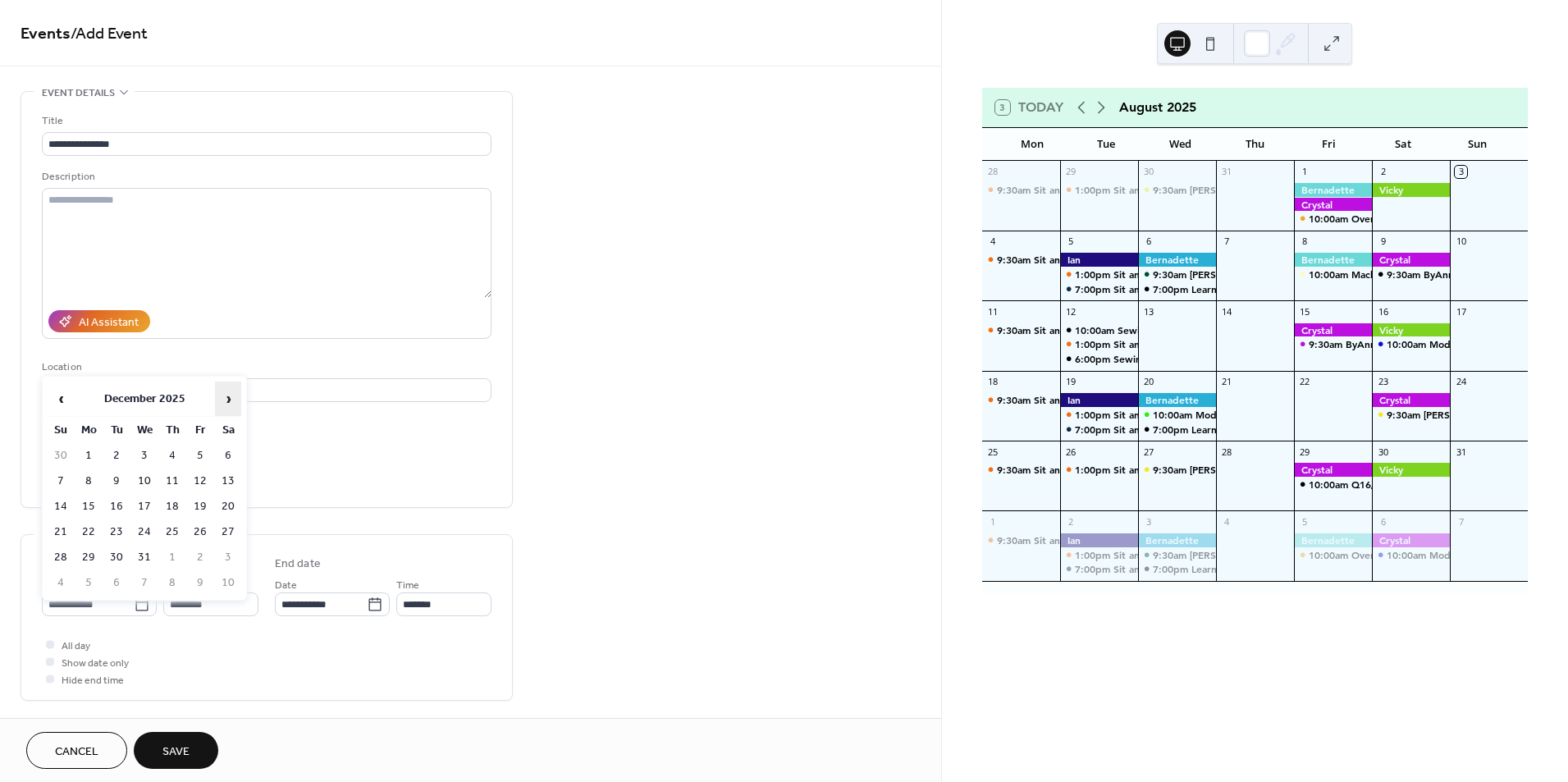 click on "›" at bounding box center [228, 399] 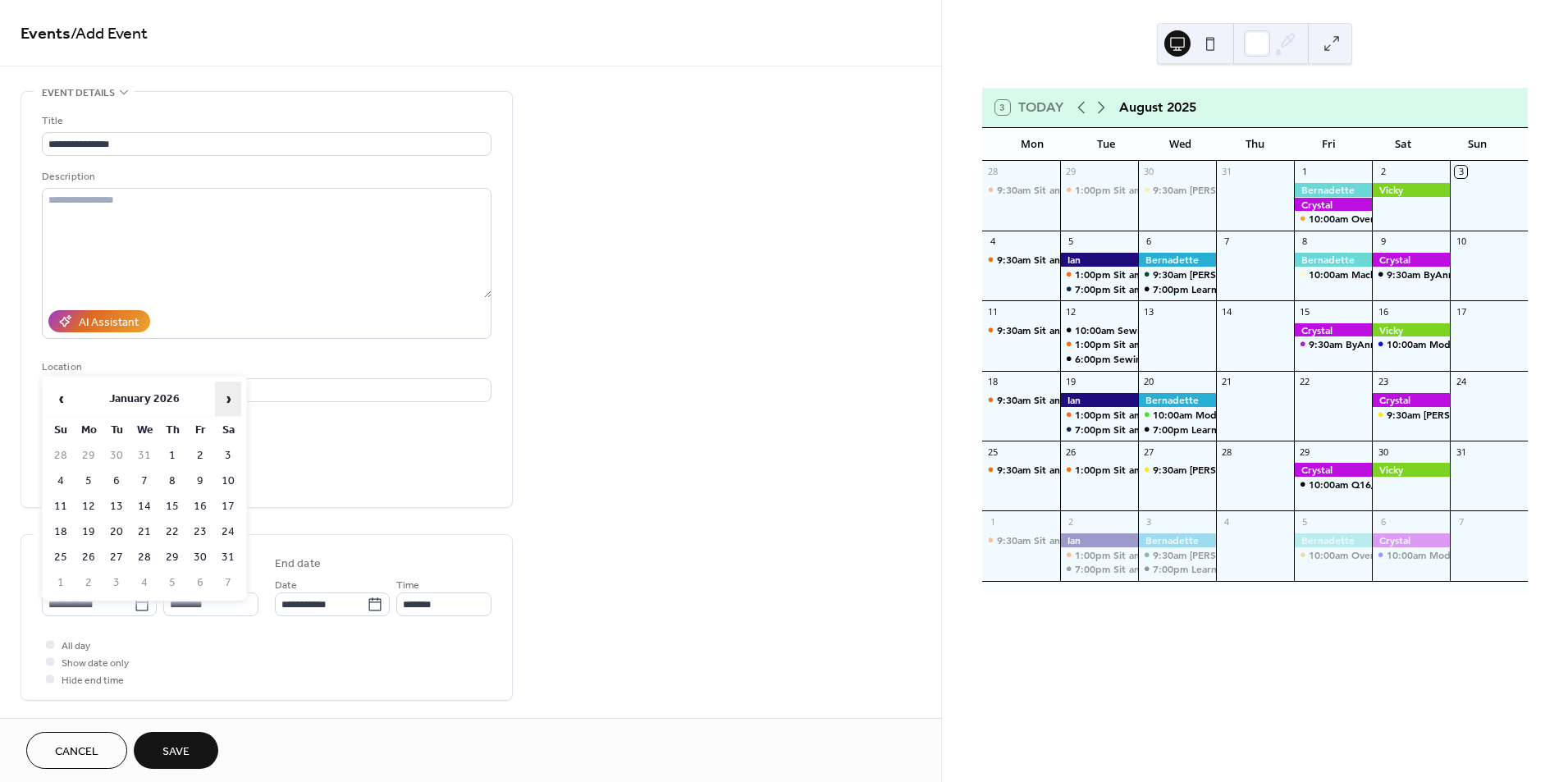 click on "›" at bounding box center [228, 399] 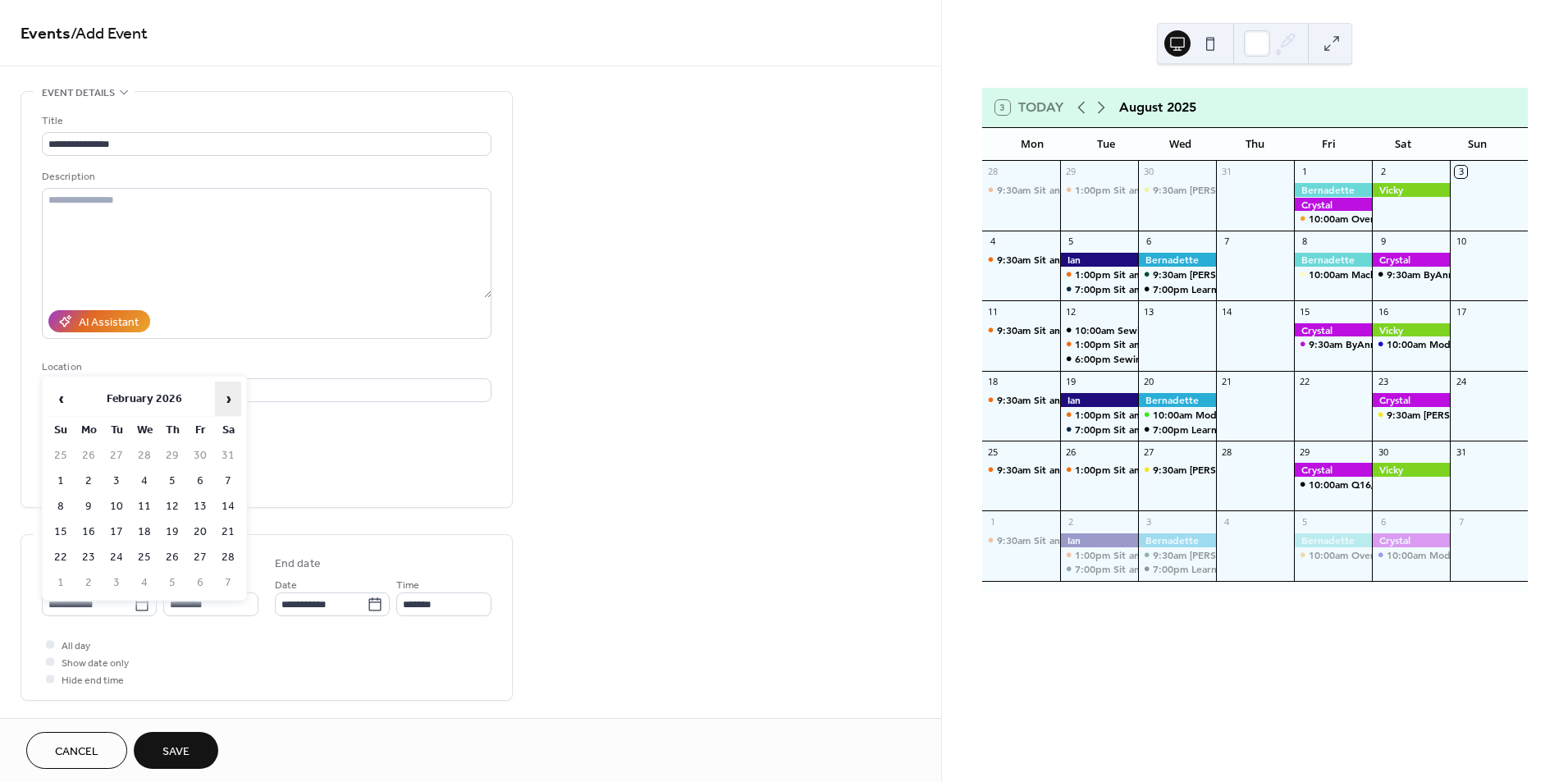 click on "›" at bounding box center (228, 399) 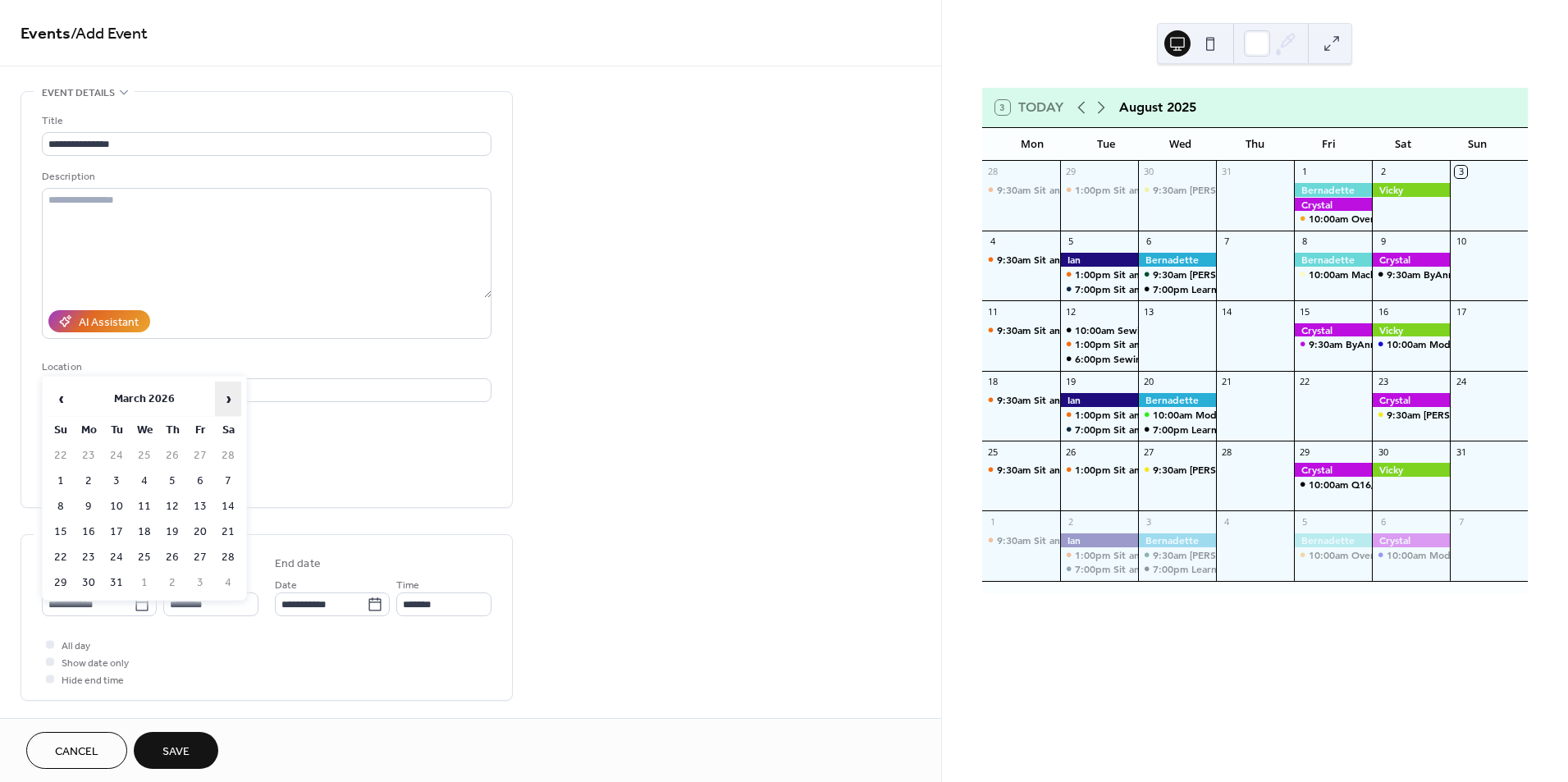 click on "›" at bounding box center (228, 399) 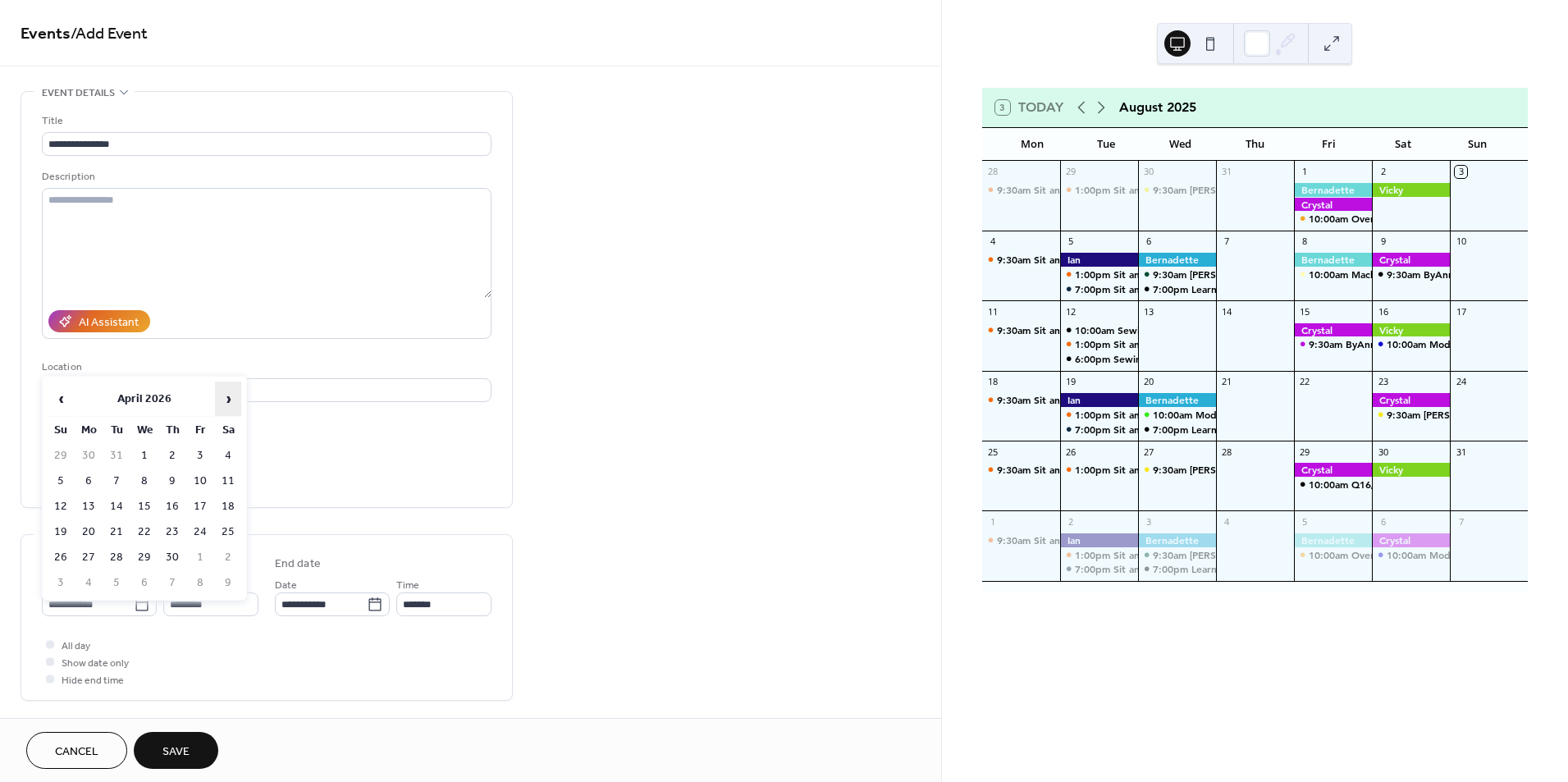 click on "›" at bounding box center (228, 399) 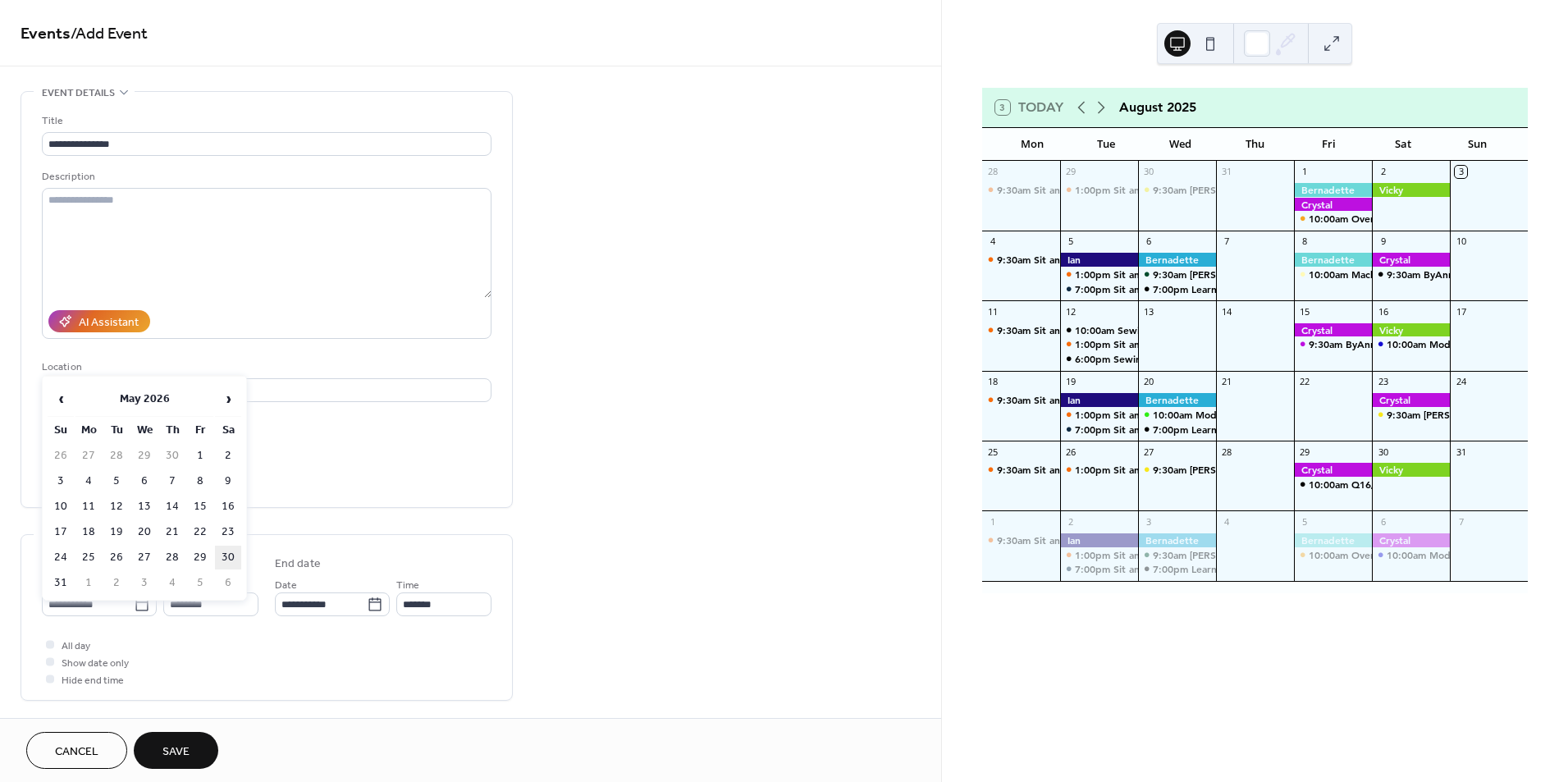click on "30" at bounding box center (228, 557) 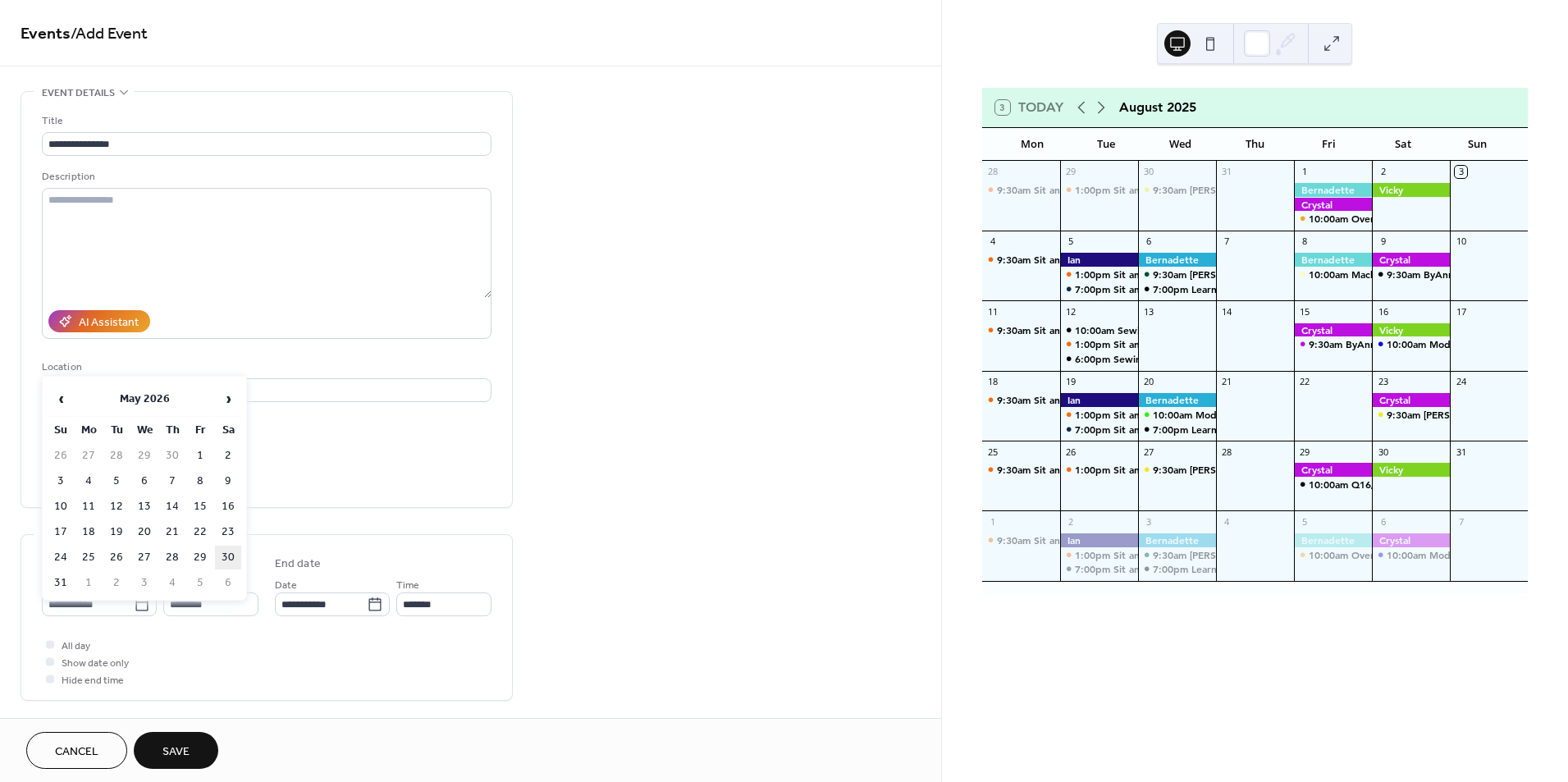 type on "**********" 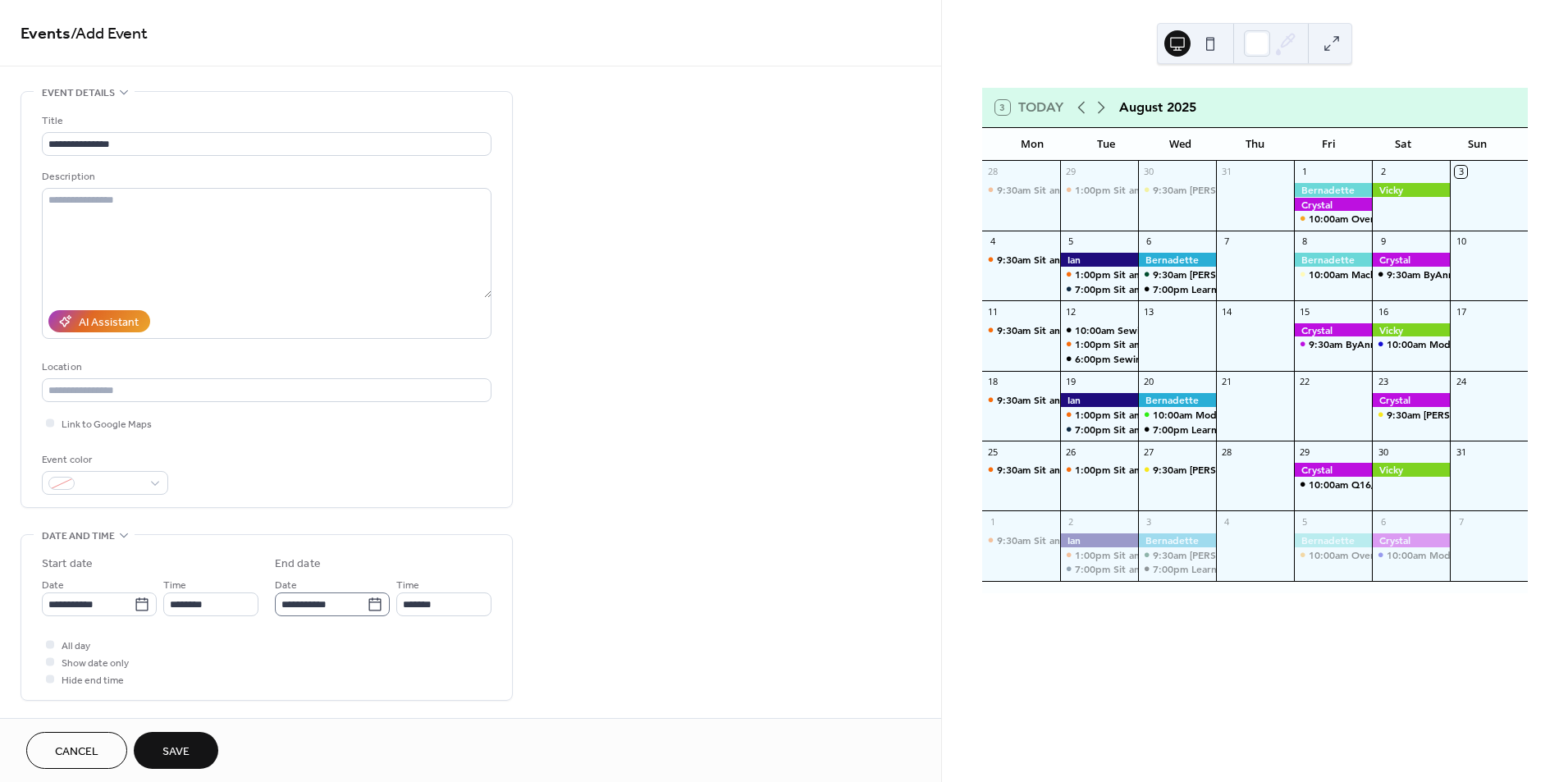 click 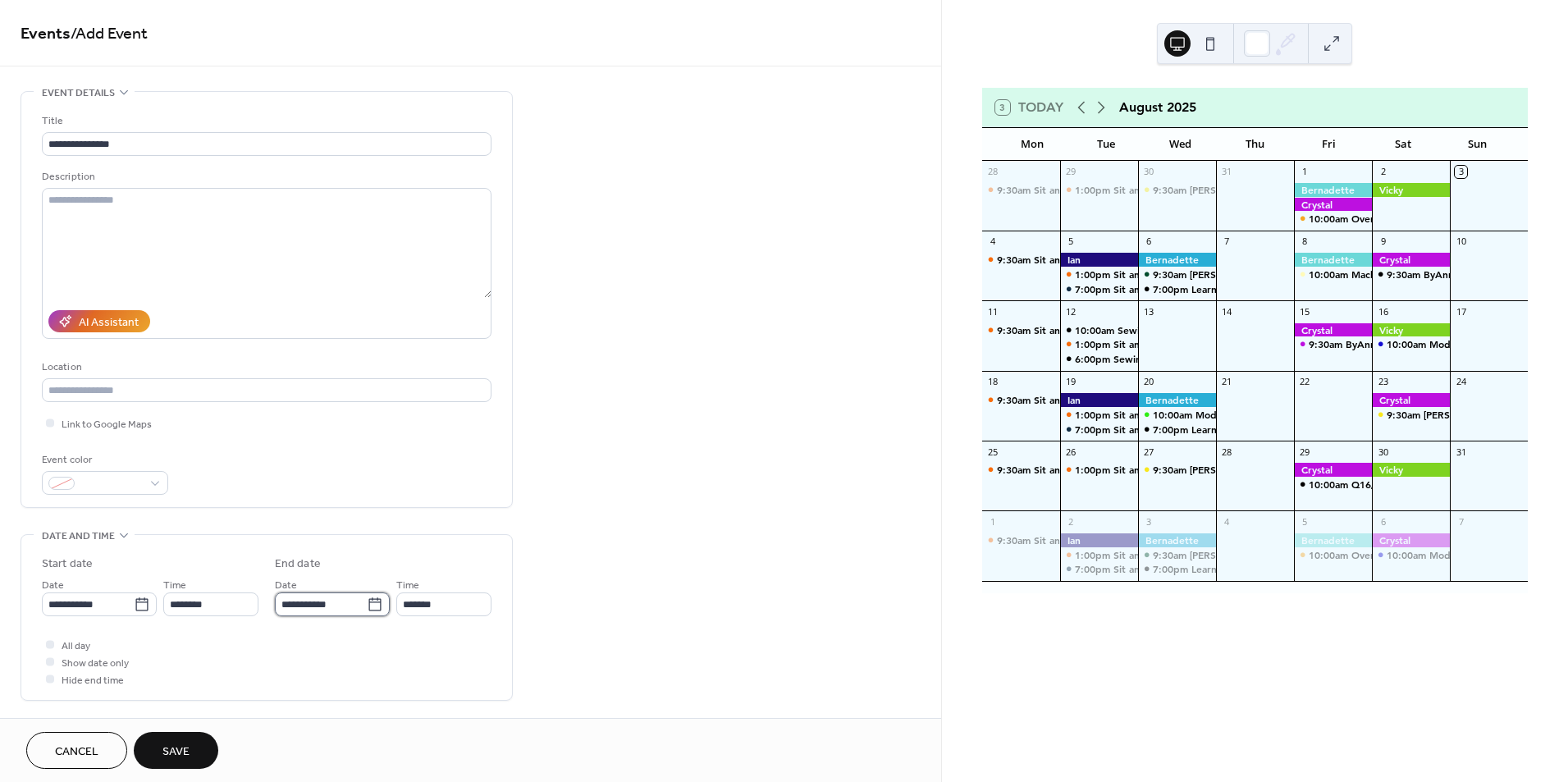click on "**********" at bounding box center [321, 604] 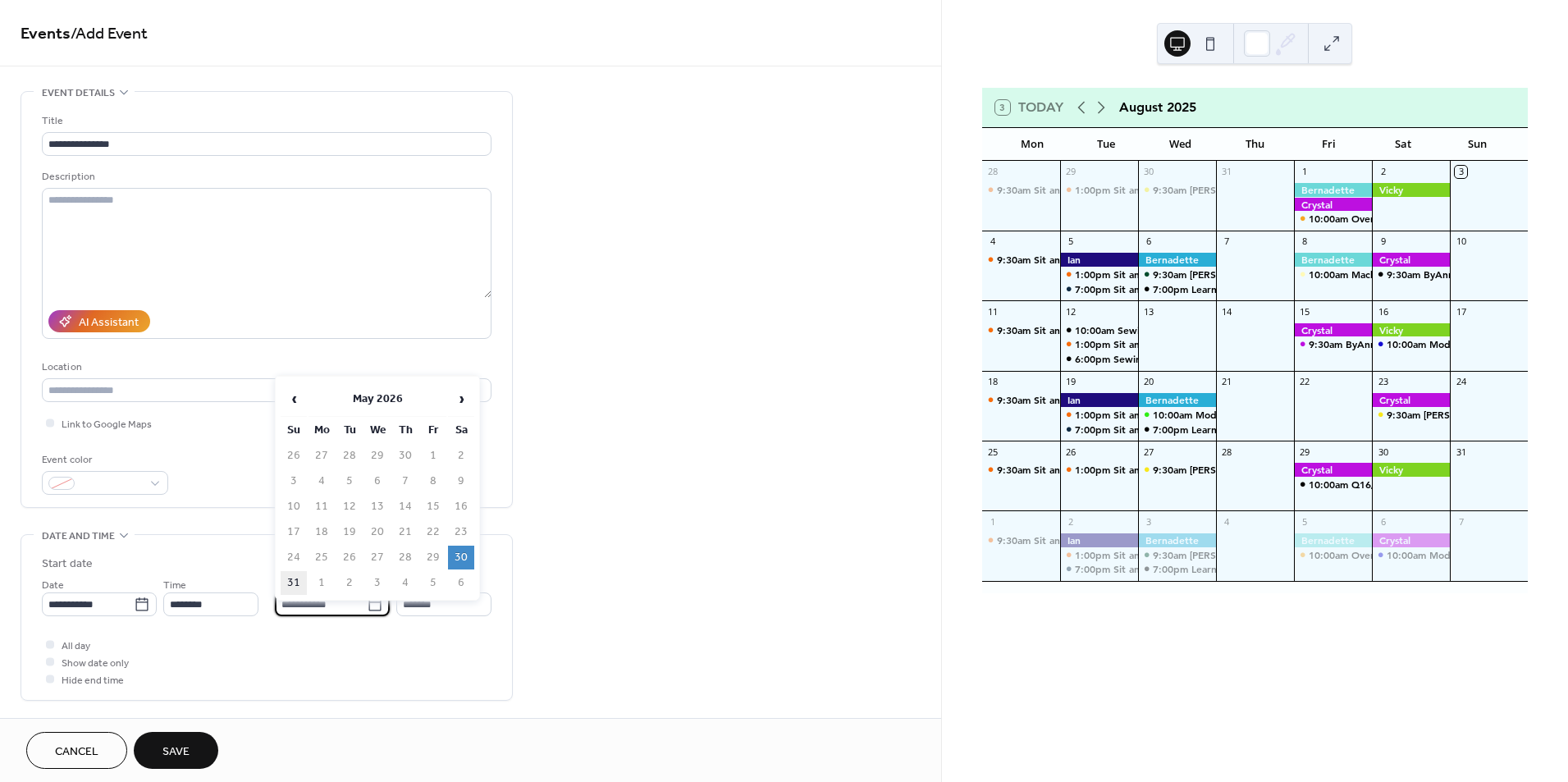click on "31" at bounding box center [294, 583] 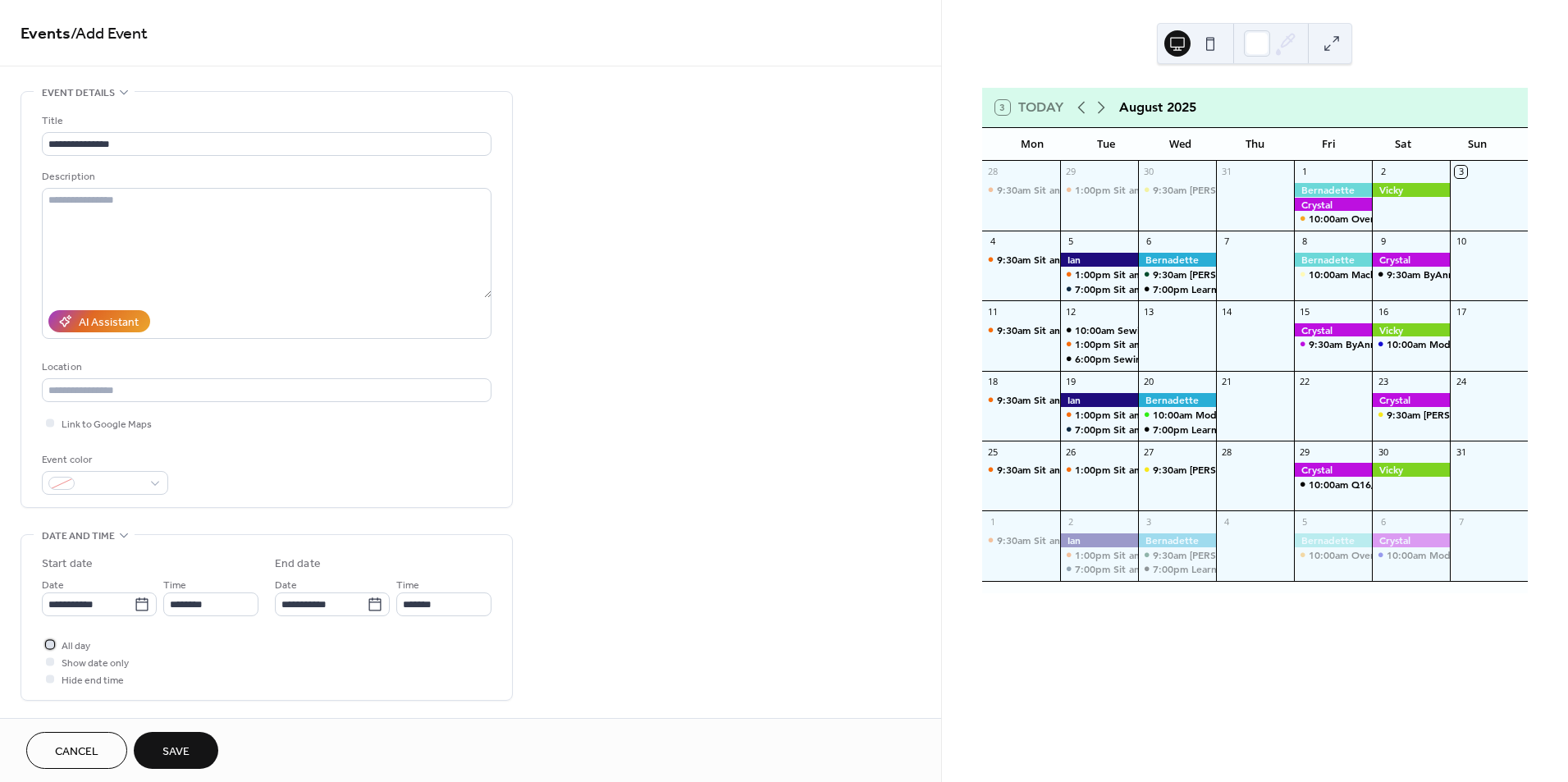 click on "All day" at bounding box center (75, 646) 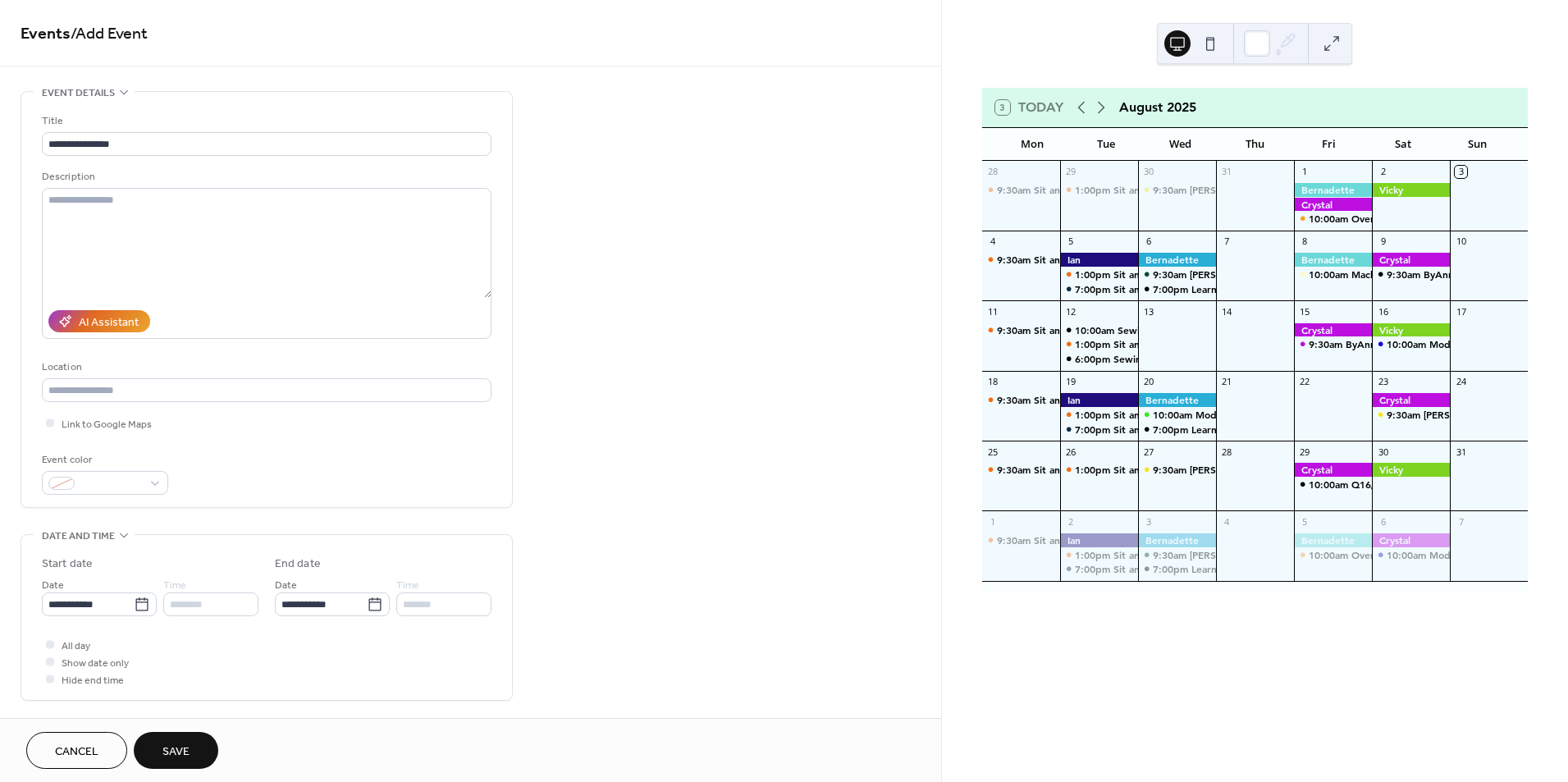 click on "Save" at bounding box center (176, 752) 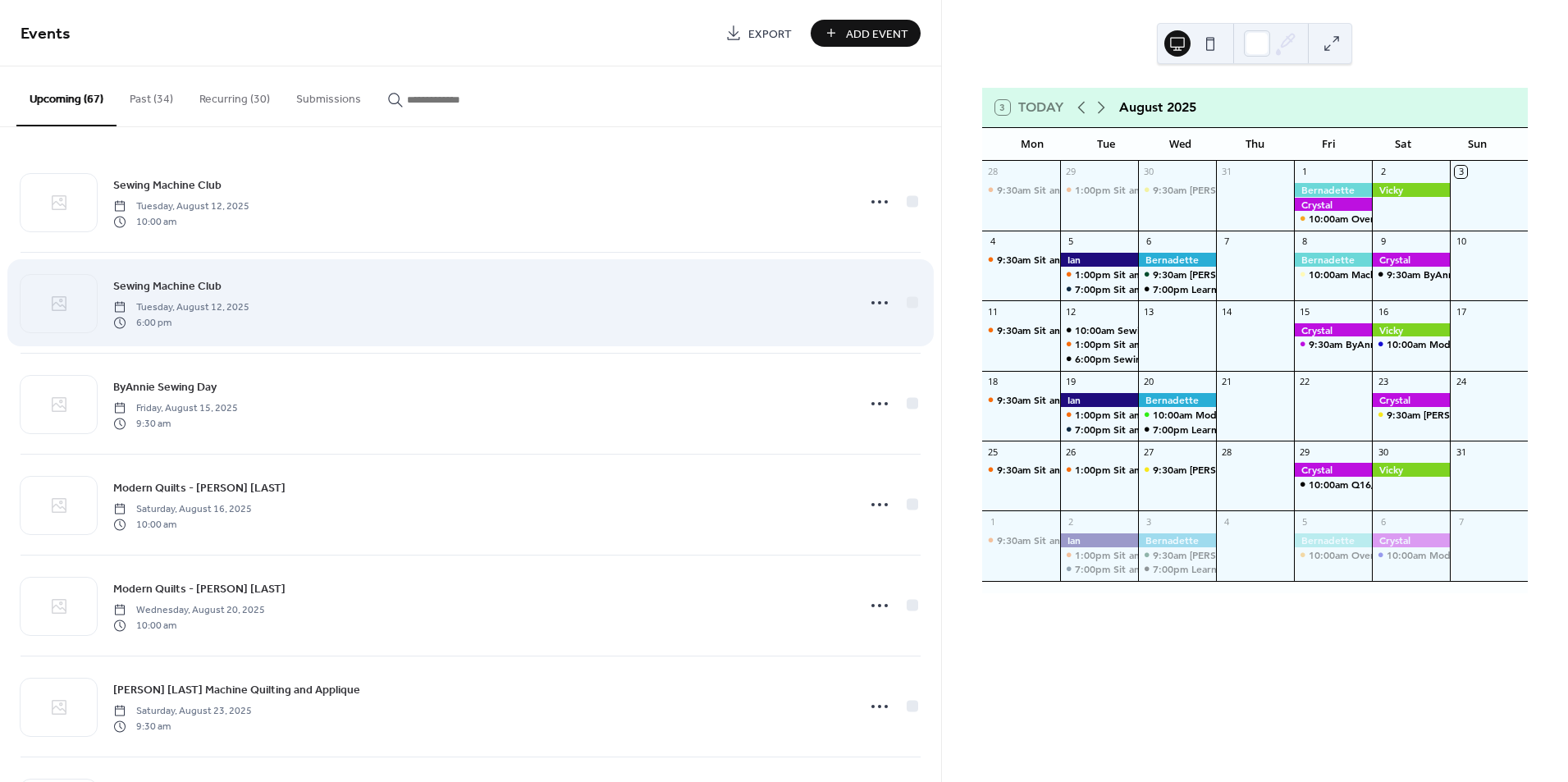 click on "Sewing Machine Club  Tuesday, August 12, 2025 6:00 pm" at bounding box center [479, 303] 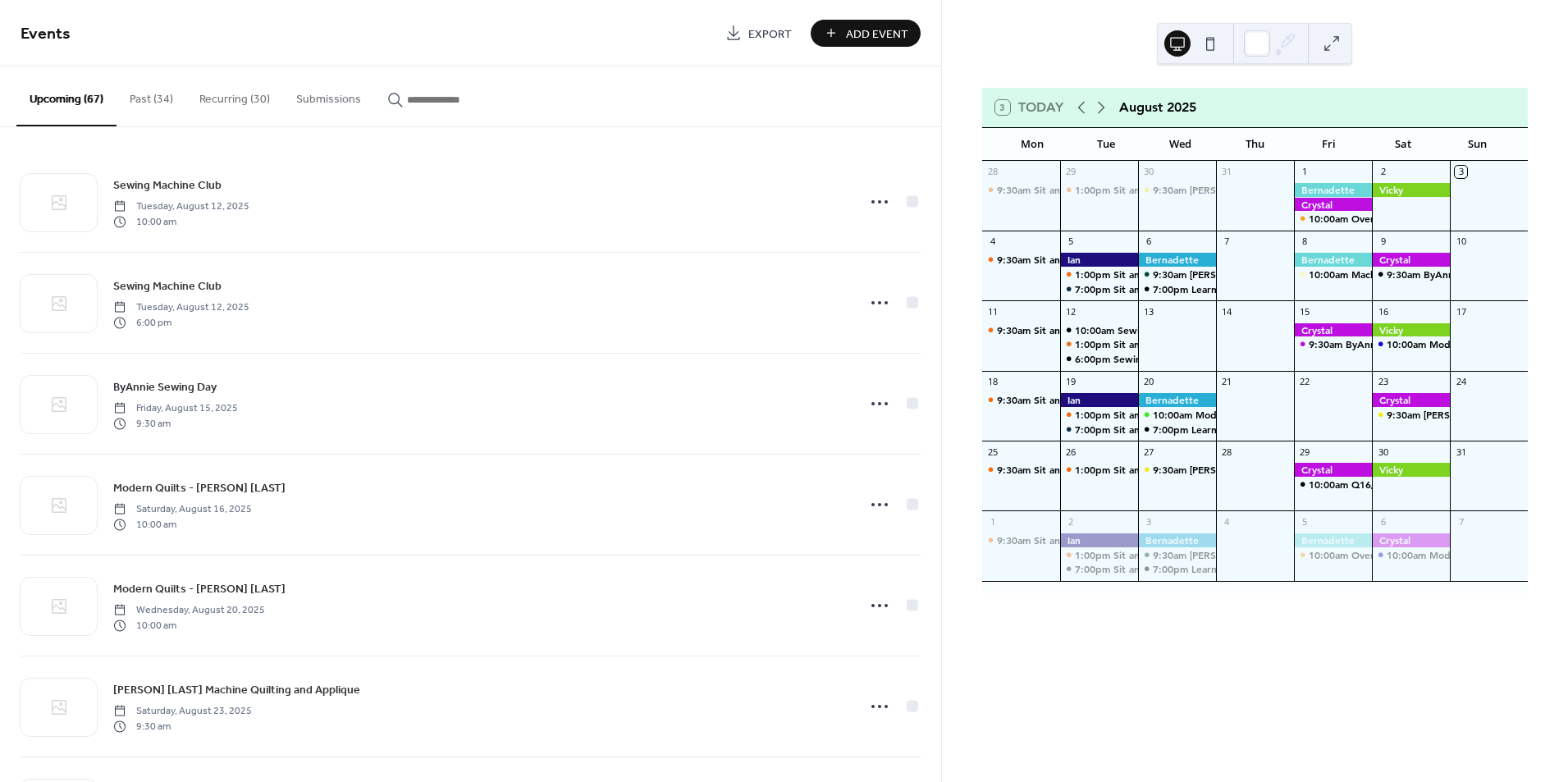 click on "Add Event" at bounding box center [877, 34] 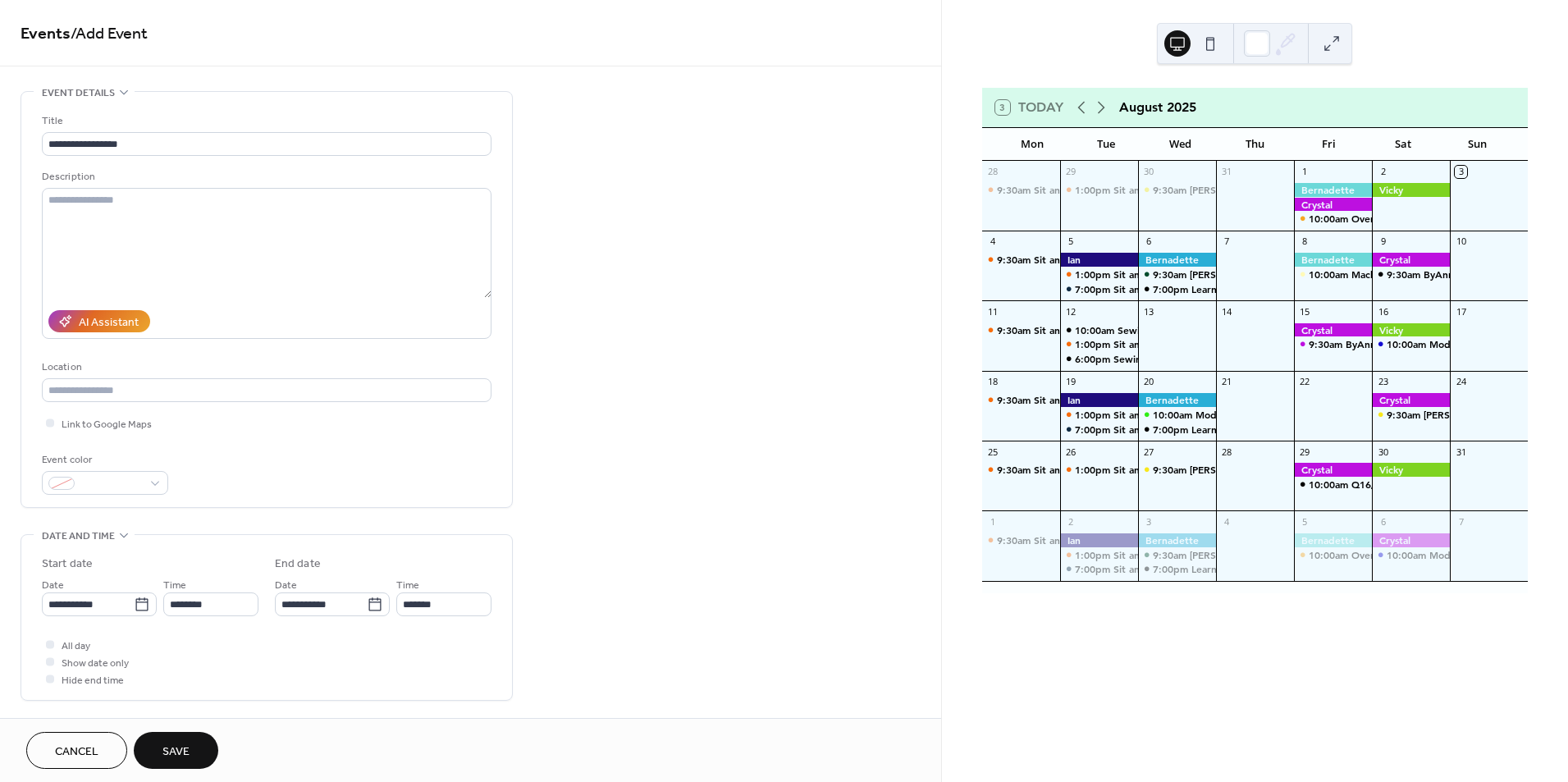 click on "**********" at bounding box center [99, 596] 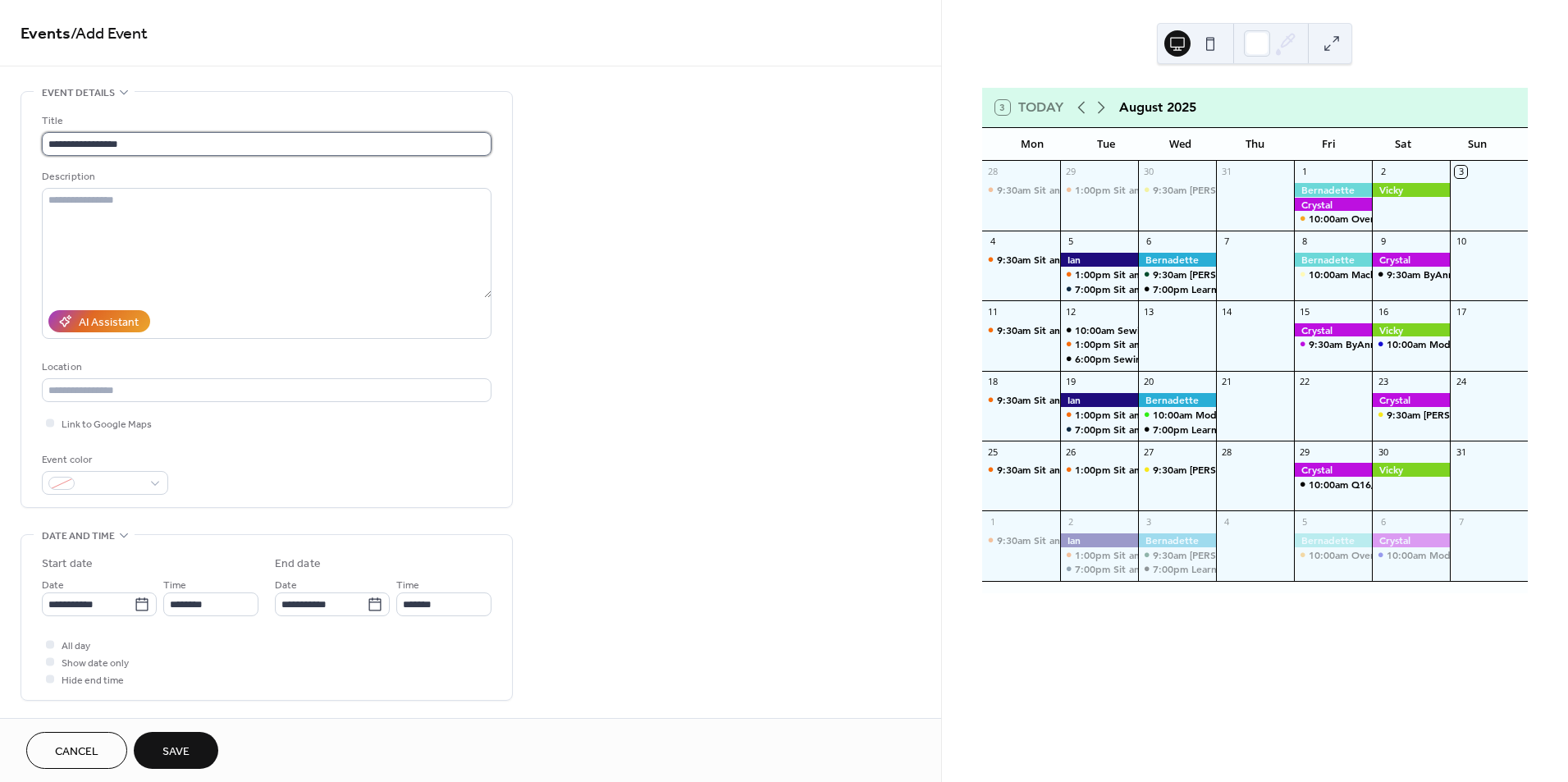 click on "**********" at bounding box center (267, 144) 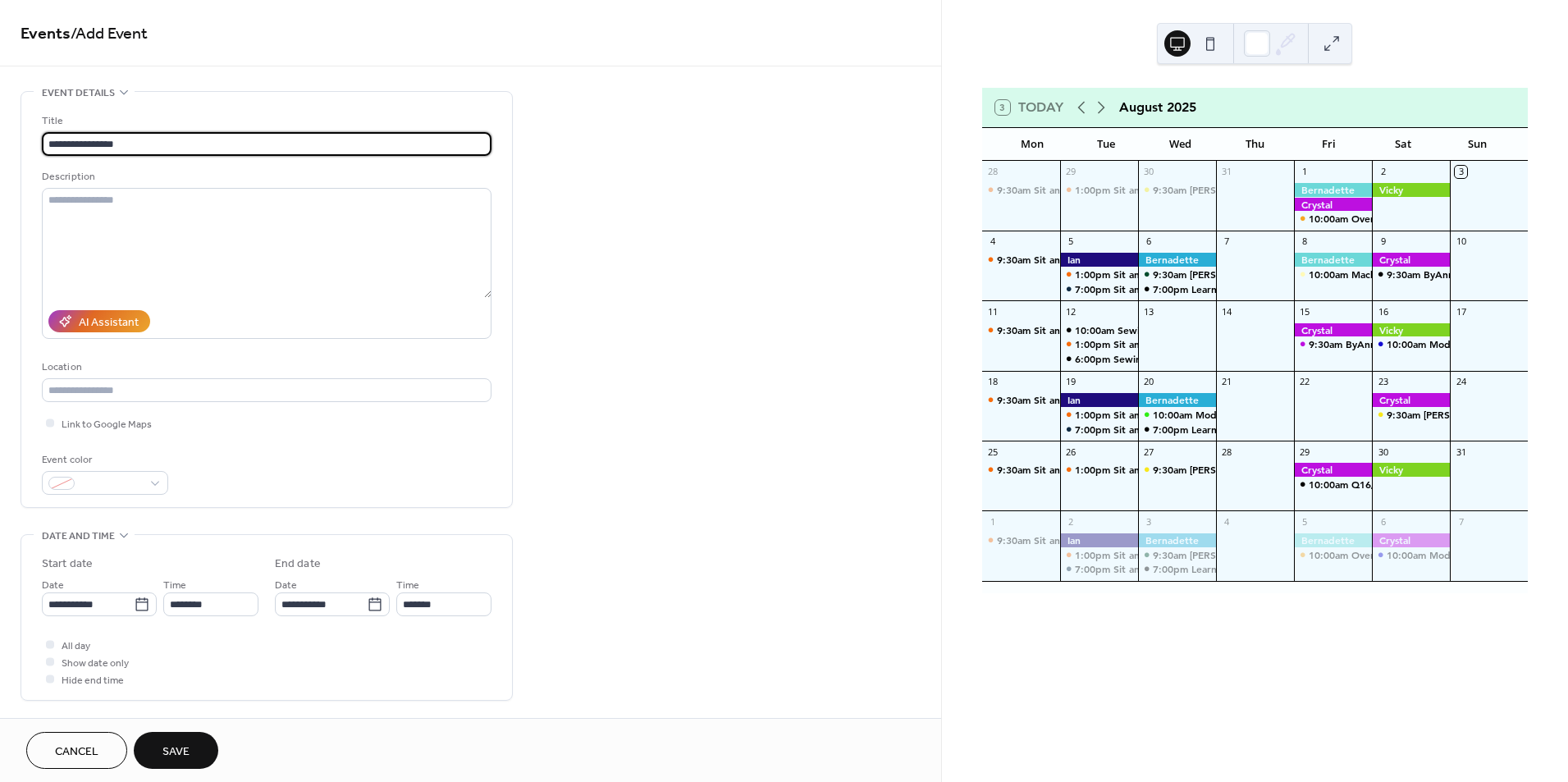 type on "**********" 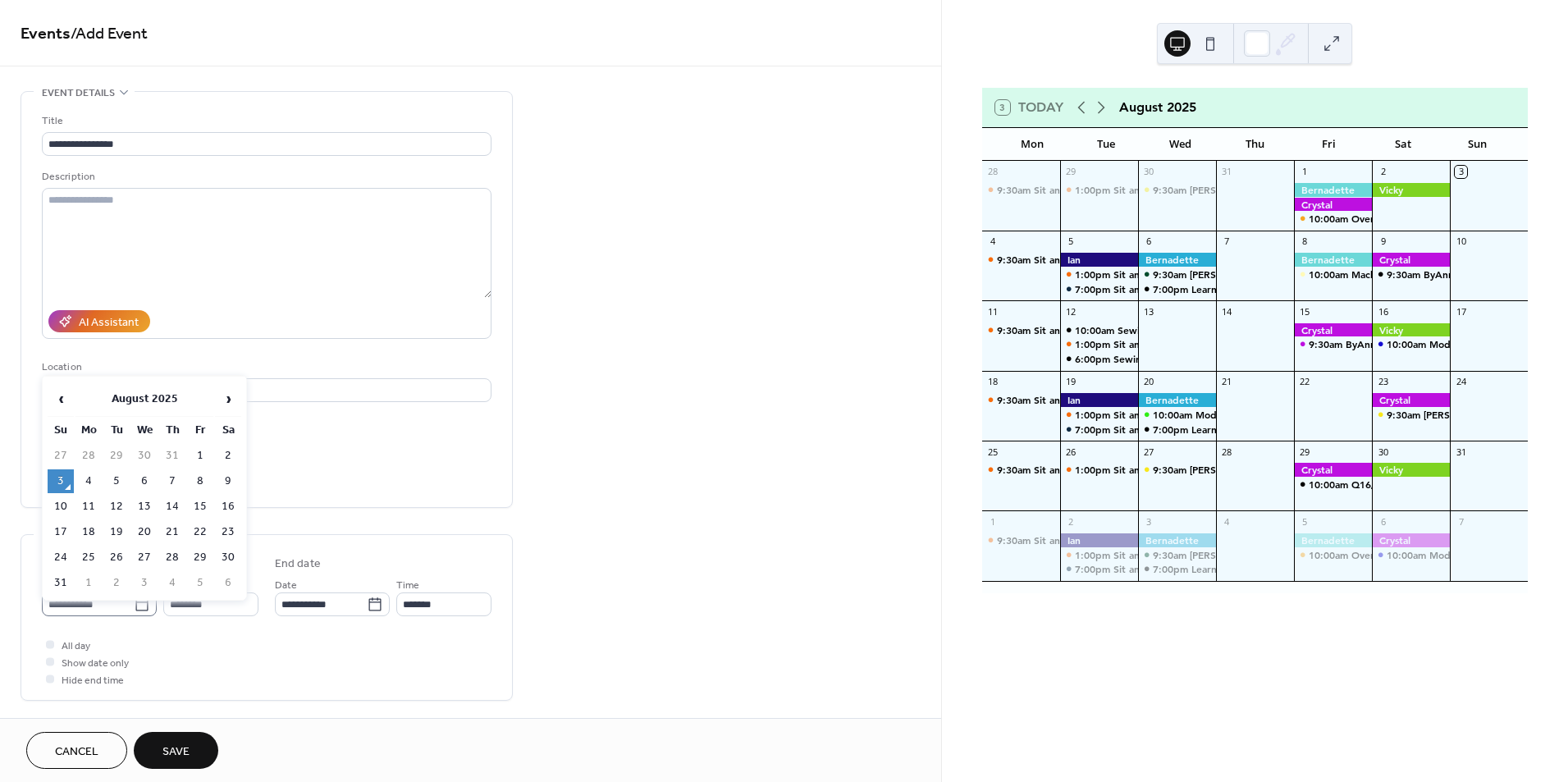 click 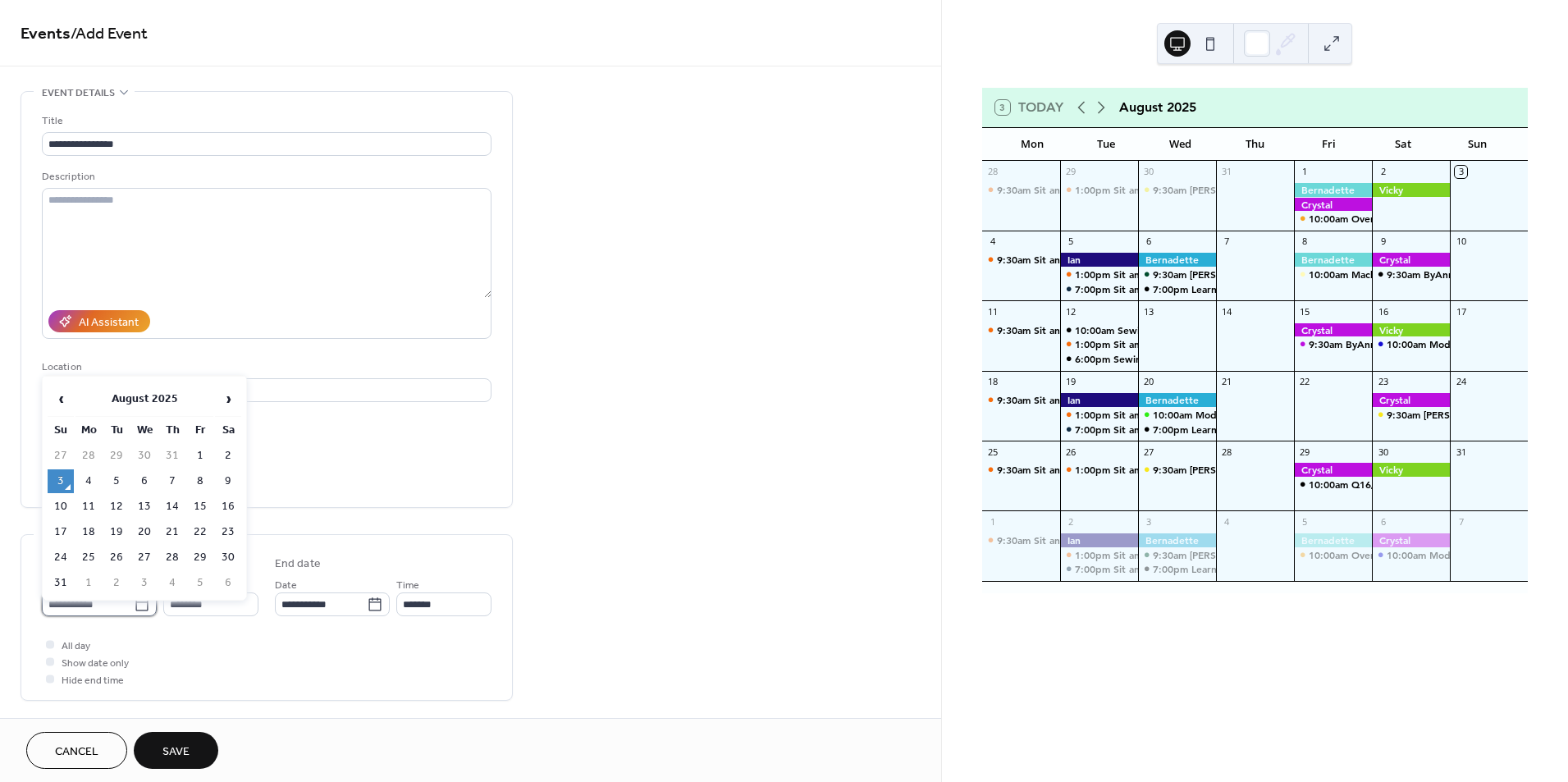 click on "**********" at bounding box center (88, 604) 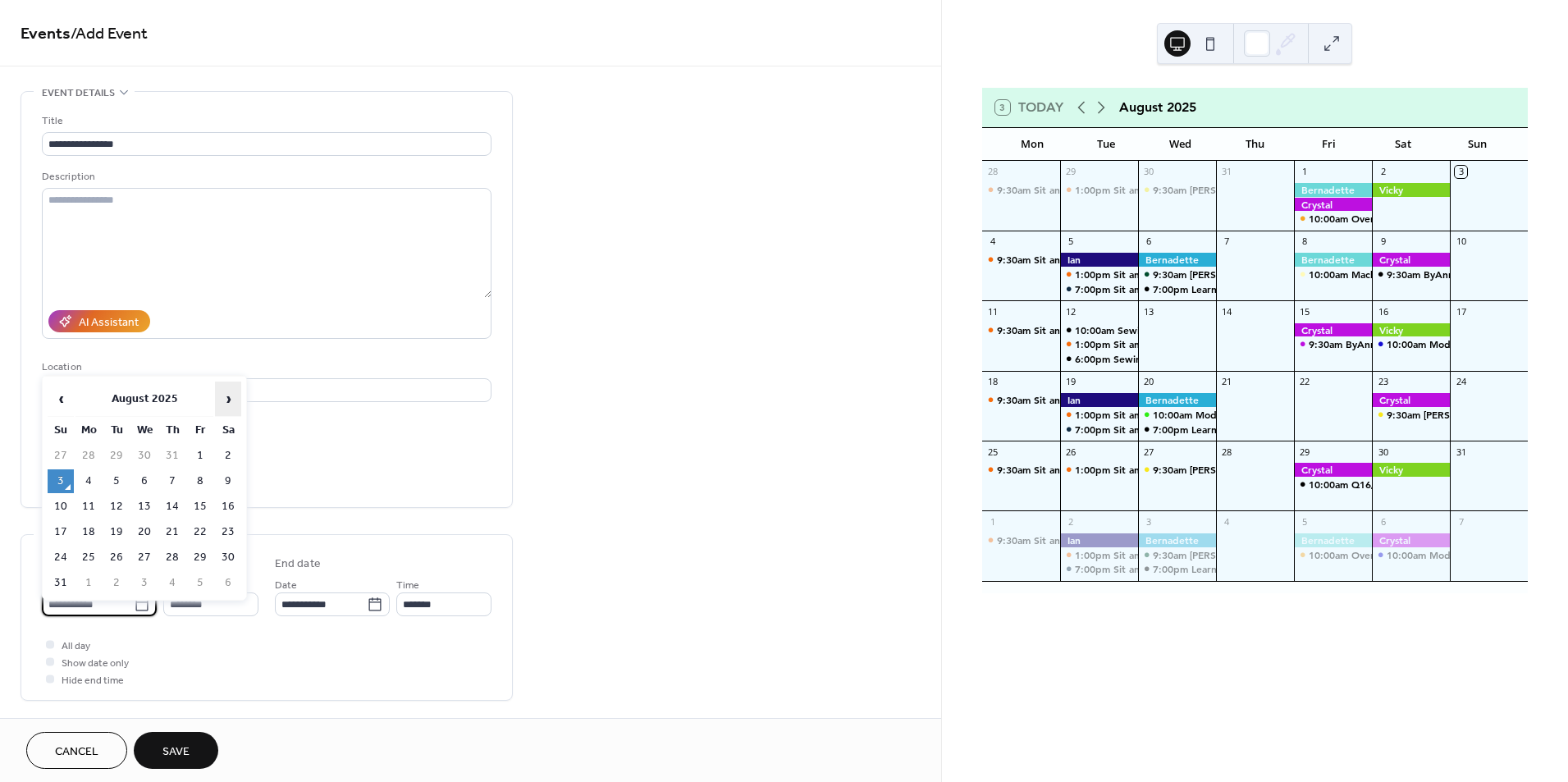 click on "›" at bounding box center (228, 399) 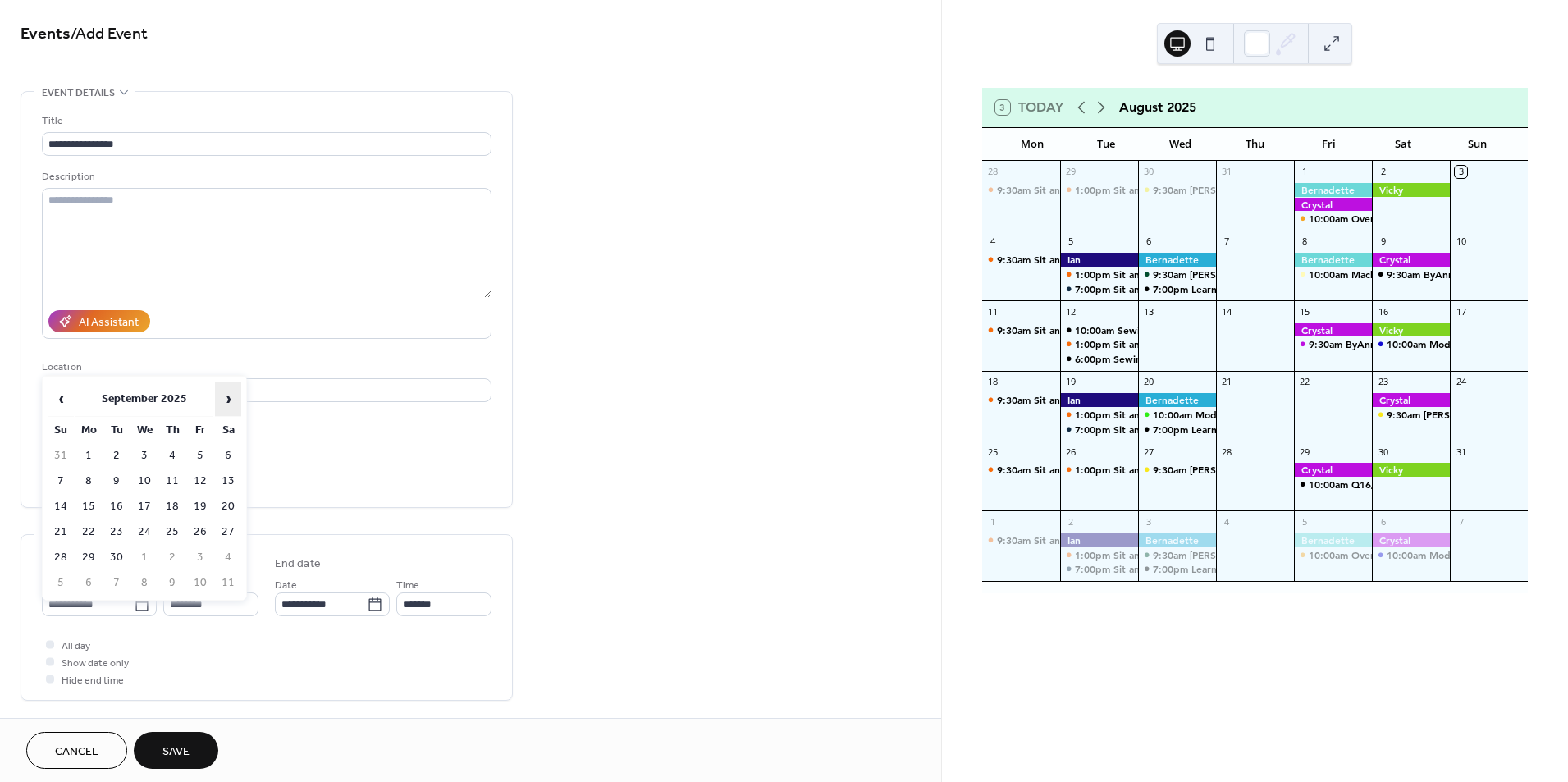 click on "›" at bounding box center [228, 399] 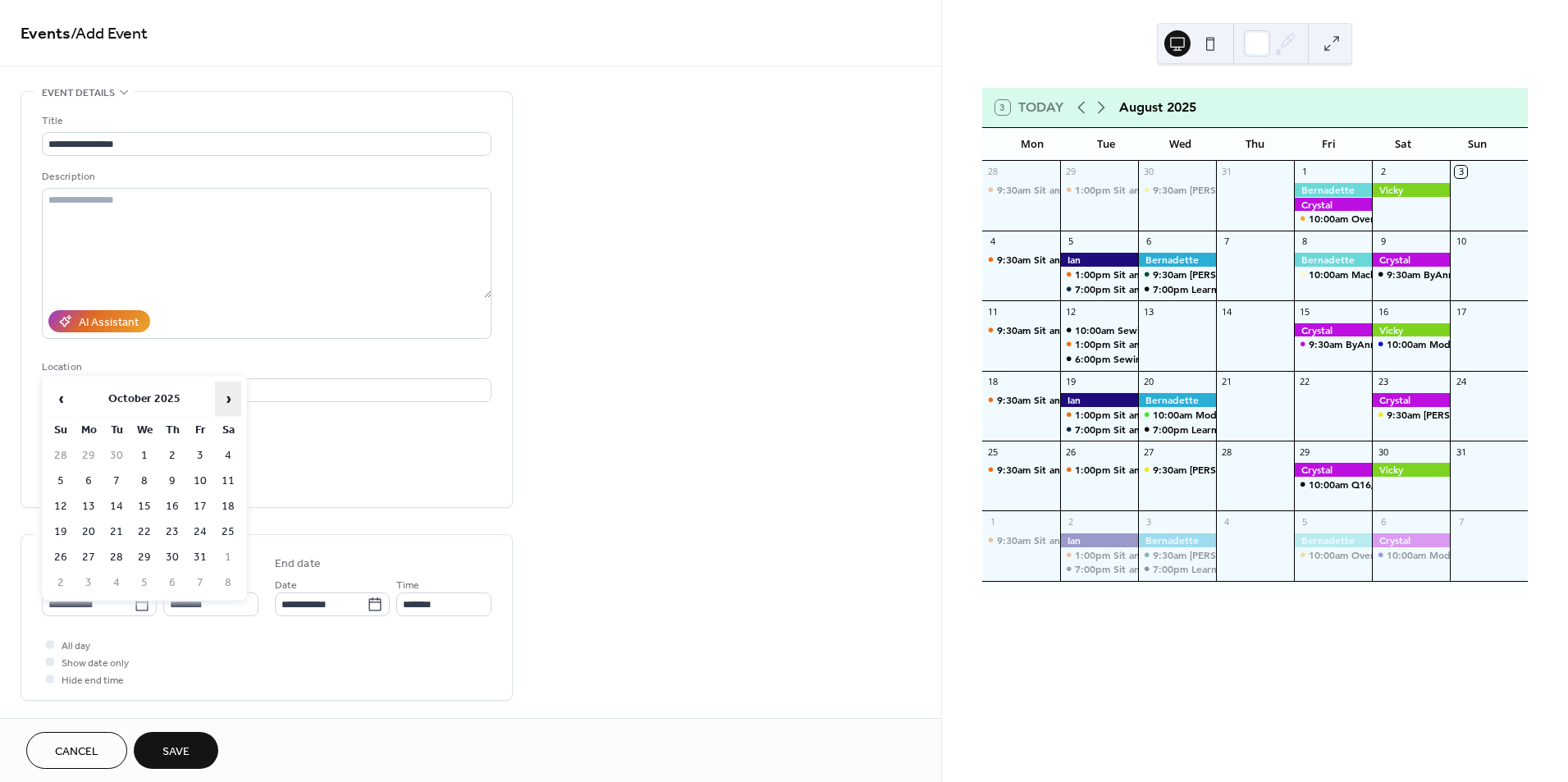 click on "›" at bounding box center [228, 399] 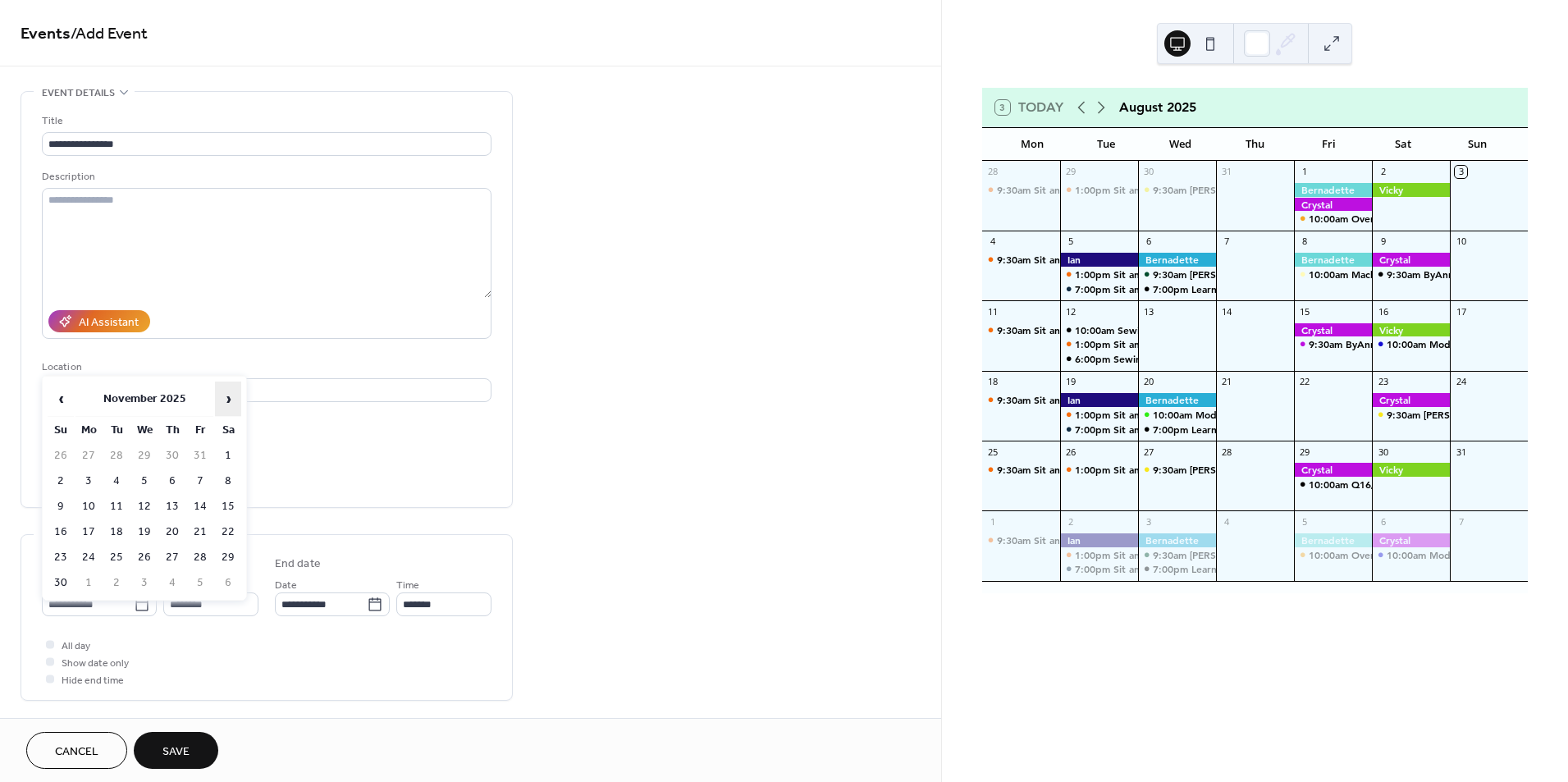 click on "›" at bounding box center [228, 399] 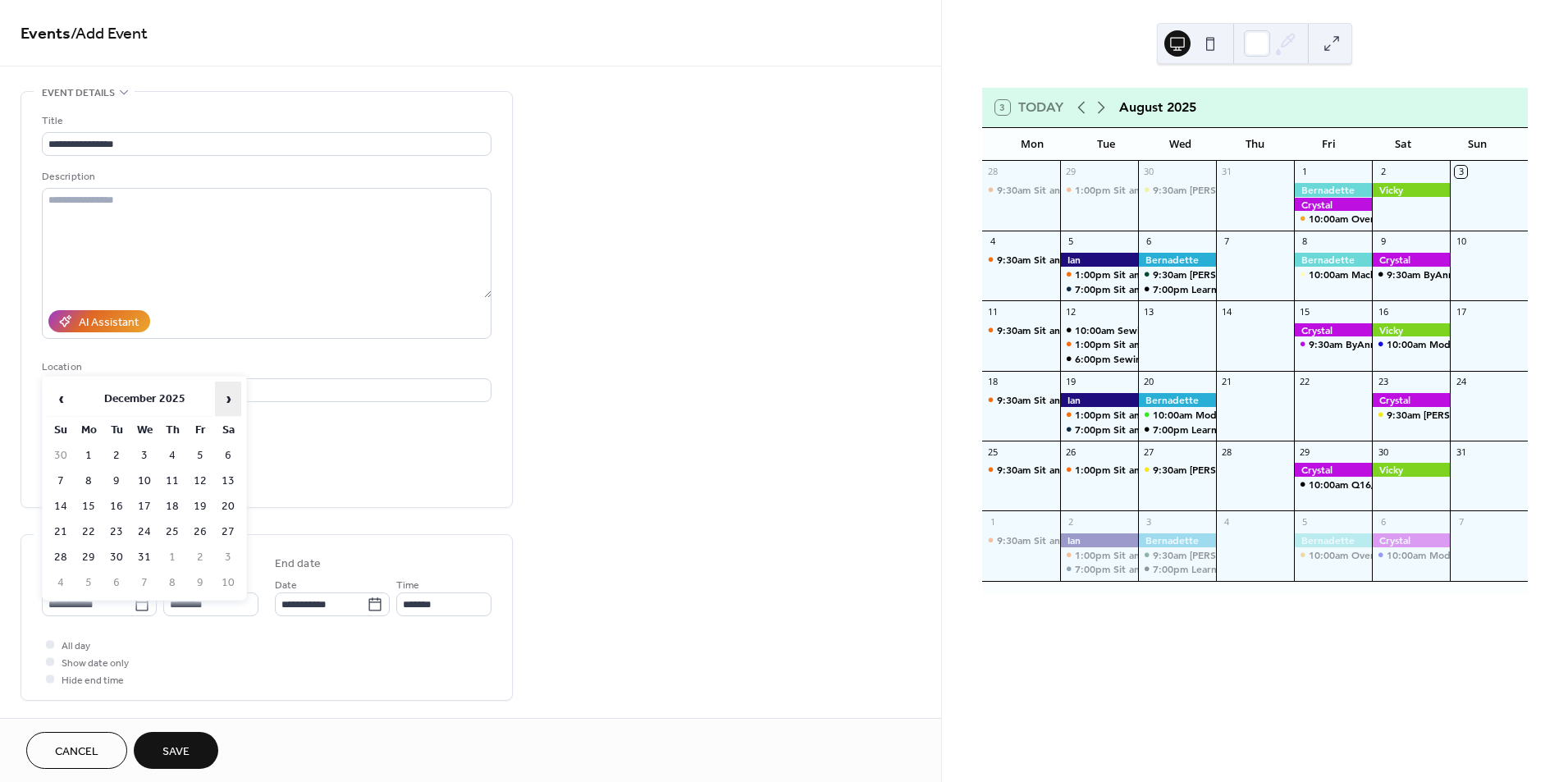 click on "›" at bounding box center (228, 399) 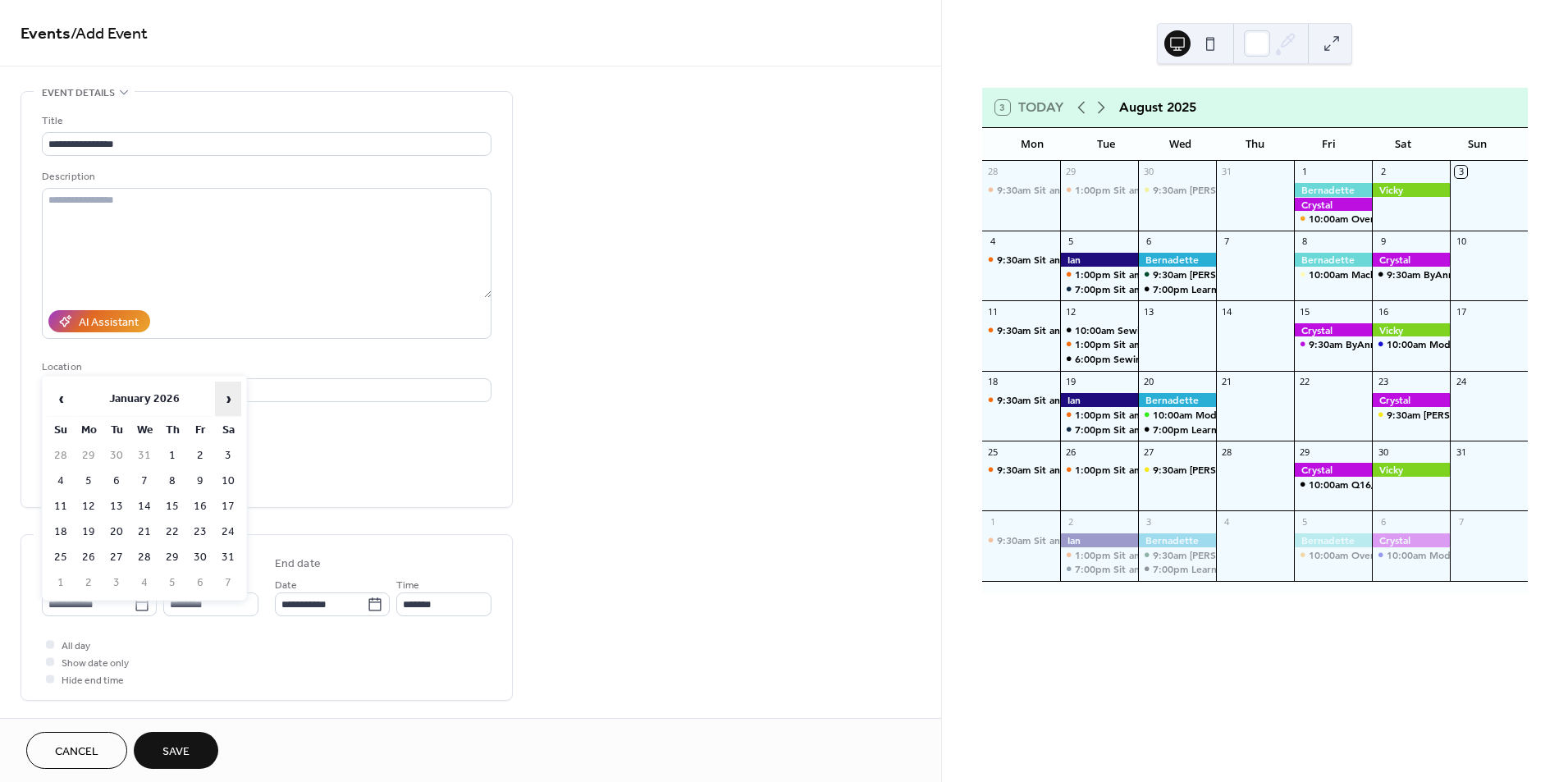 click on "›" at bounding box center [228, 399] 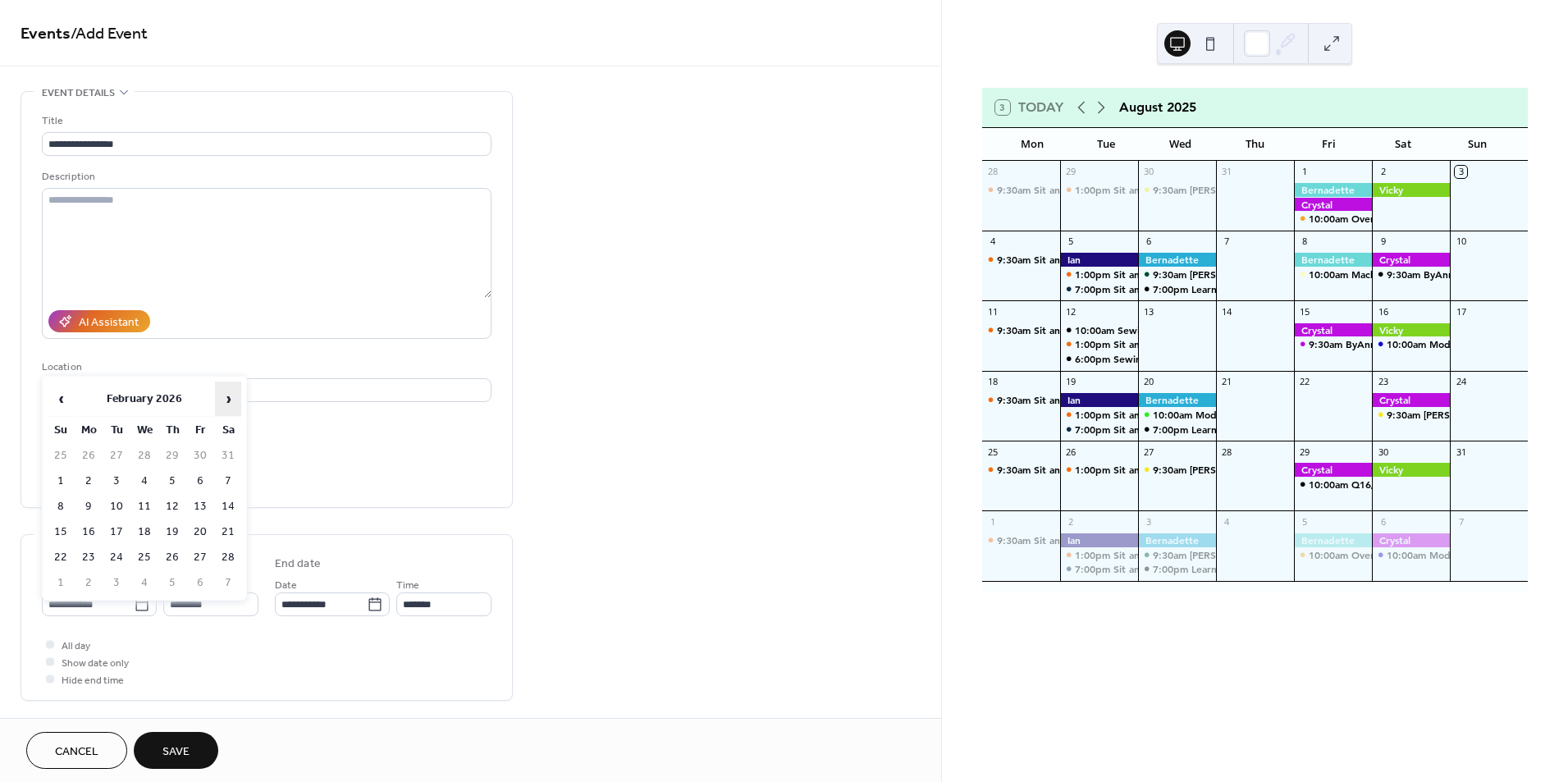 click on "›" at bounding box center (228, 399) 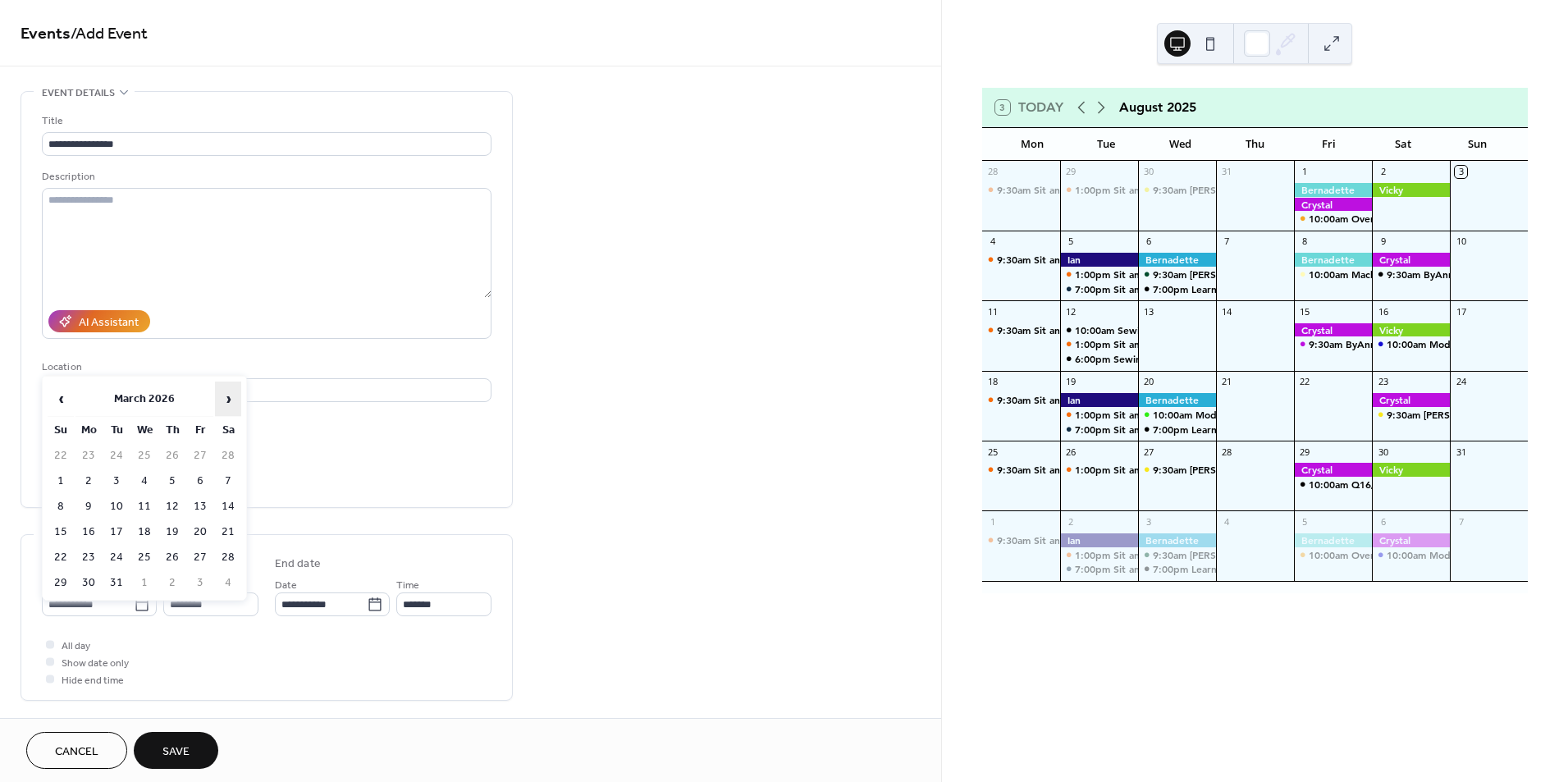 click on "›" at bounding box center (228, 399) 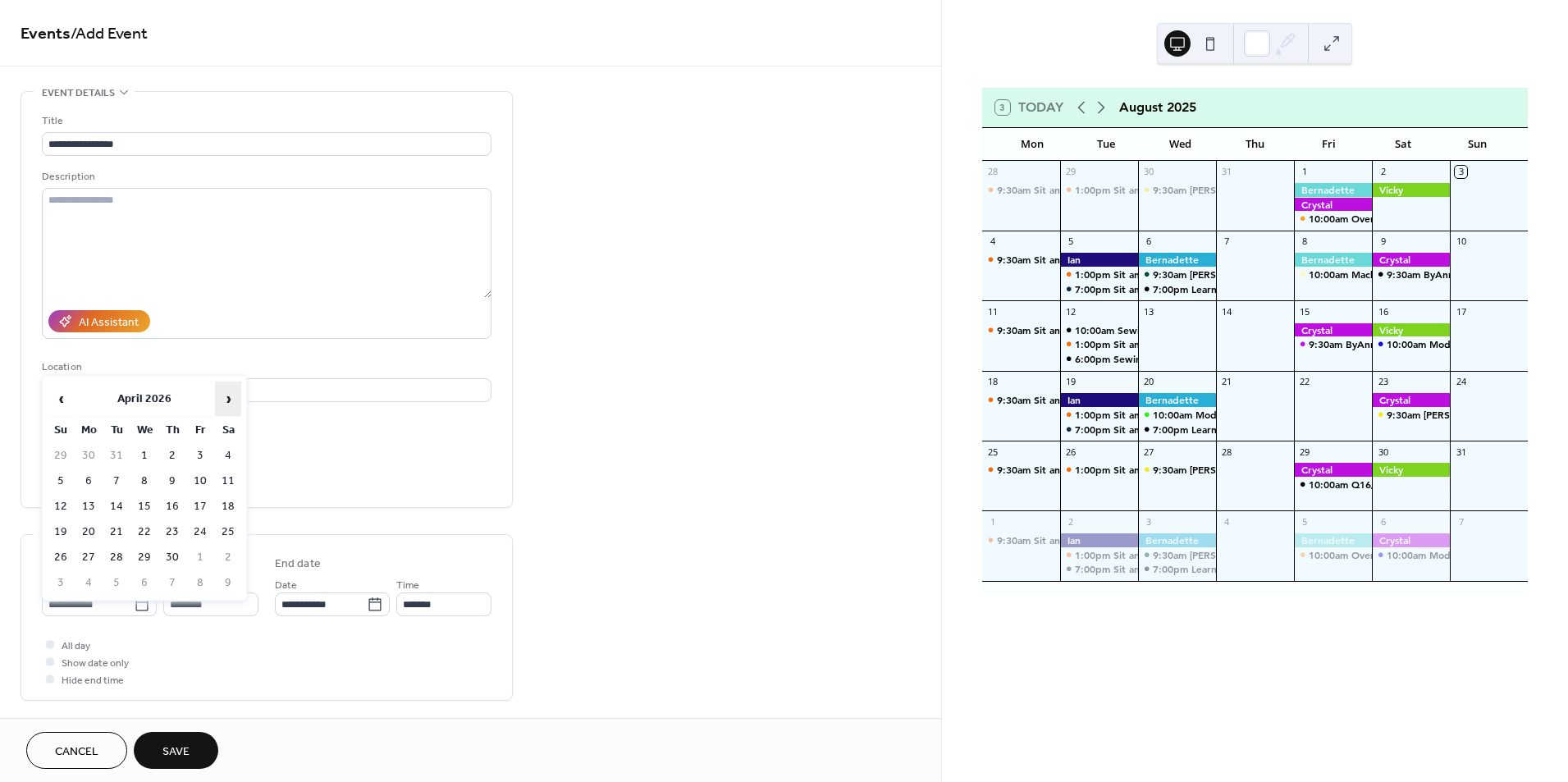 click on "›" at bounding box center (228, 399) 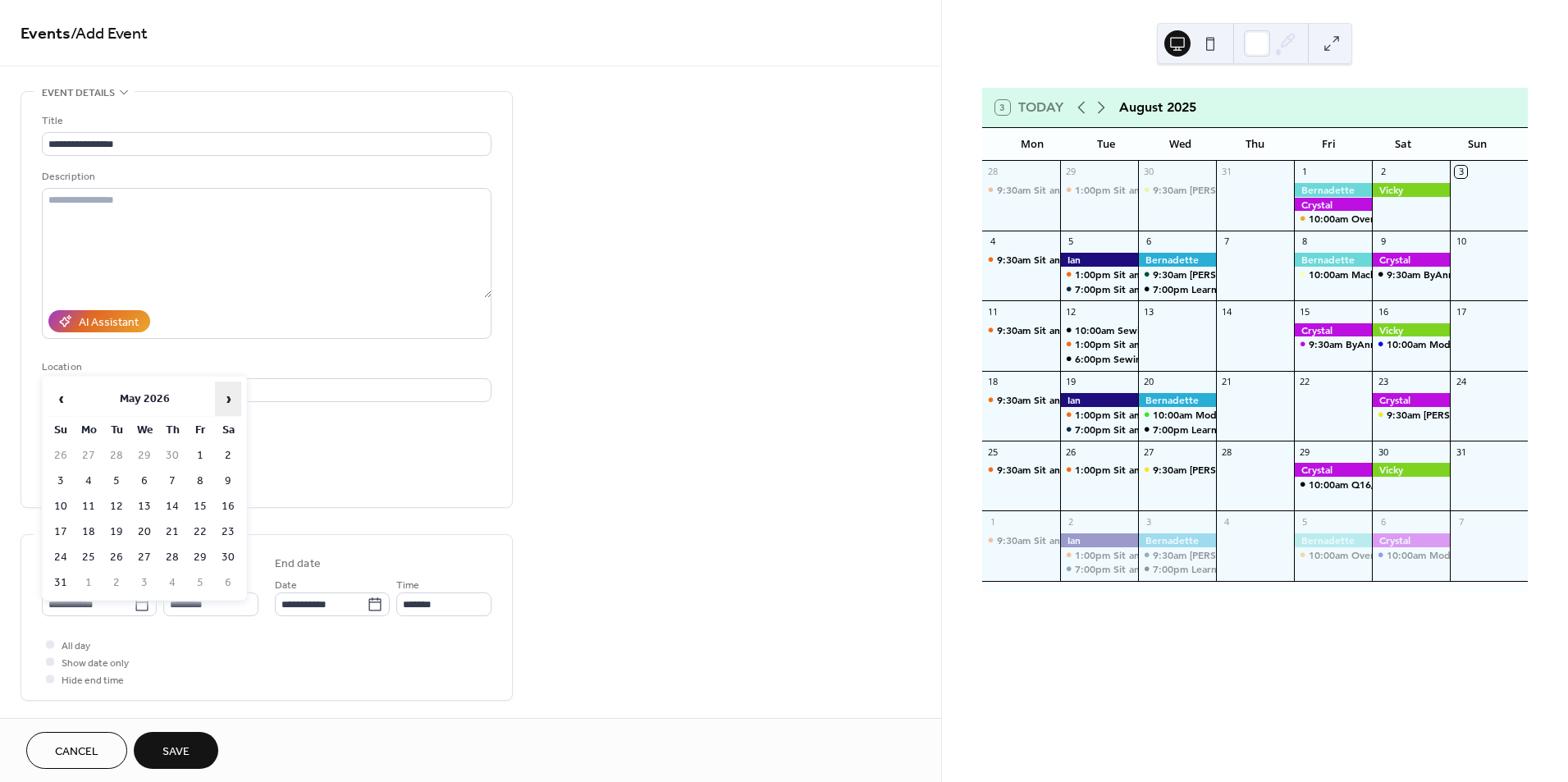 click on "›" at bounding box center [228, 399] 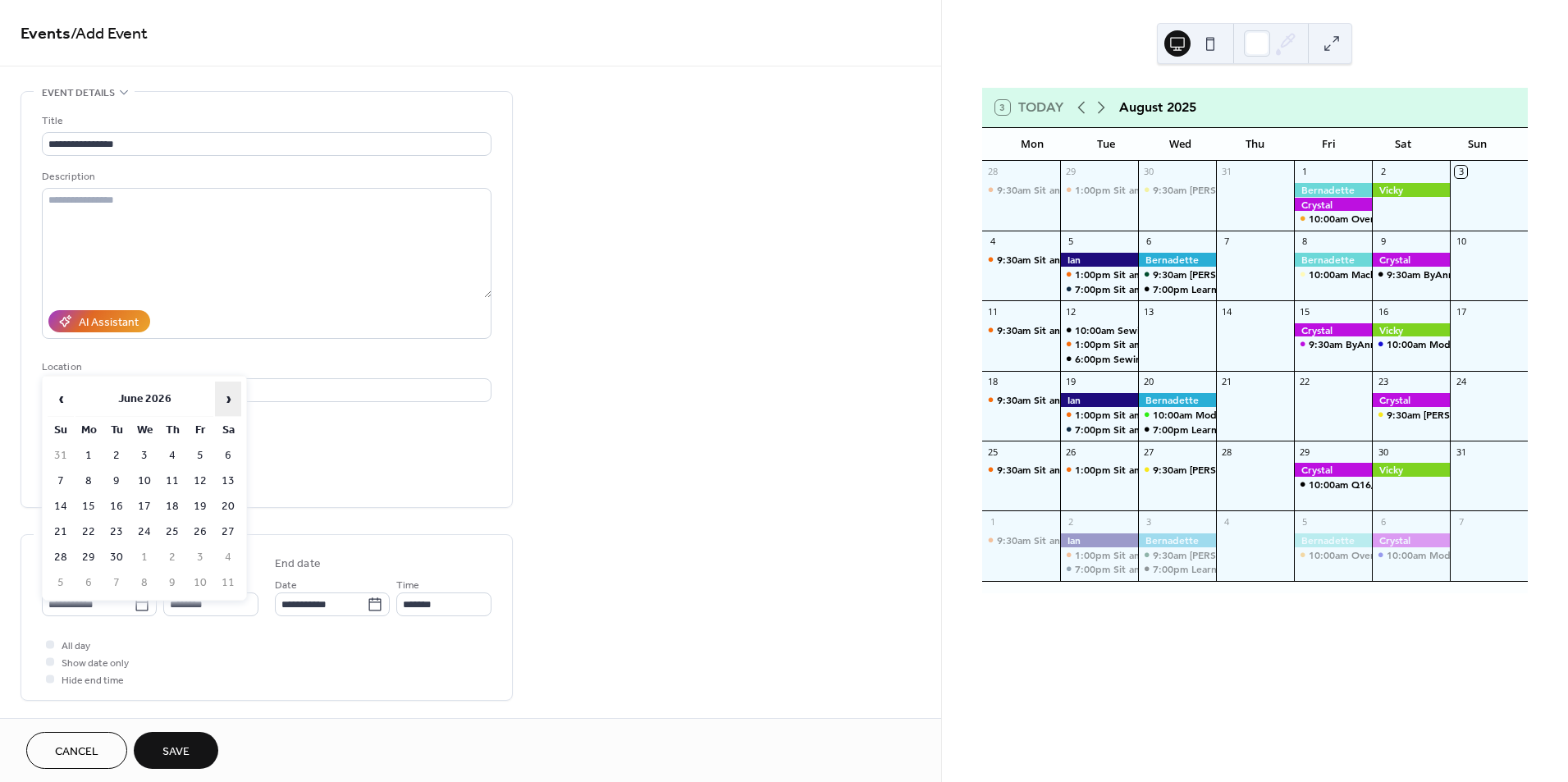 click on "›" at bounding box center (228, 399) 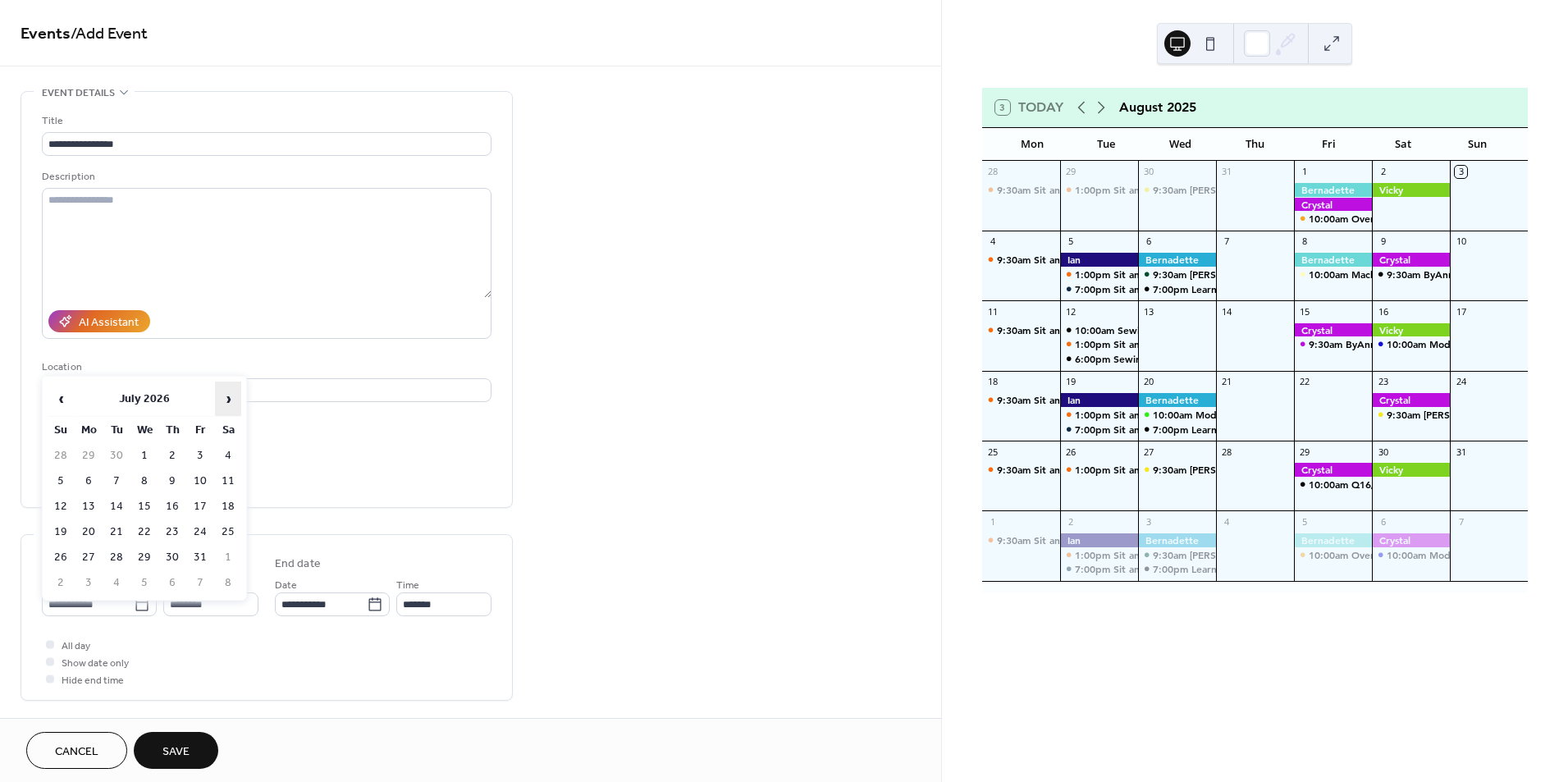 click on "›" at bounding box center (228, 399) 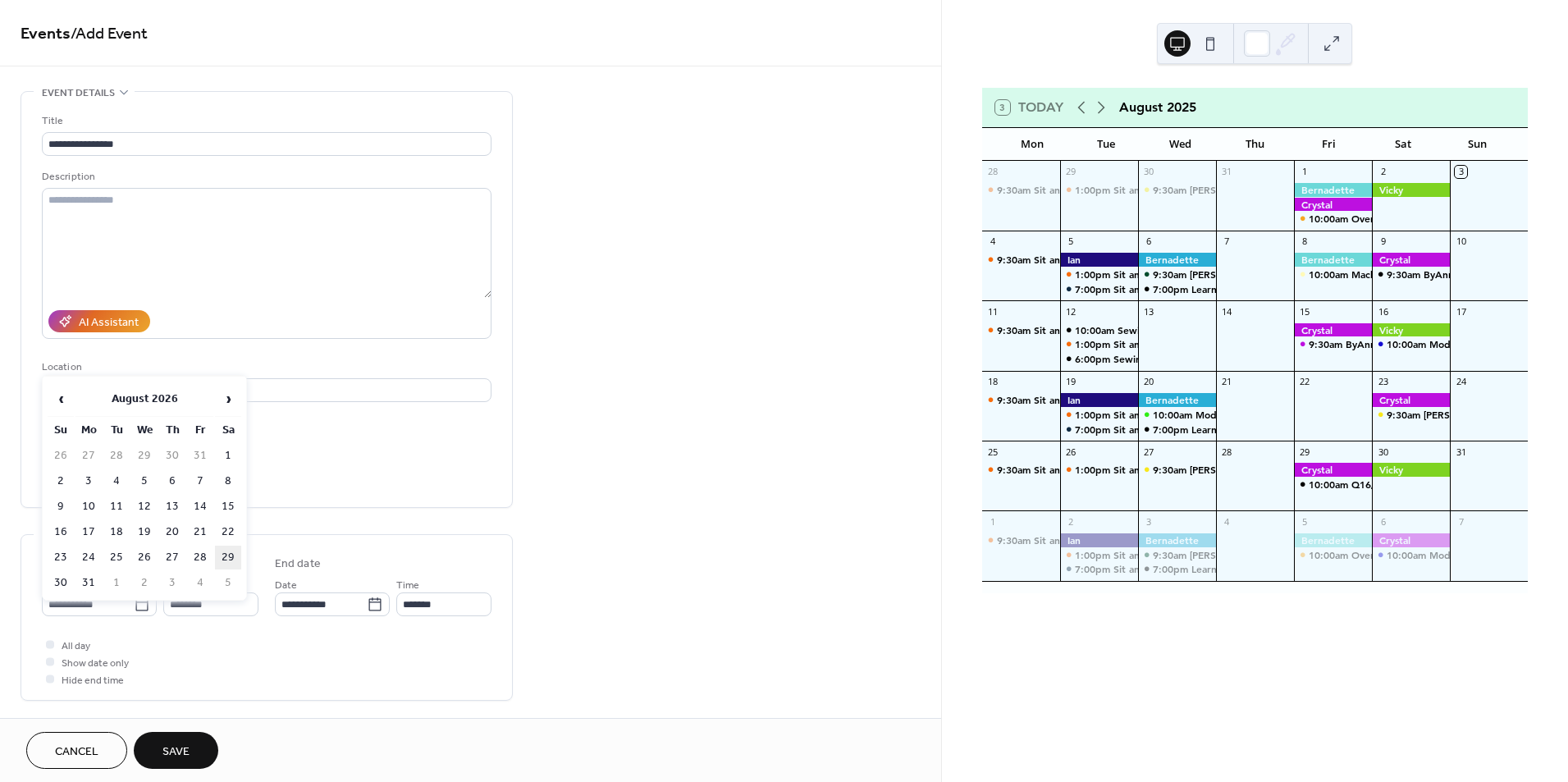 click on "29" at bounding box center [228, 557] 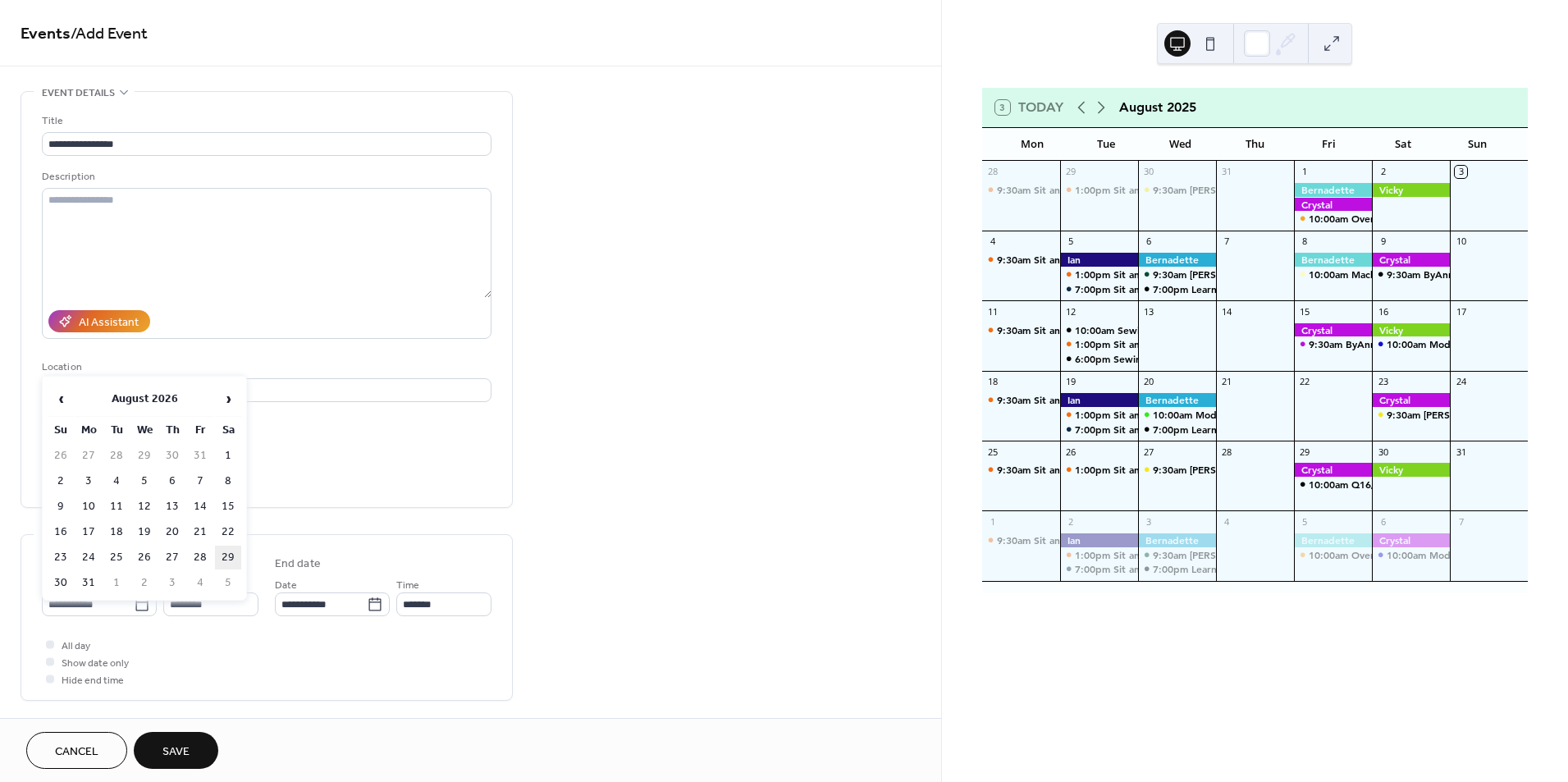 type on "**********" 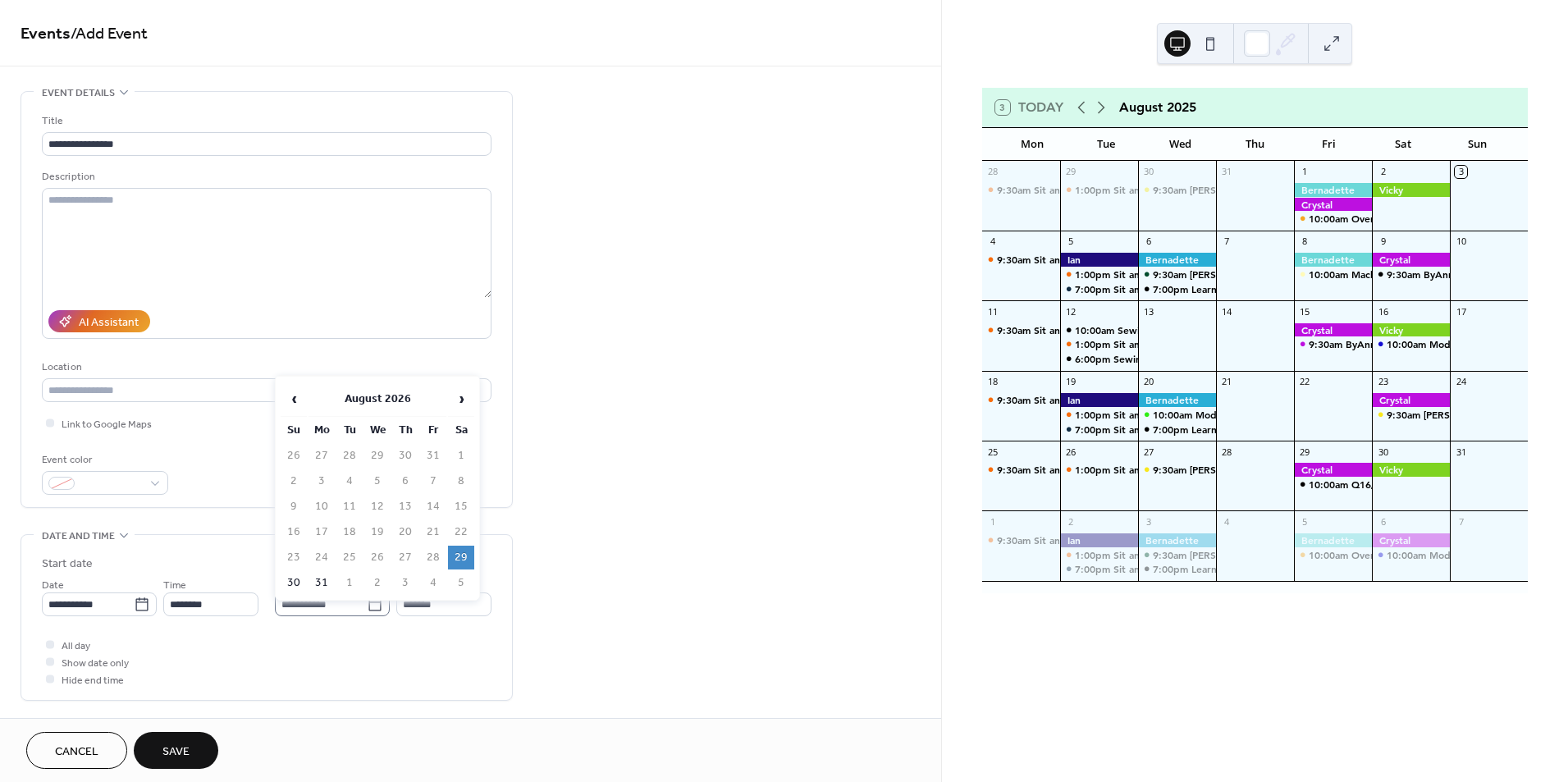 click 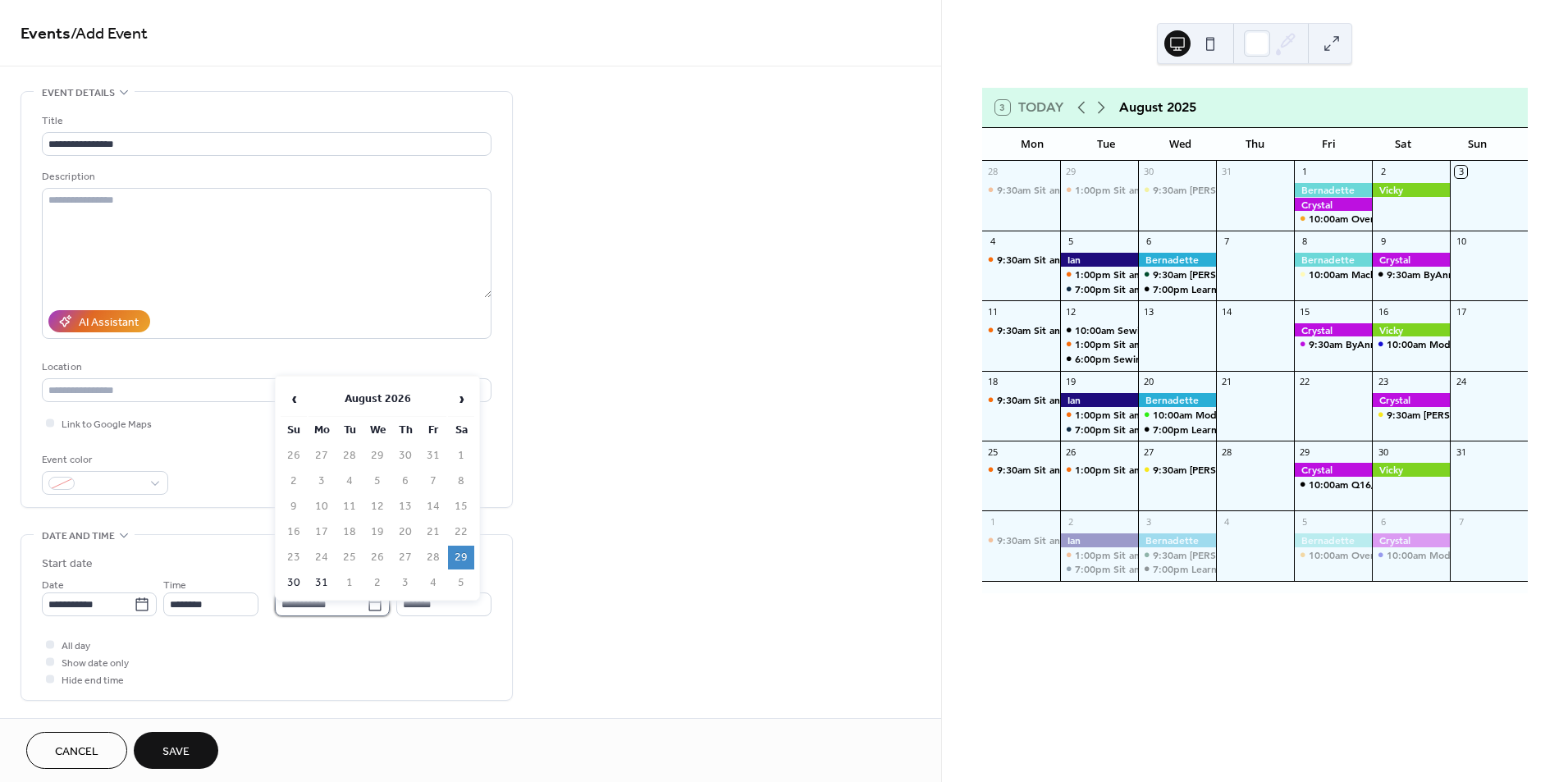 click on "**********" at bounding box center [321, 604] 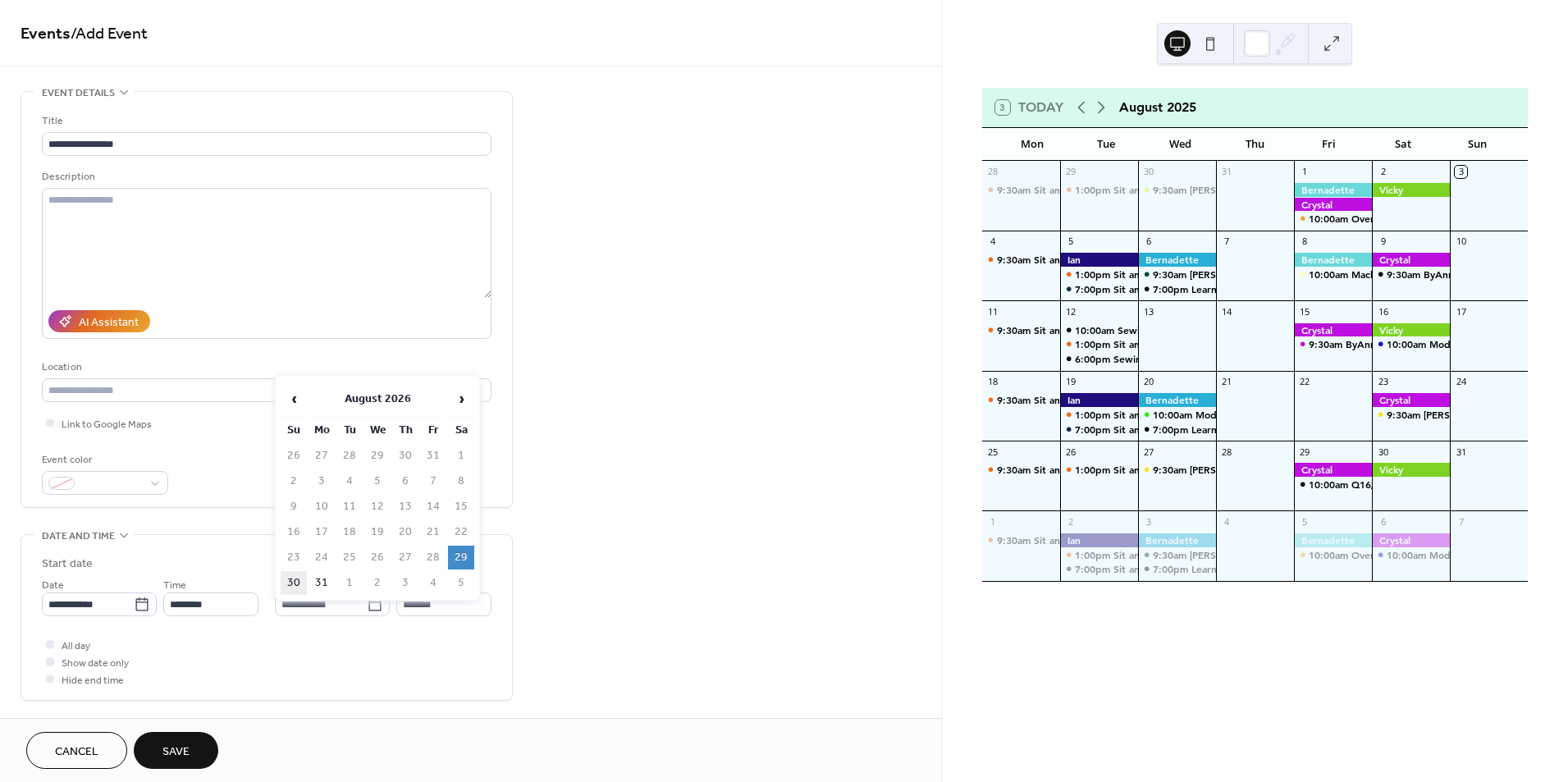 click on "30" at bounding box center (294, 583) 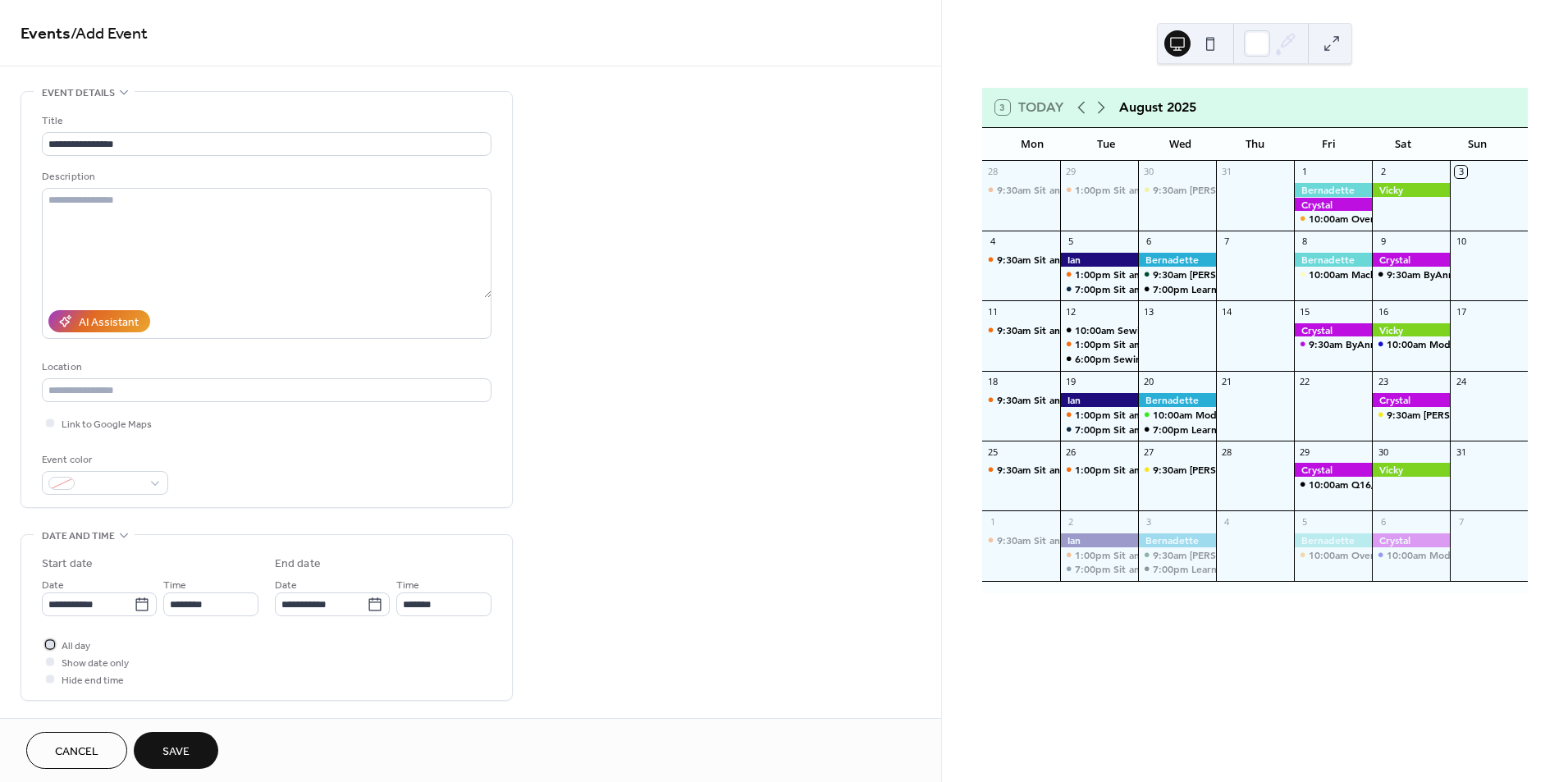 click at bounding box center [50, 644] 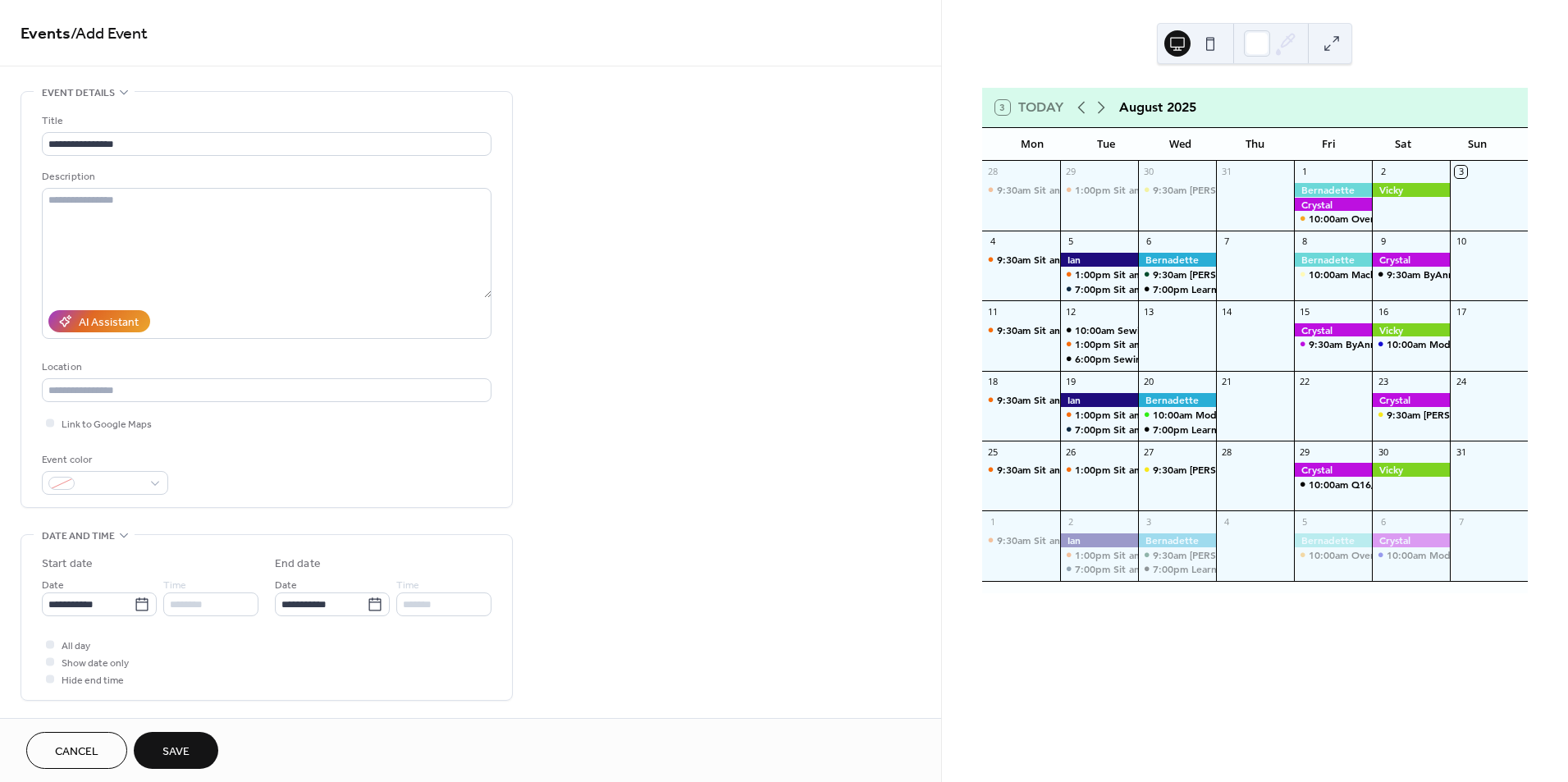 click on "Save" at bounding box center (176, 752) 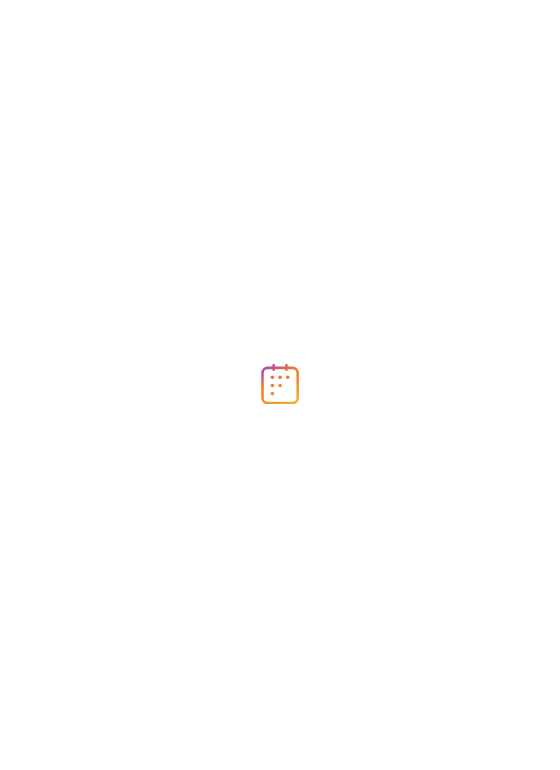 scroll, scrollTop: 0, scrollLeft: 0, axis: both 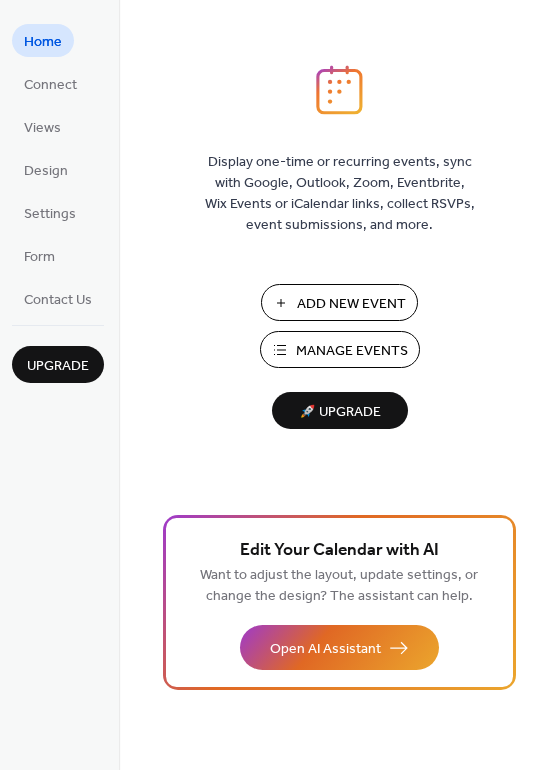 click on "Manage Events" at bounding box center [352, 351] 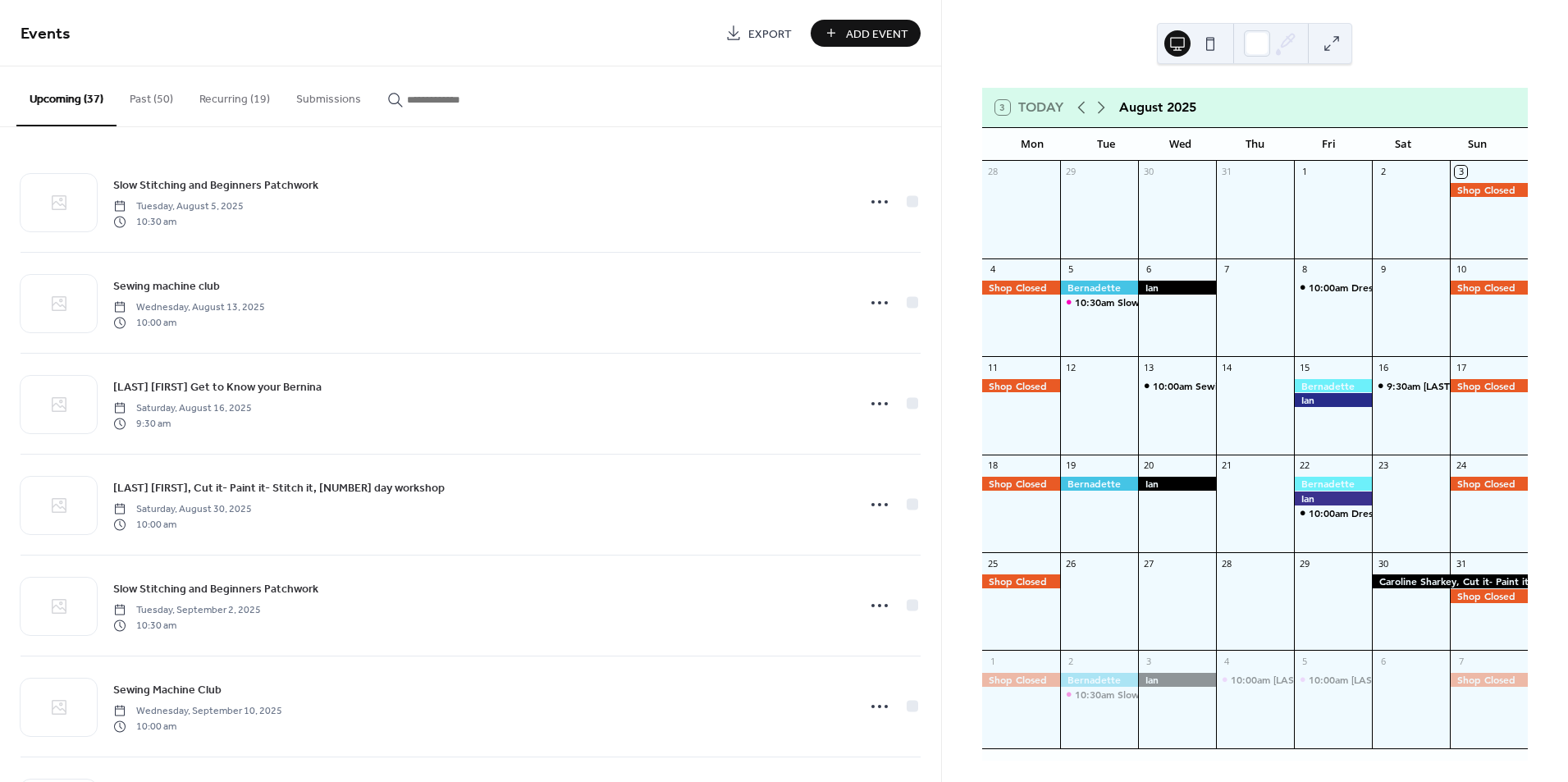 scroll, scrollTop: 0, scrollLeft: 0, axis: both 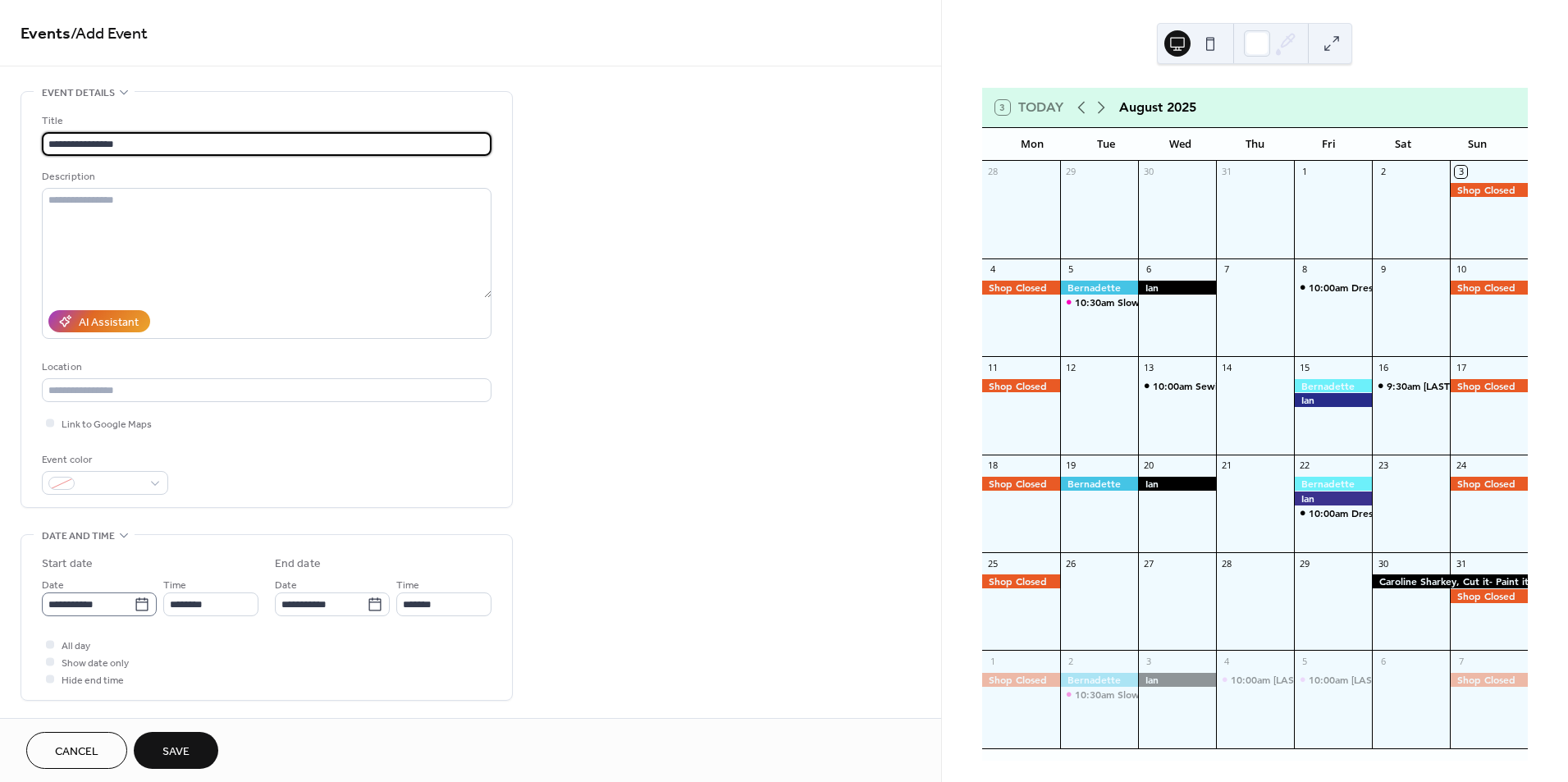 type on "**********" 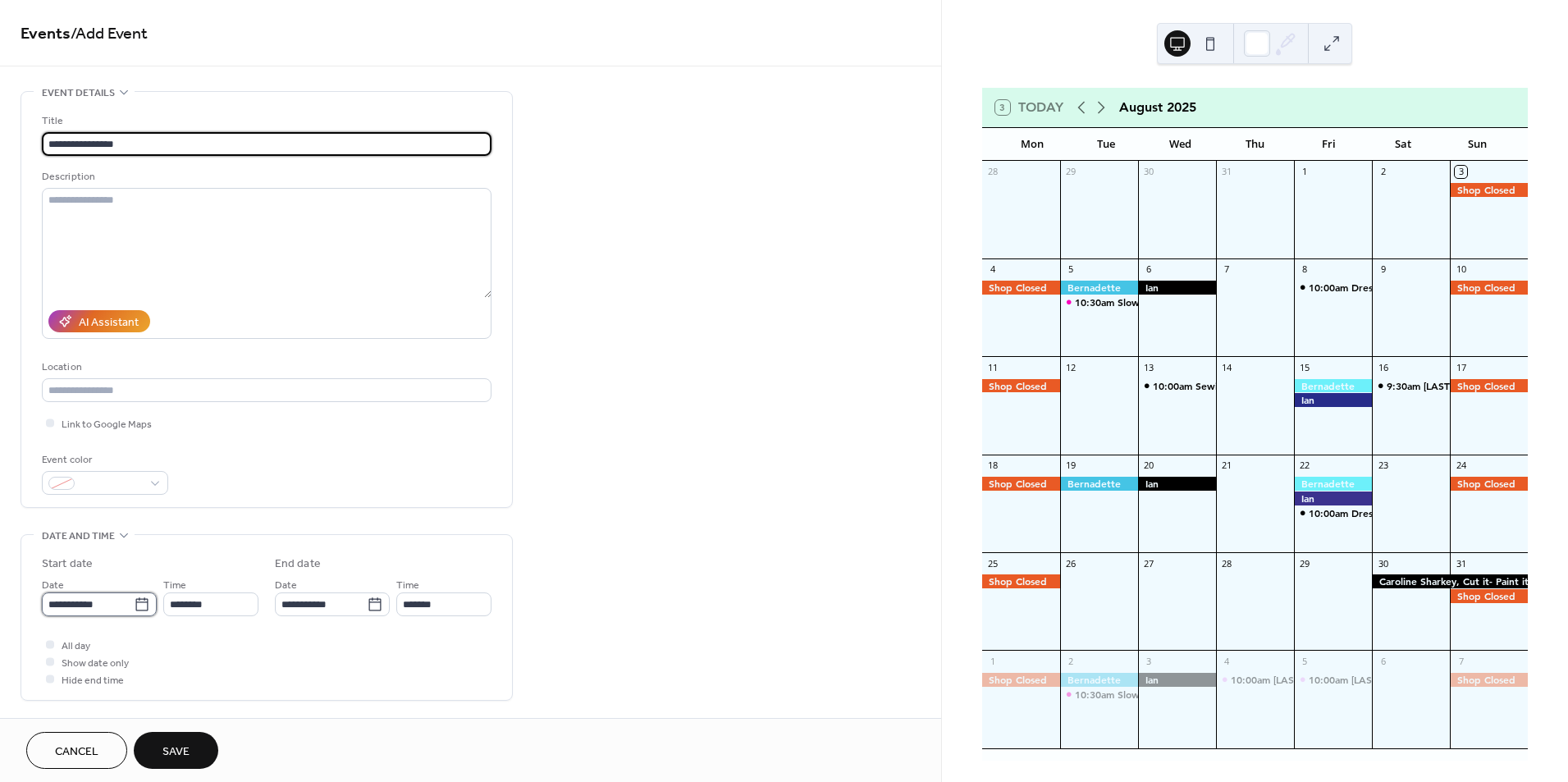 click on "**********" at bounding box center [88, 604] 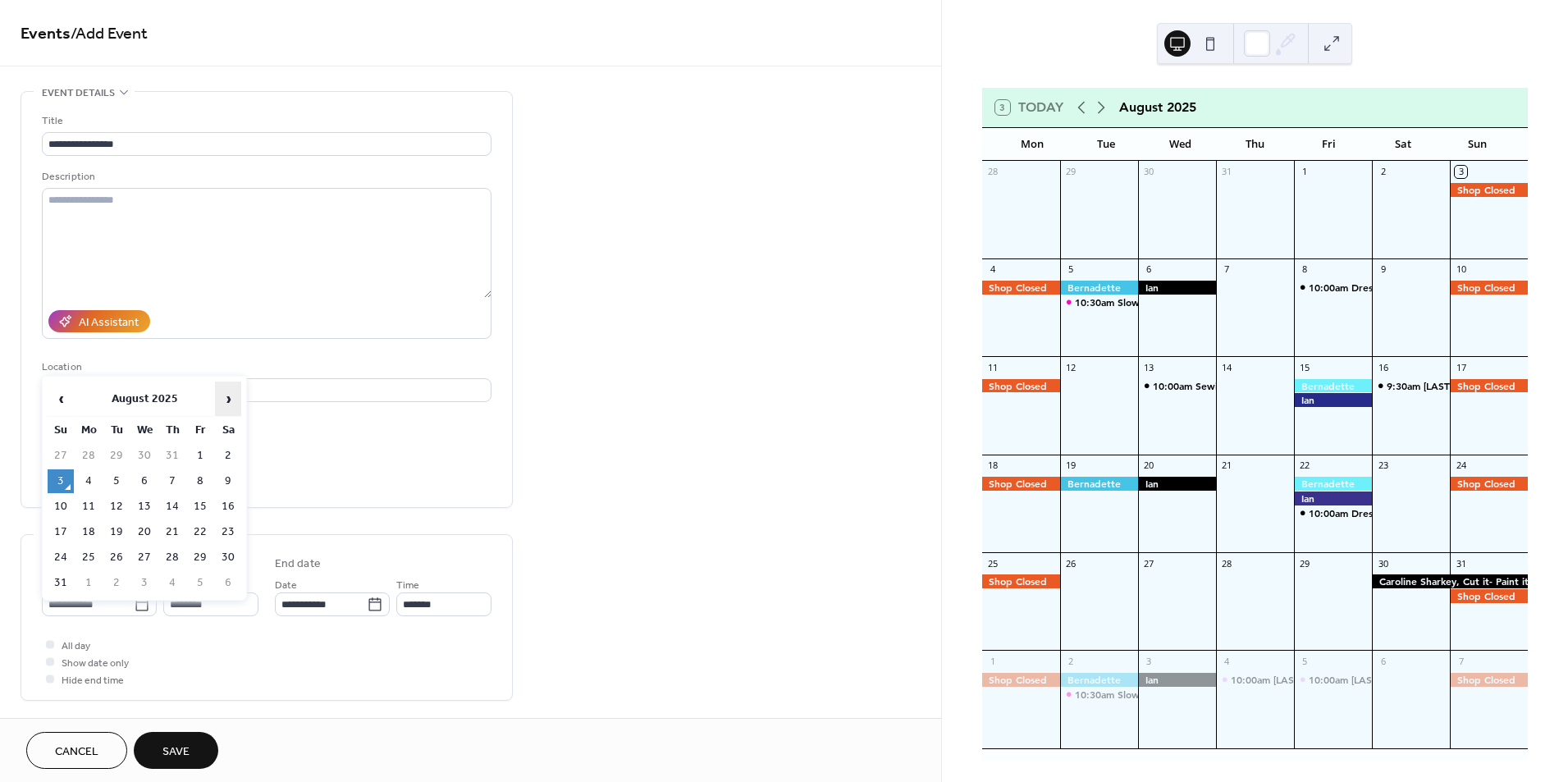 click on "›" at bounding box center [228, 399] 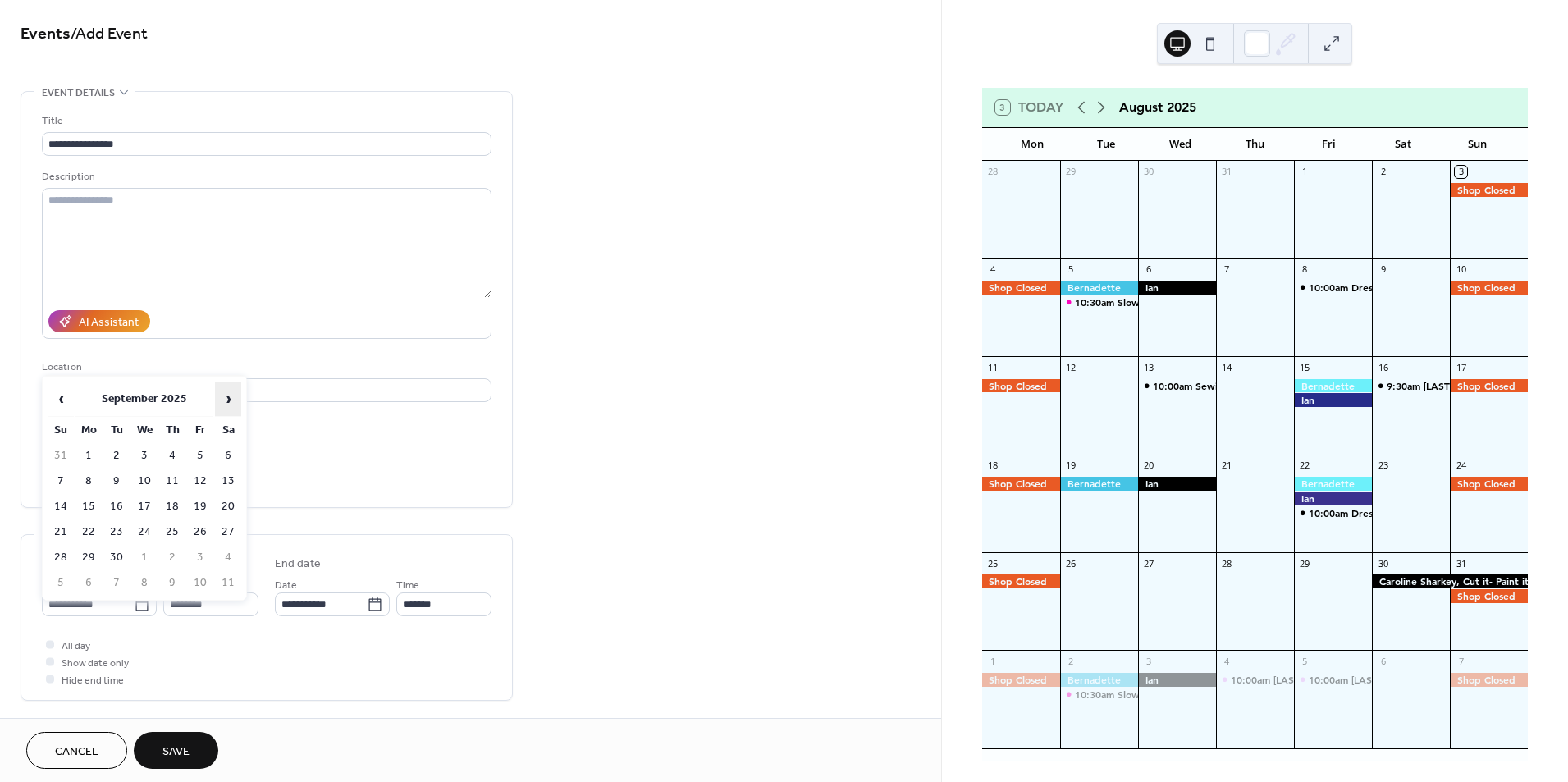 click on "›" at bounding box center (228, 399) 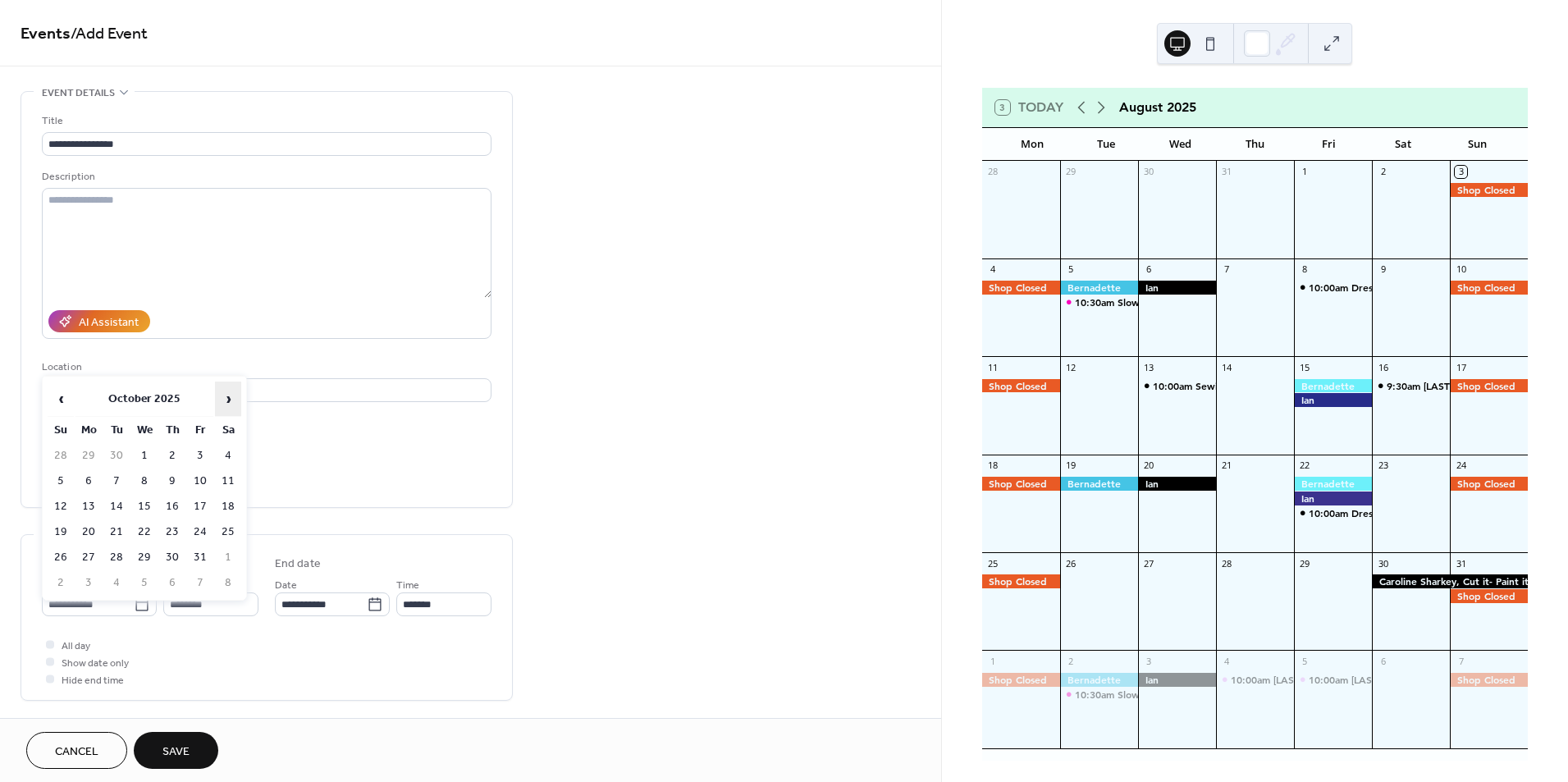 click on "›" at bounding box center [228, 399] 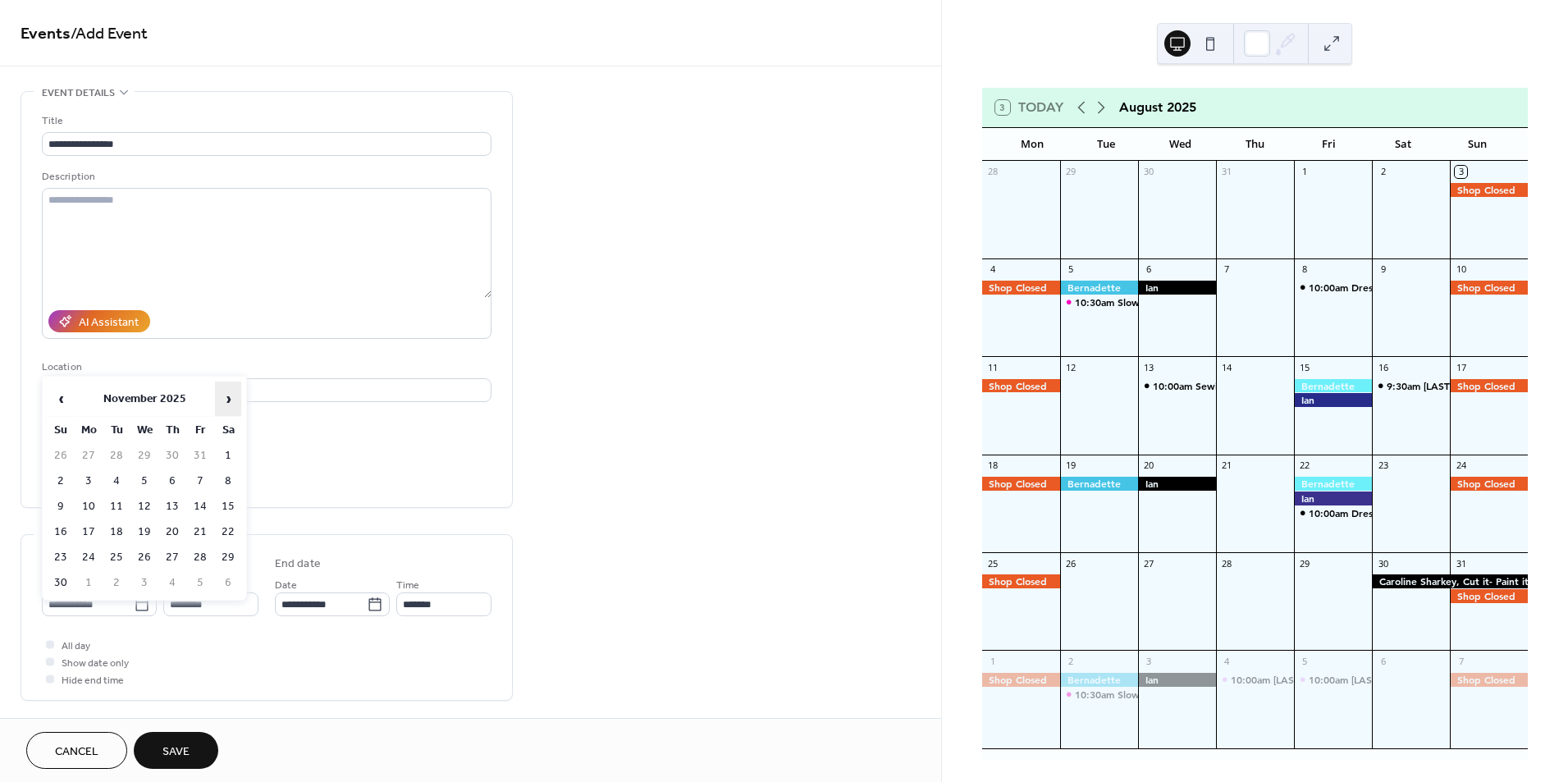click on "›" at bounding box center [228, 399] 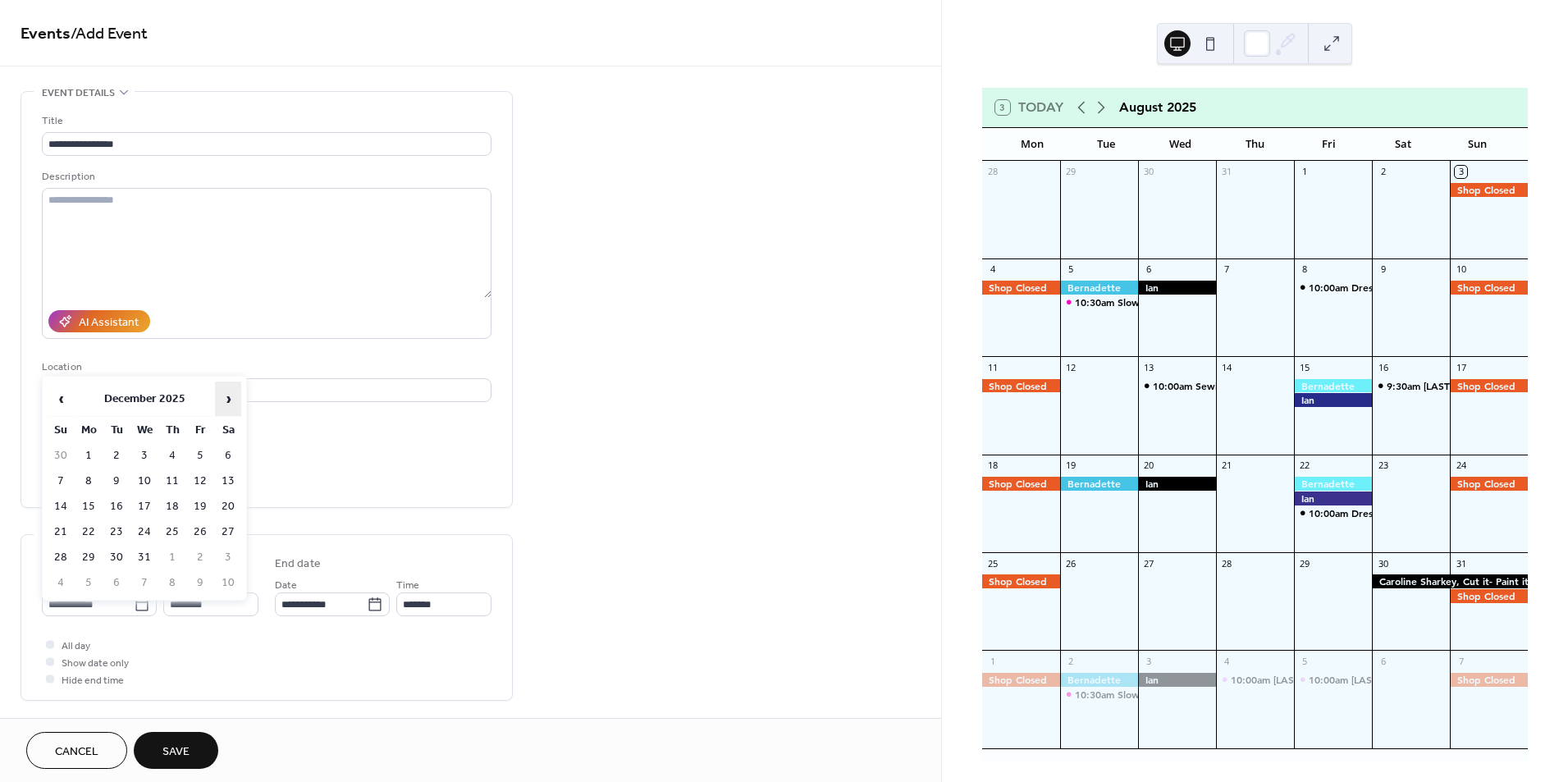 click on "›" at bounding box center (228, 399) 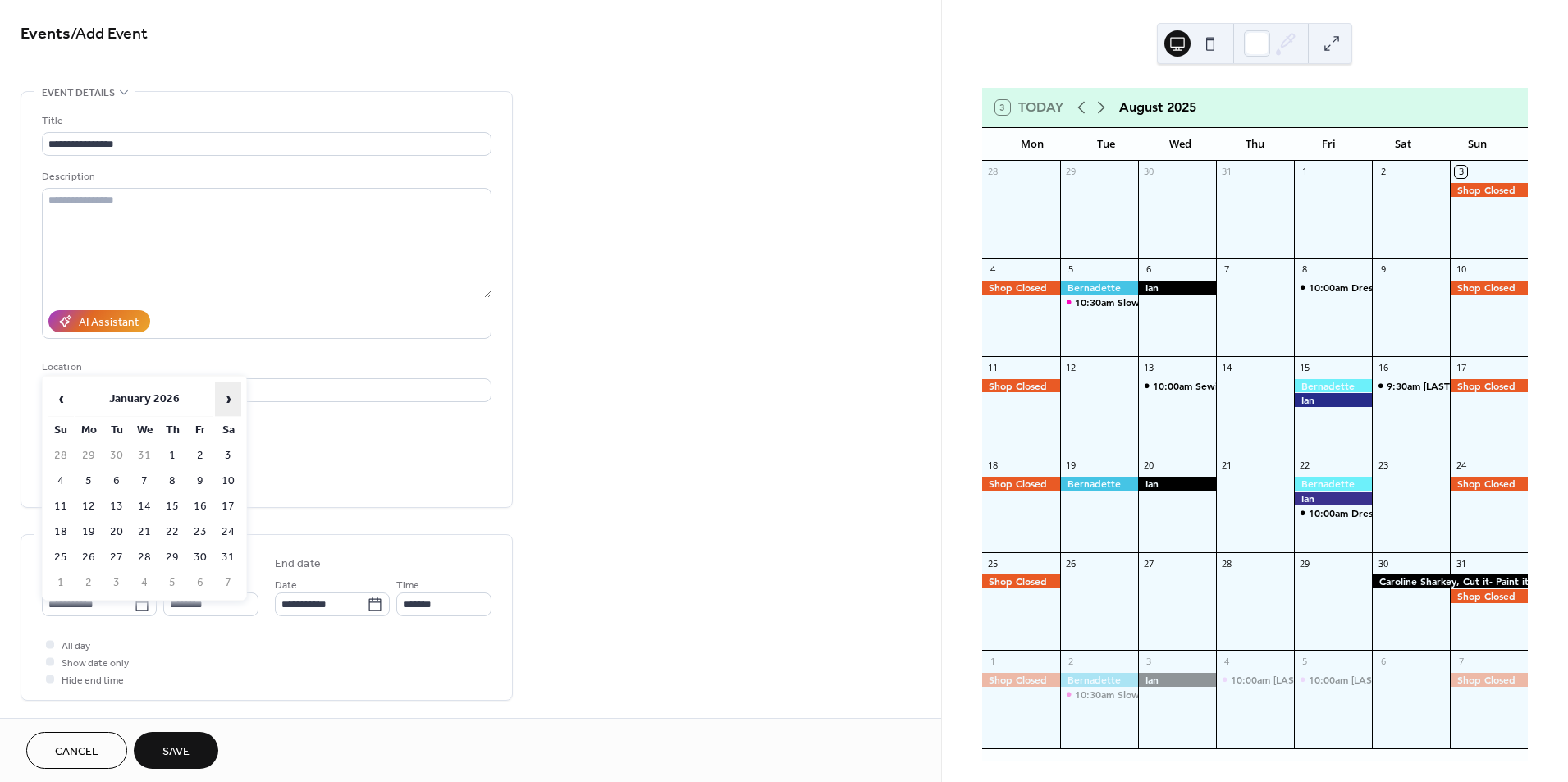 click on "›" at bounding box center (228, 399) 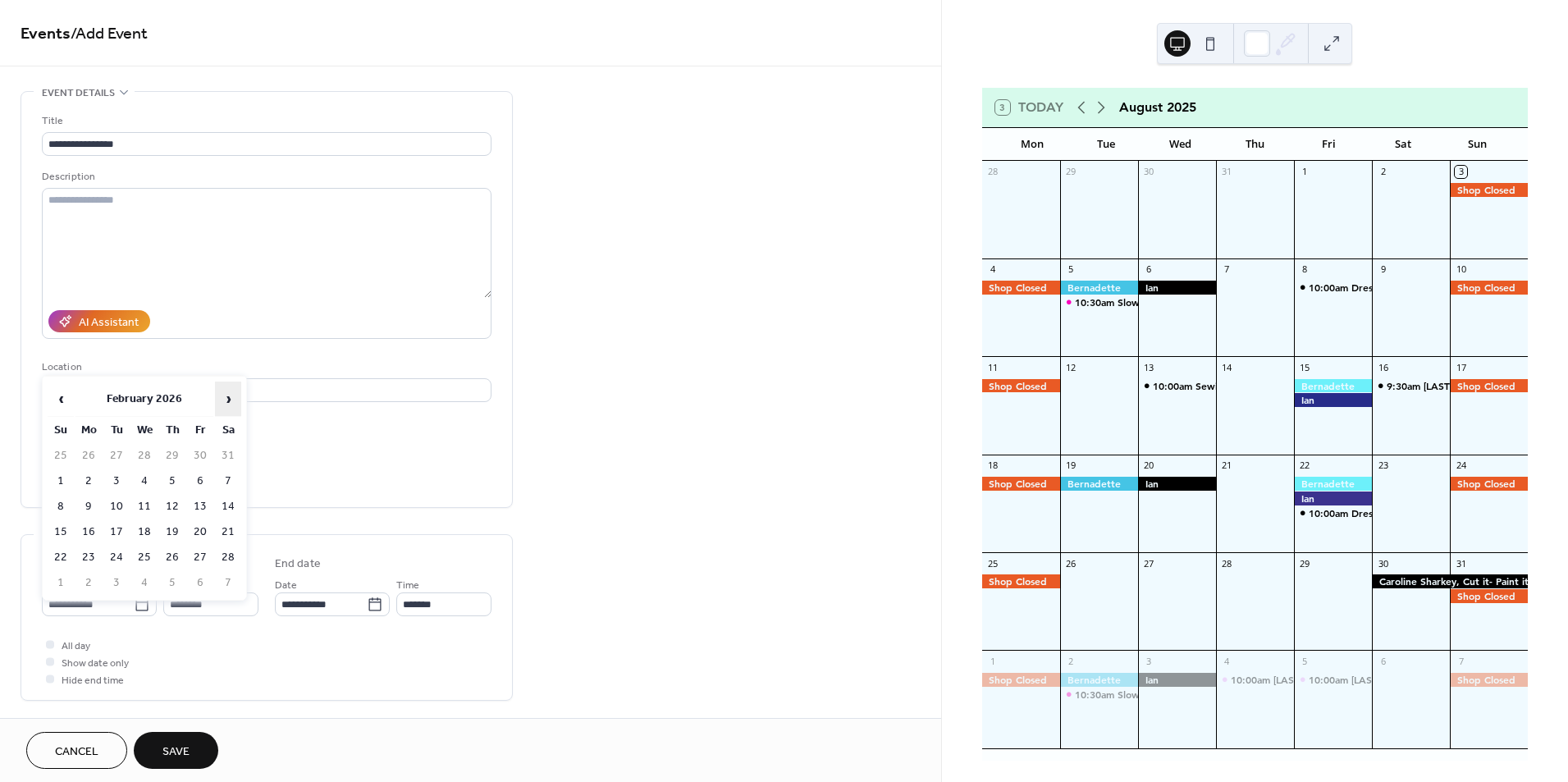 click on "›" at bounding box center (228, 399) 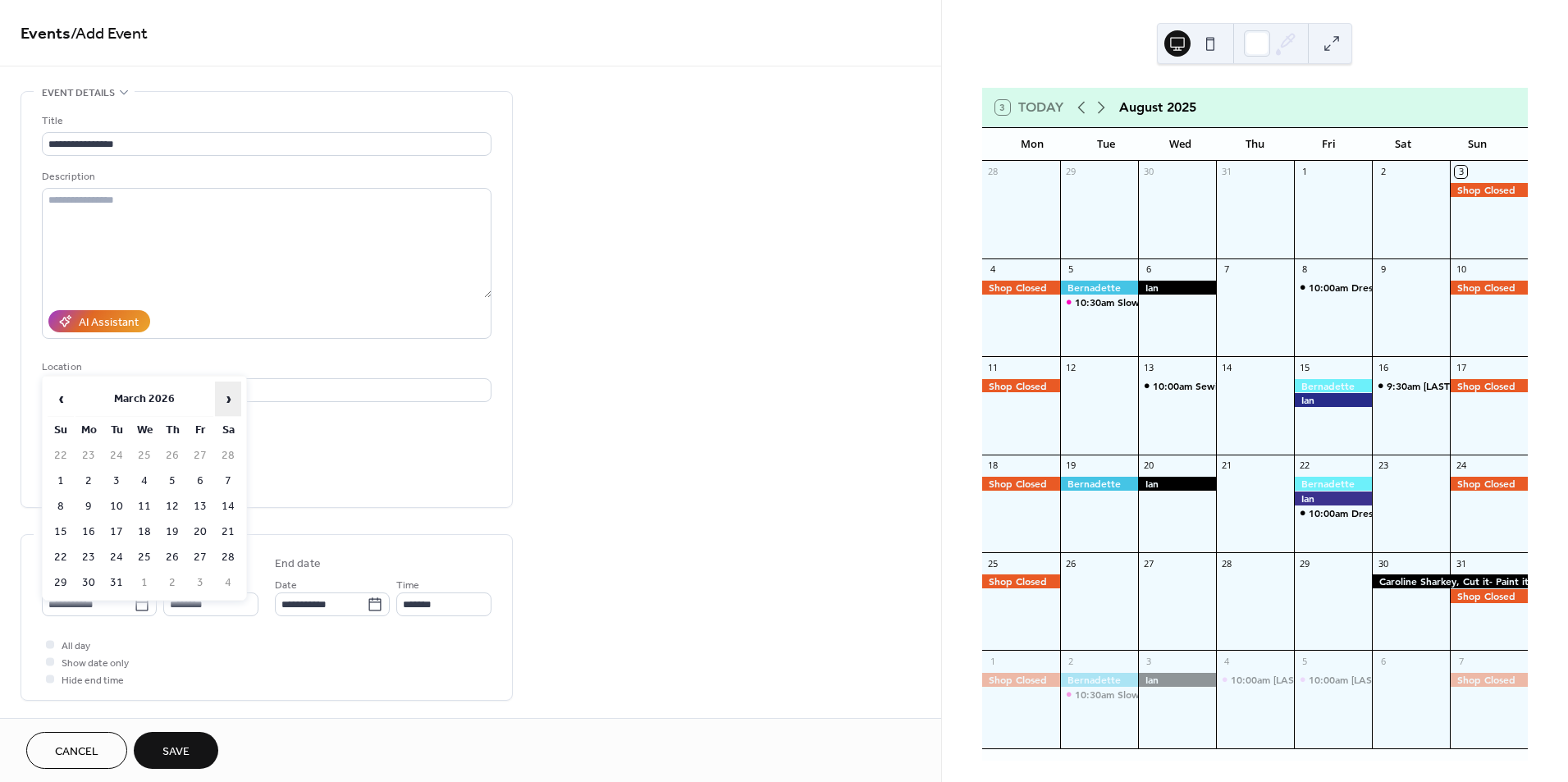 click on "›" at bounding box center [228, 399] 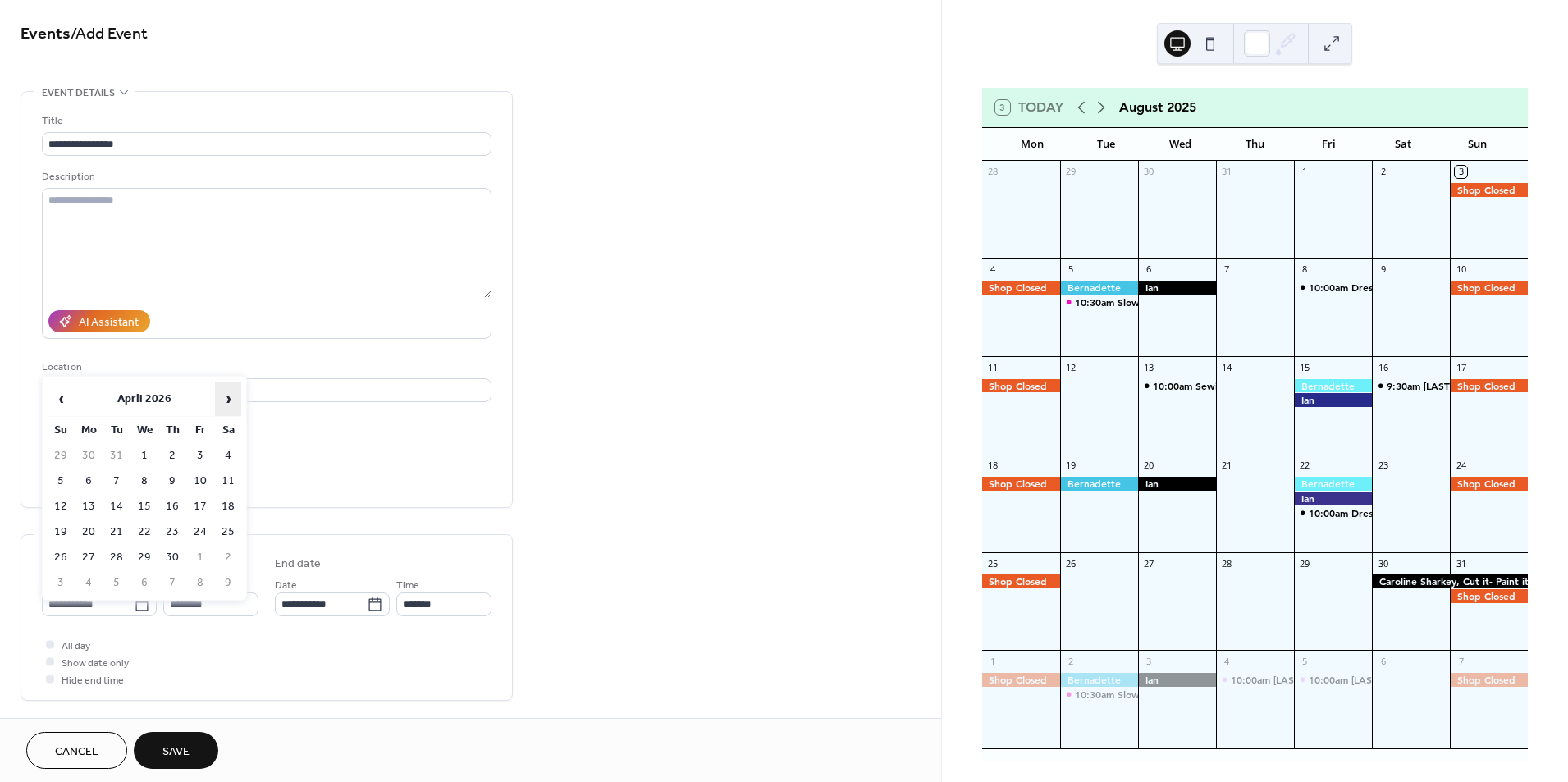 click on "›" at bounding box center (228, 399) 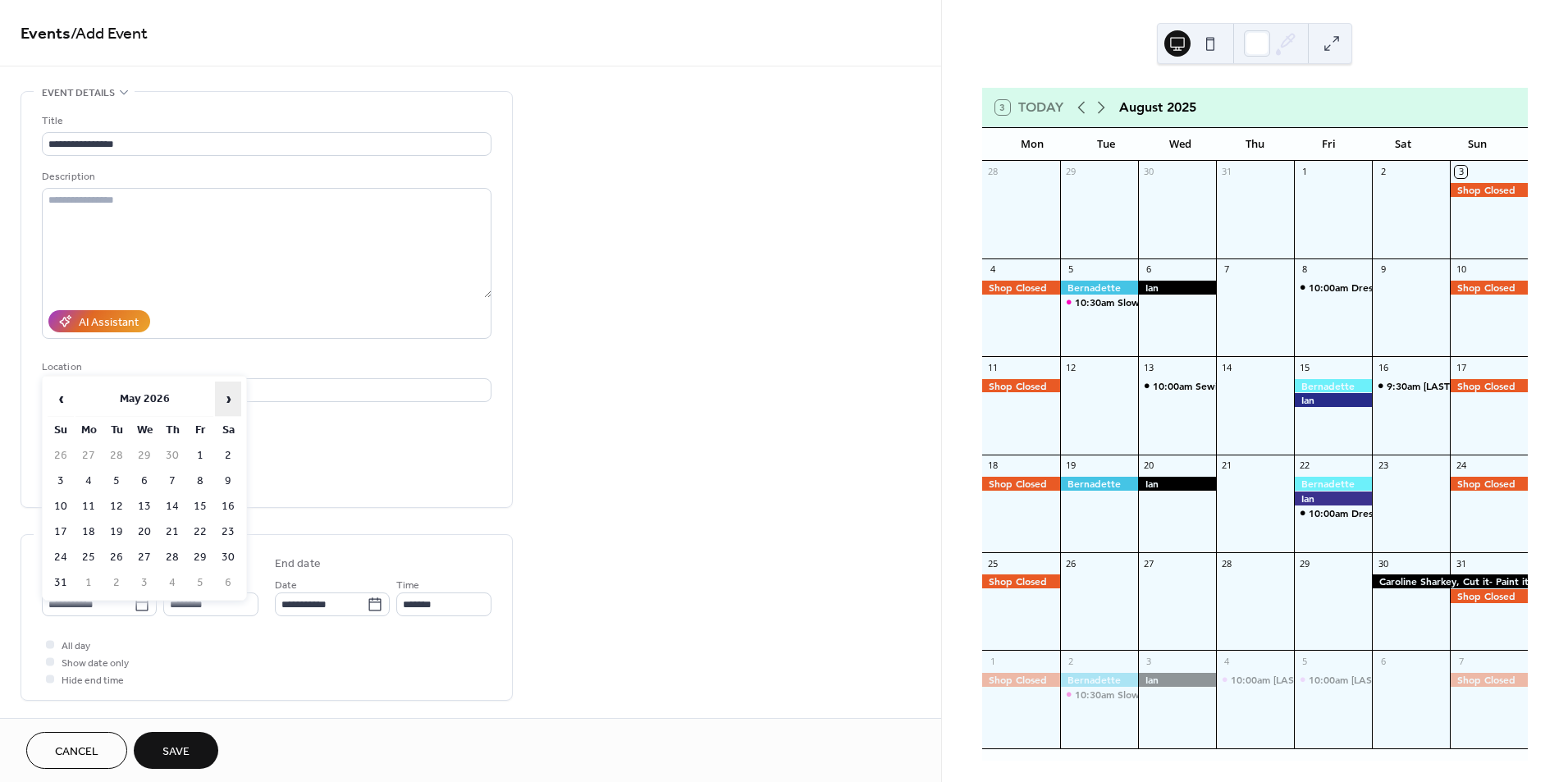 click on "›" at bounding box center (228, 399) 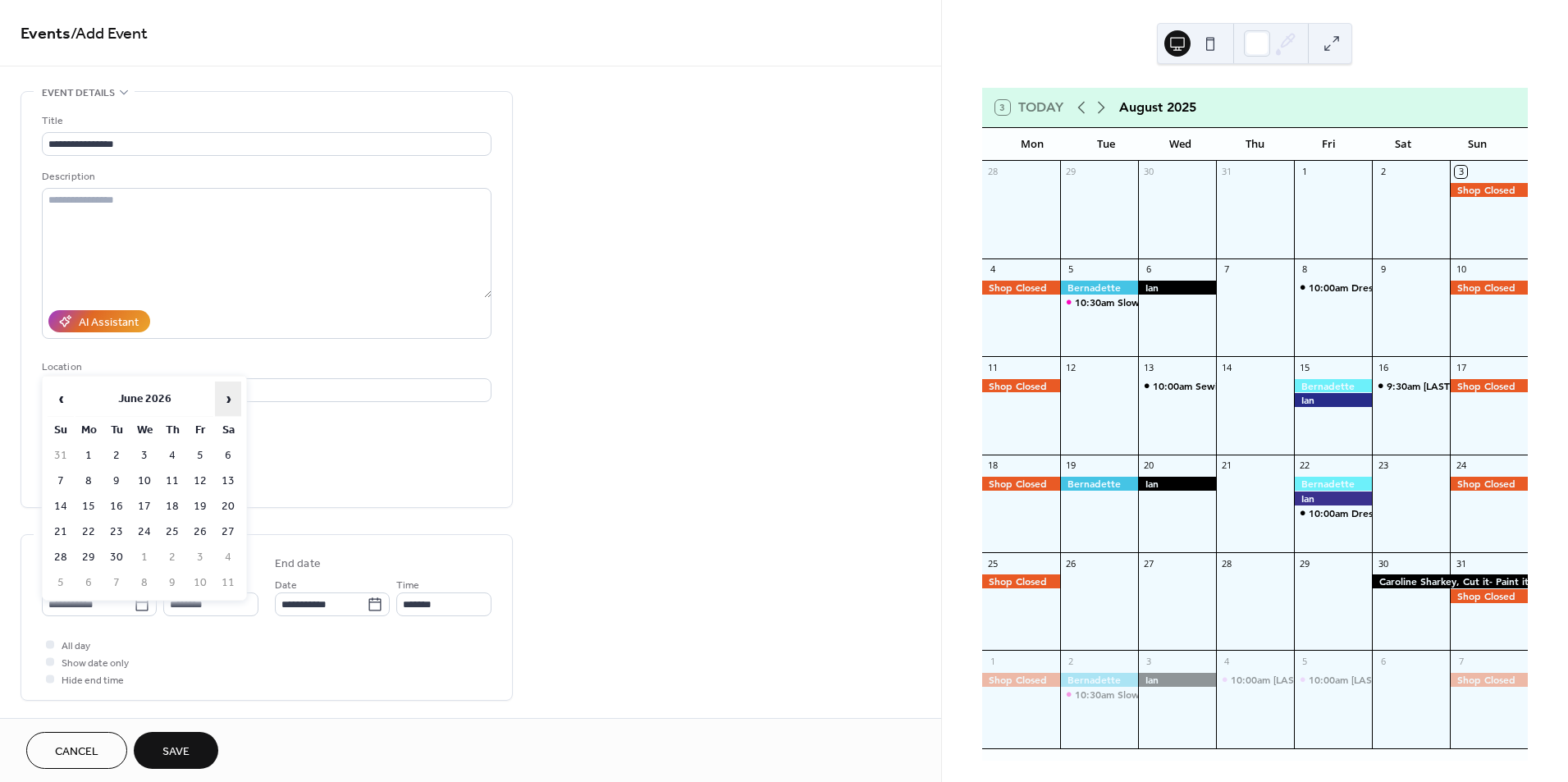click on "›" at bounding box center [228, 399] 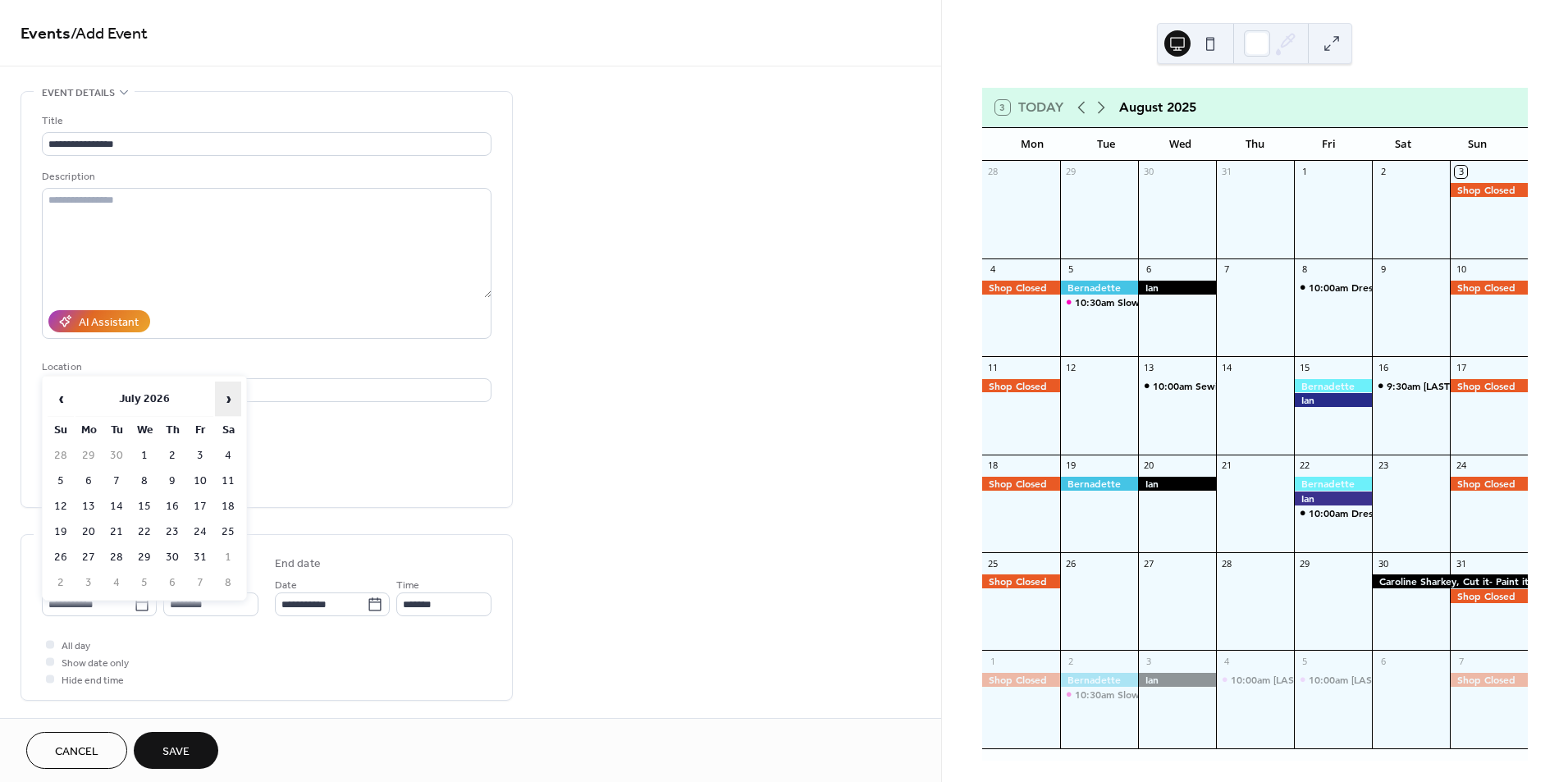 click on "›" at bounding box center [228, 399] 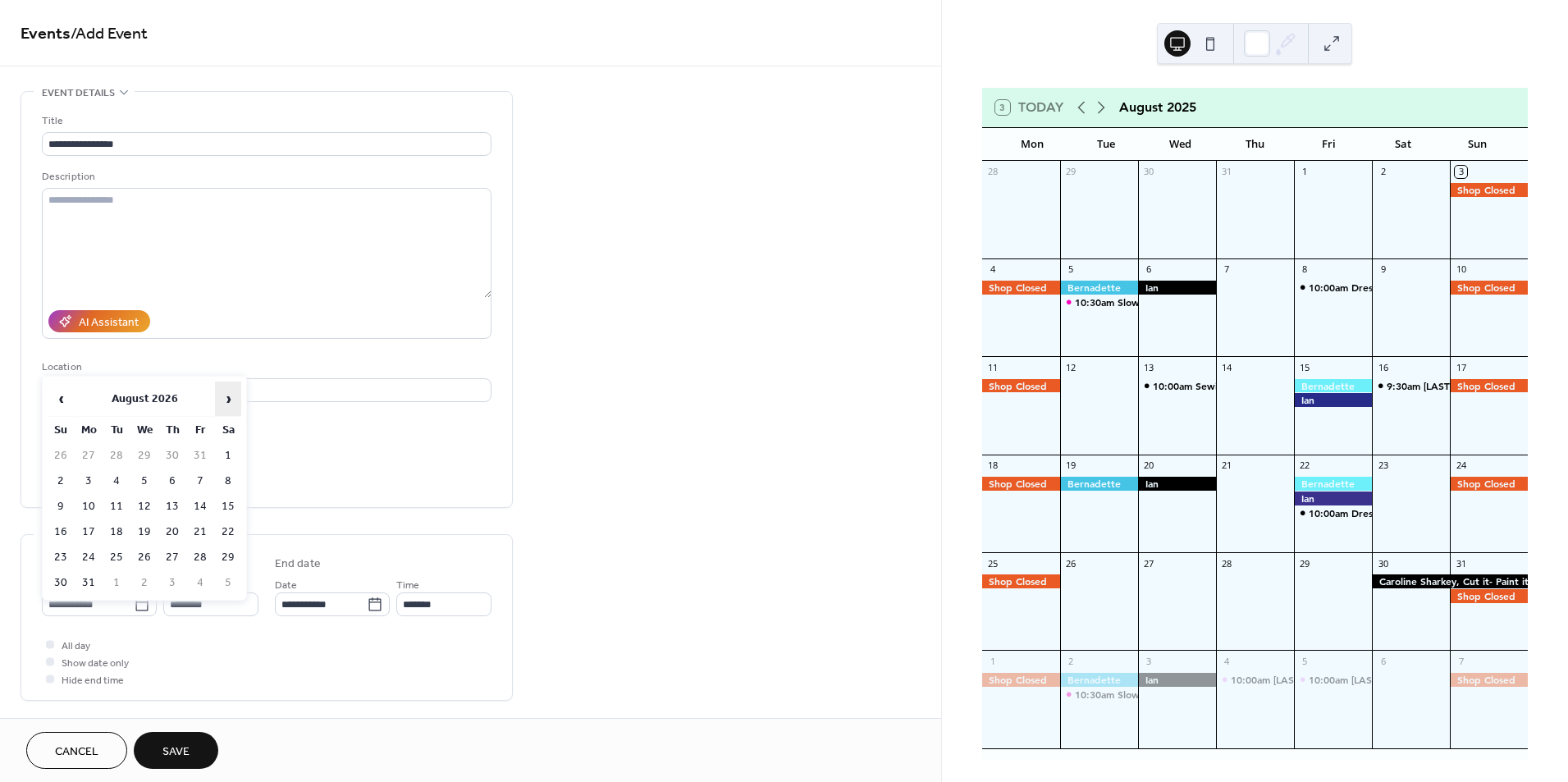 click on "›" at bounding box center (228, 399) 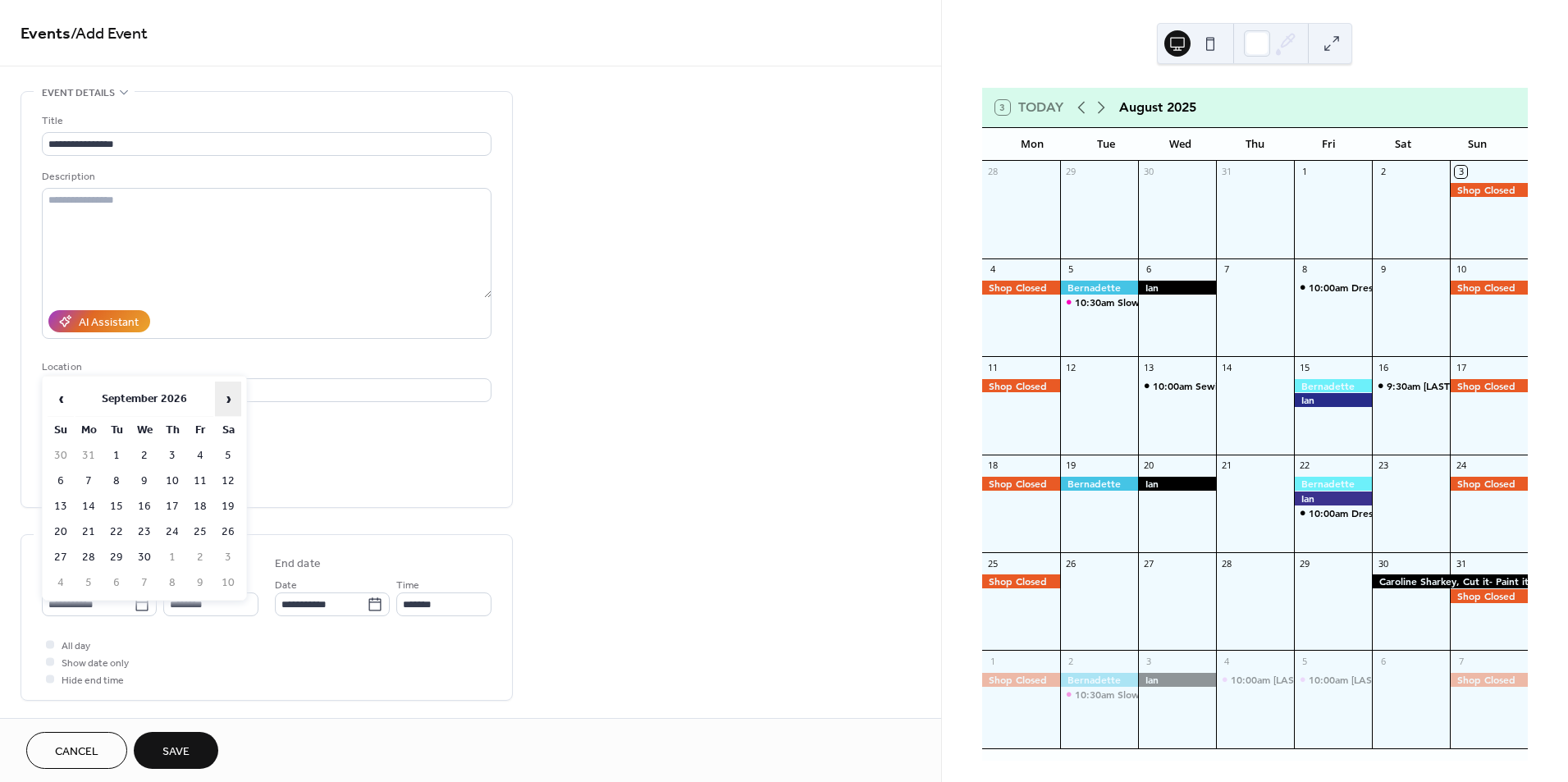 click on "›" at bounding box center [228, 399] 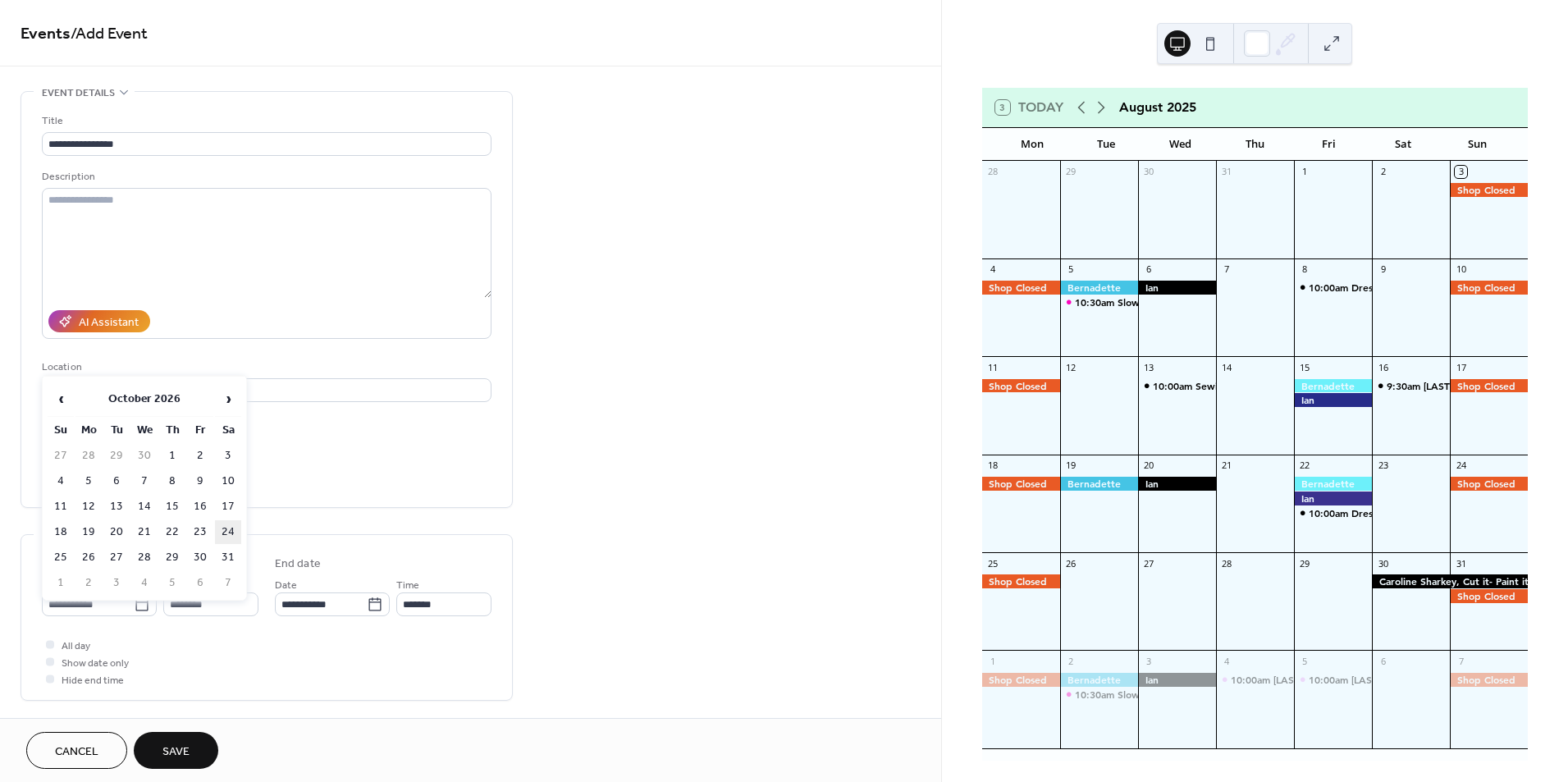 click on "24" at bounding box center [228, 532] 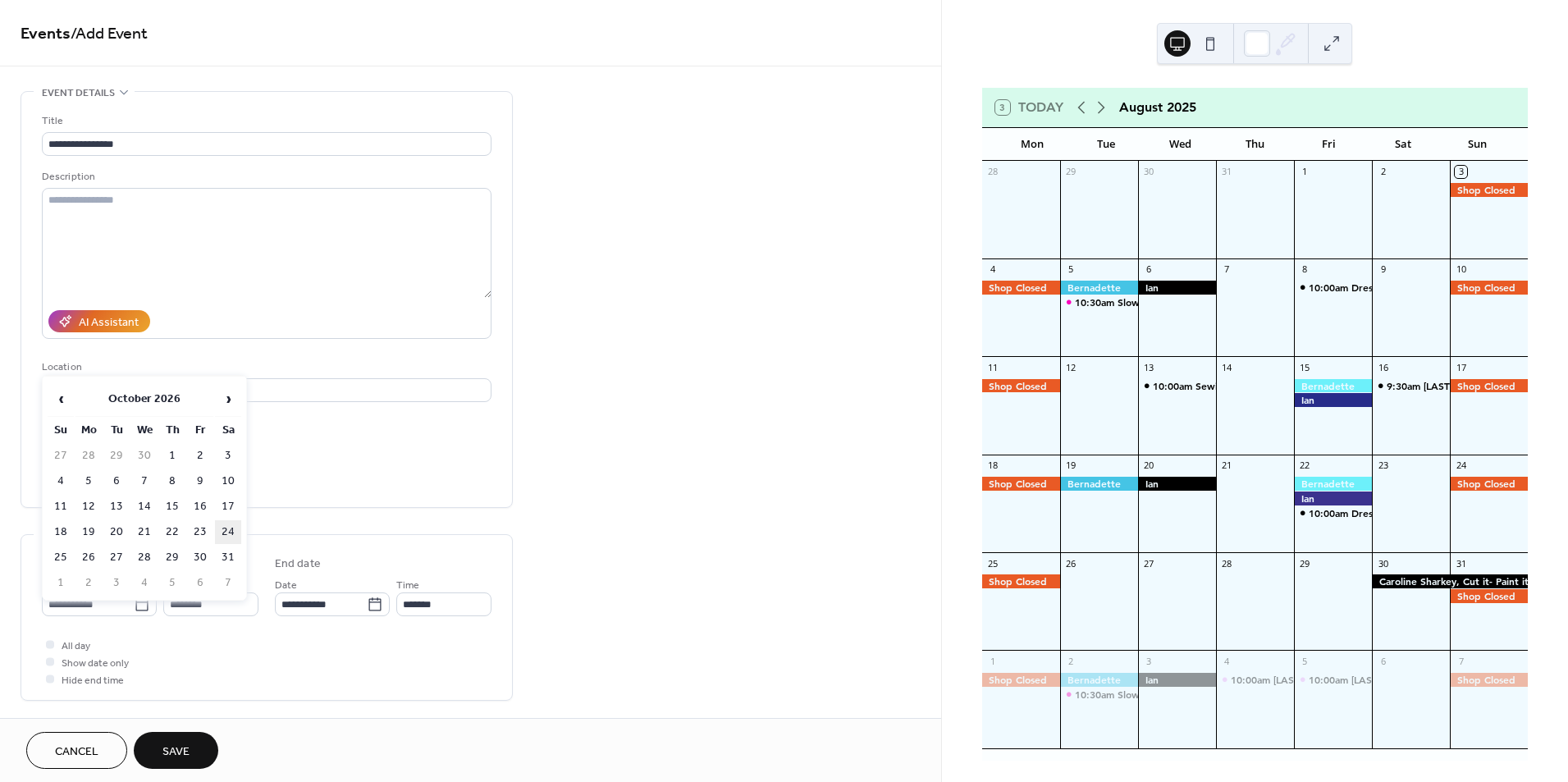 type on "**********" 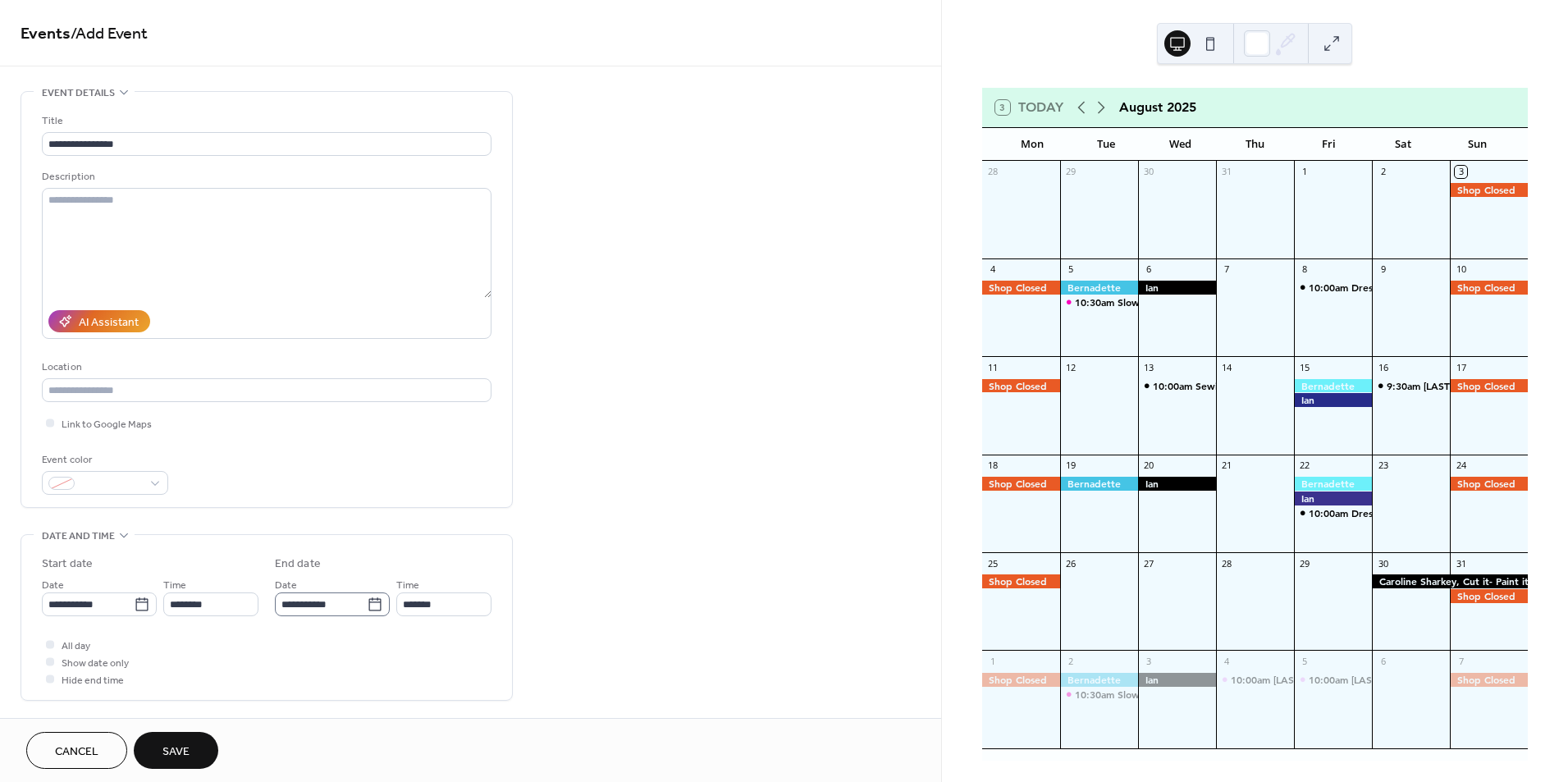 click 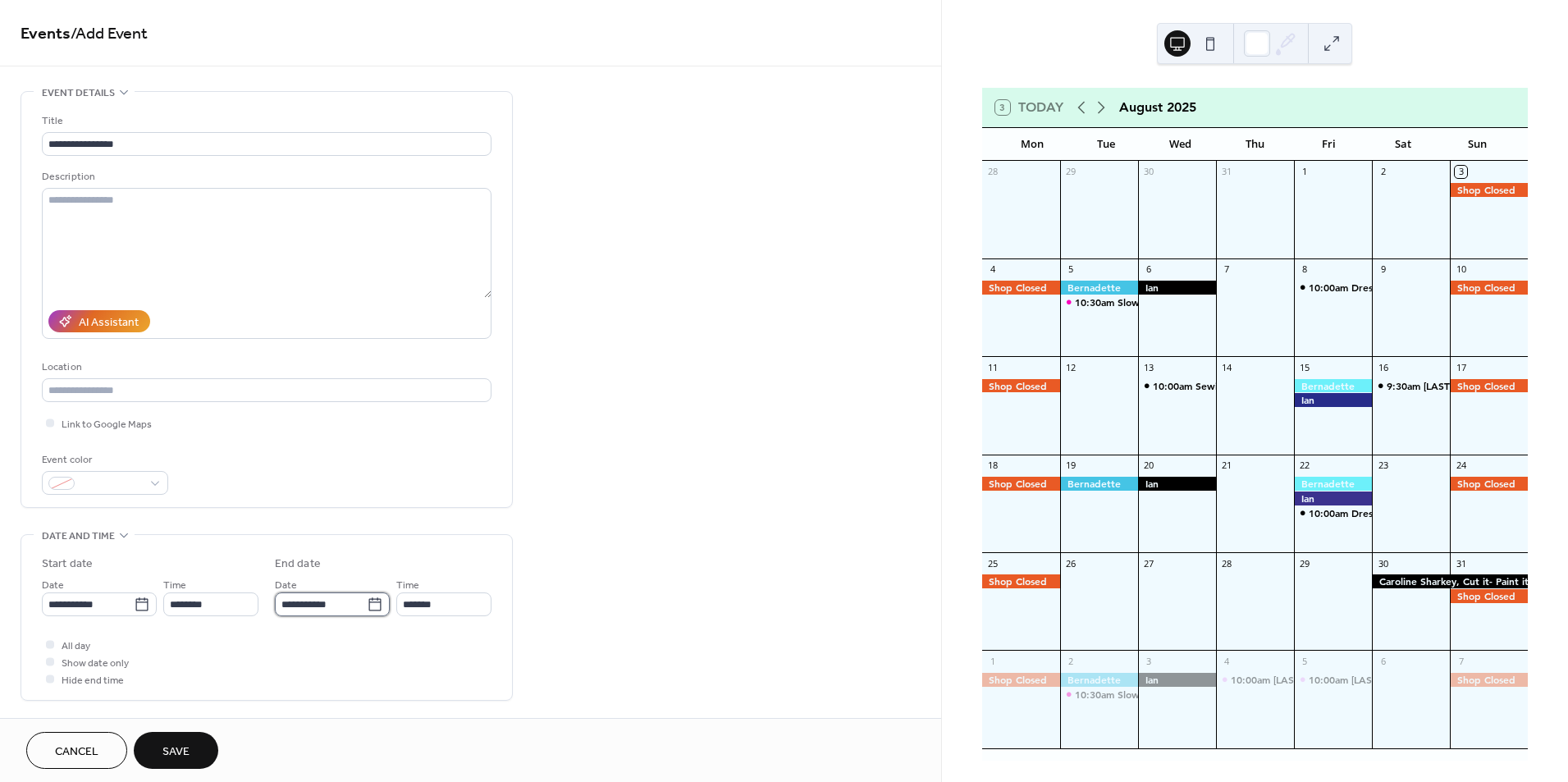 click on "**********" at bounding box center [321, 604] 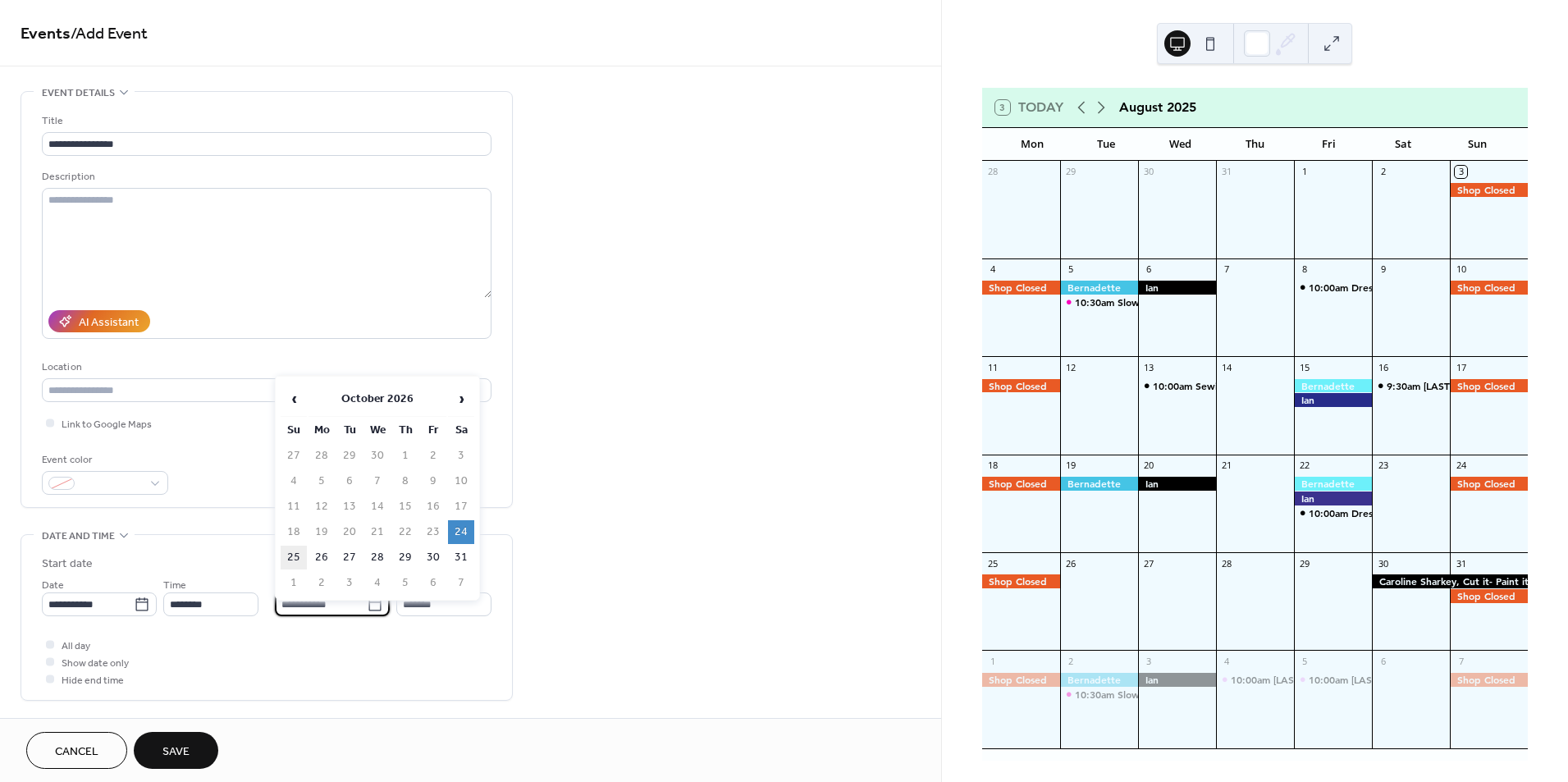 click on "25" at bounding box center [294, 557] 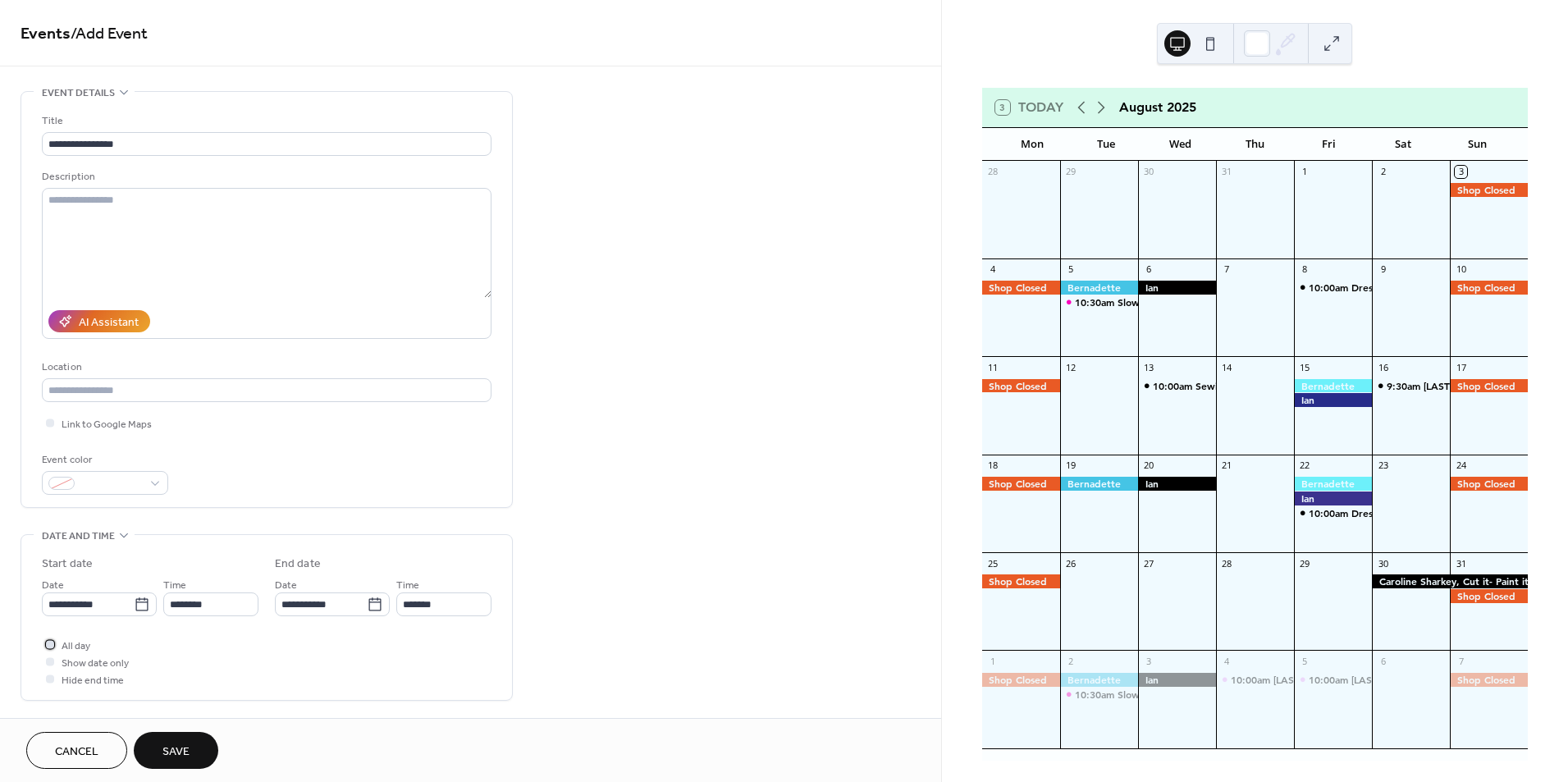 click at bounding box center [50, 644] 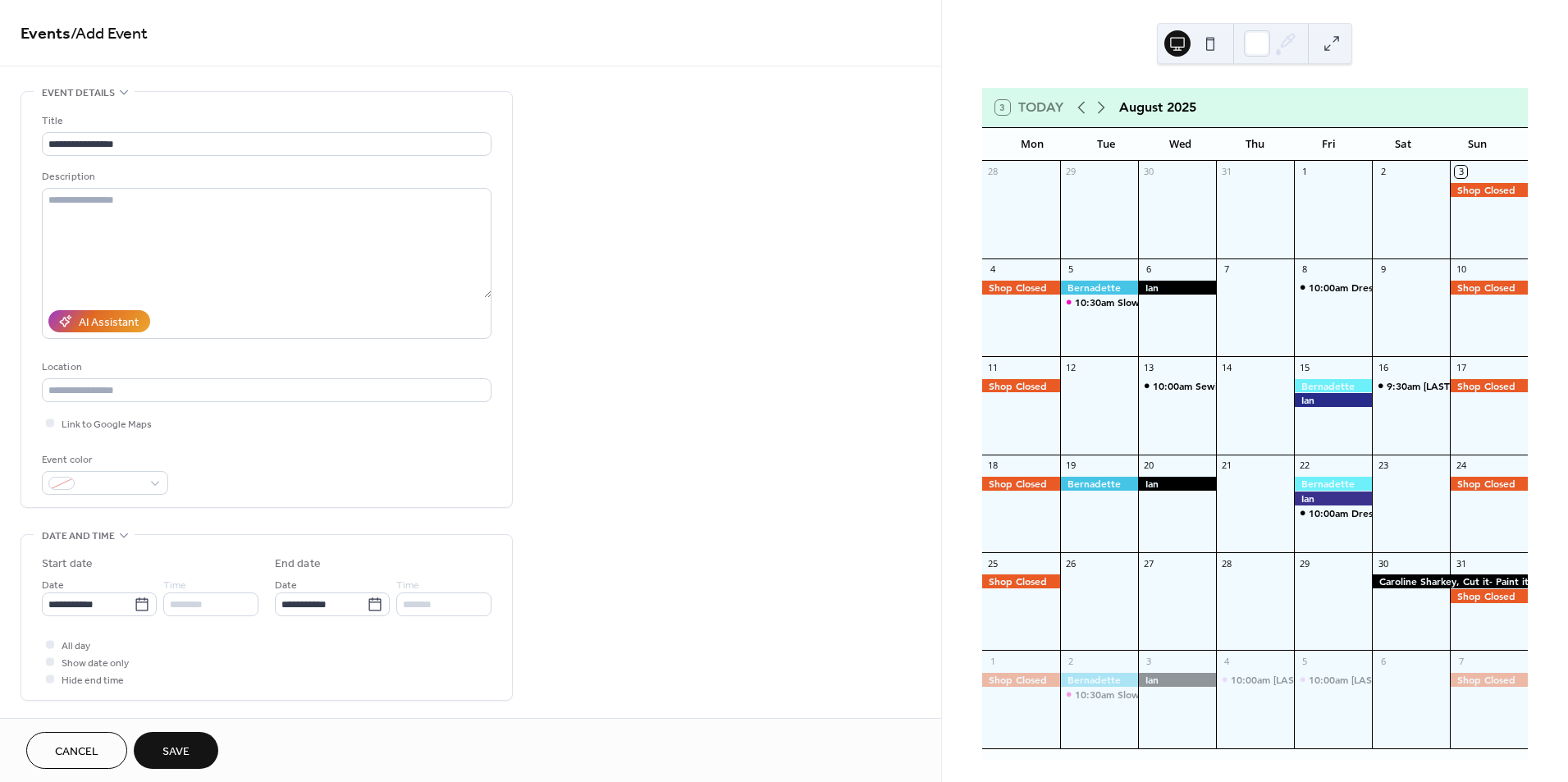 click on "Save" at bounding box center (176, 750) 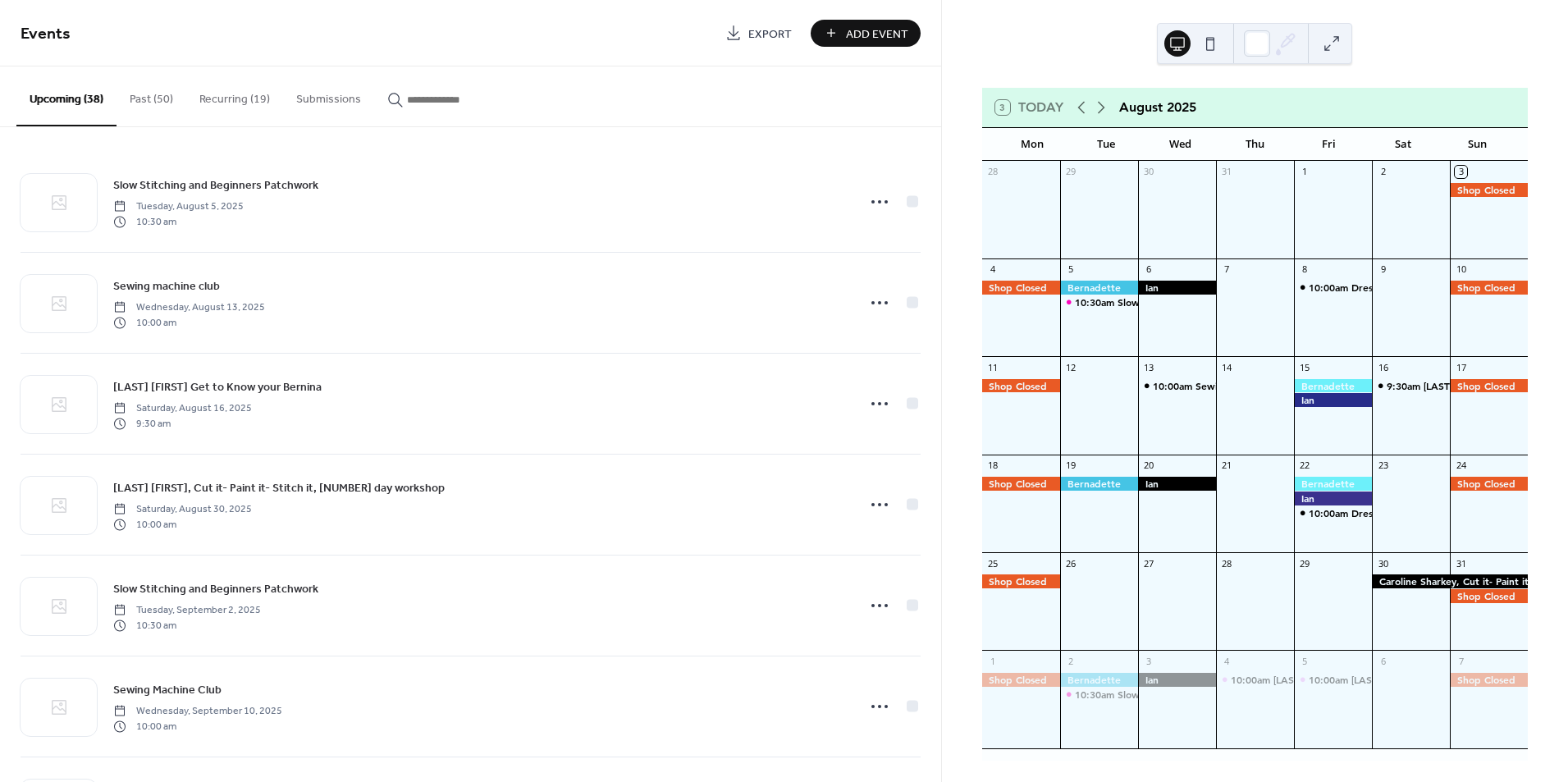 click on "Add Event" at bounding box center (877, 34) 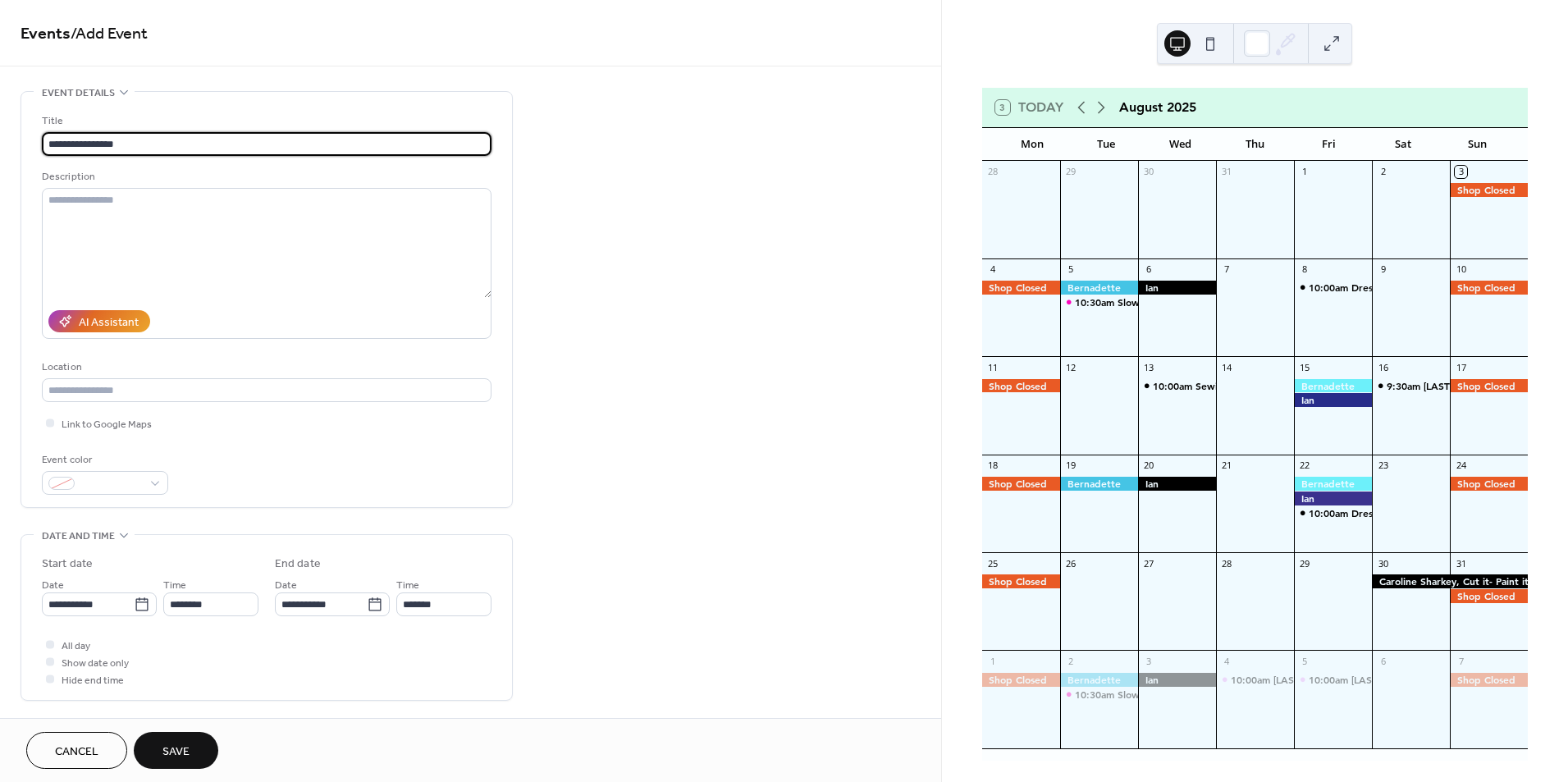 type on "**********" 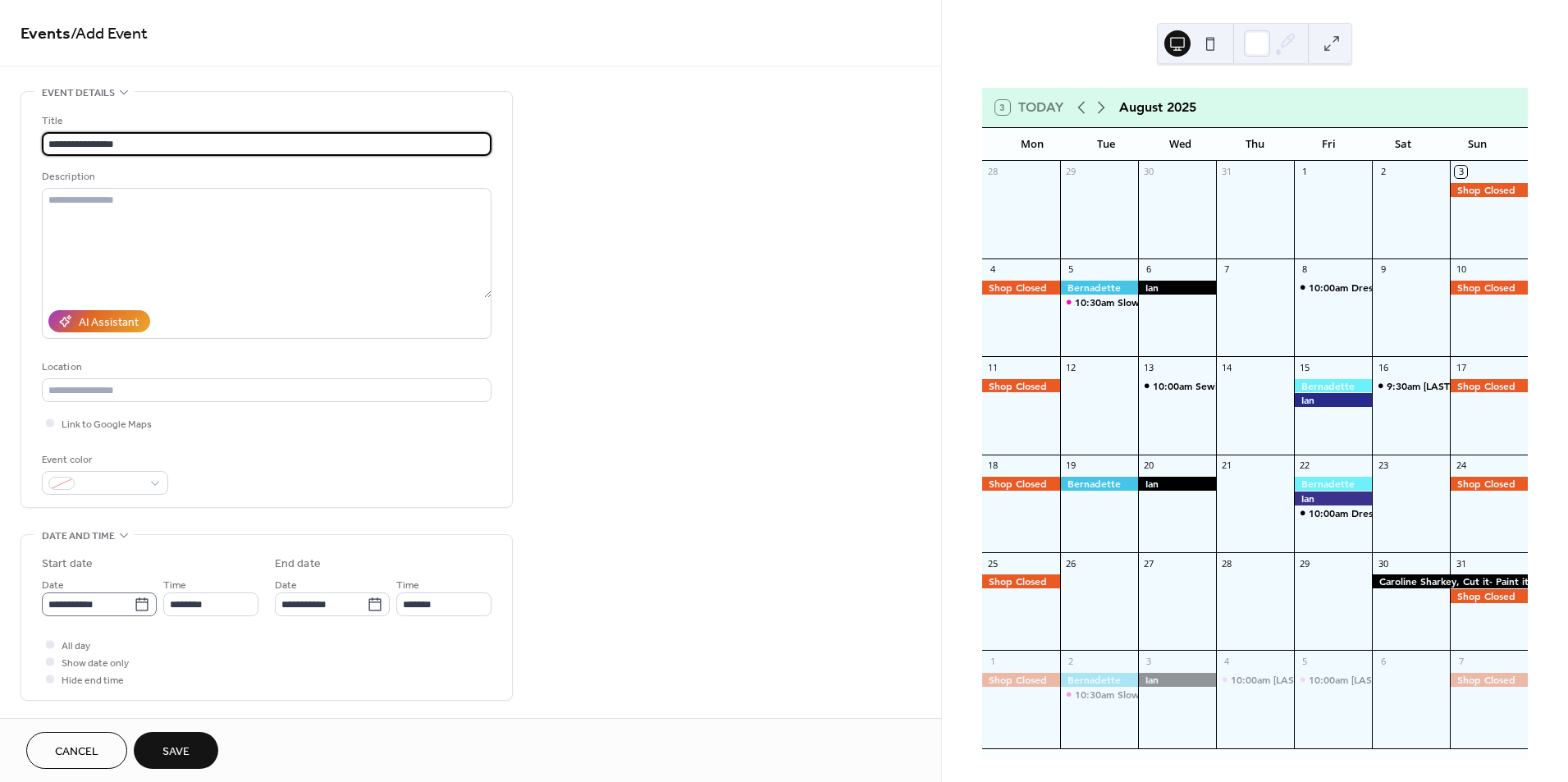 click 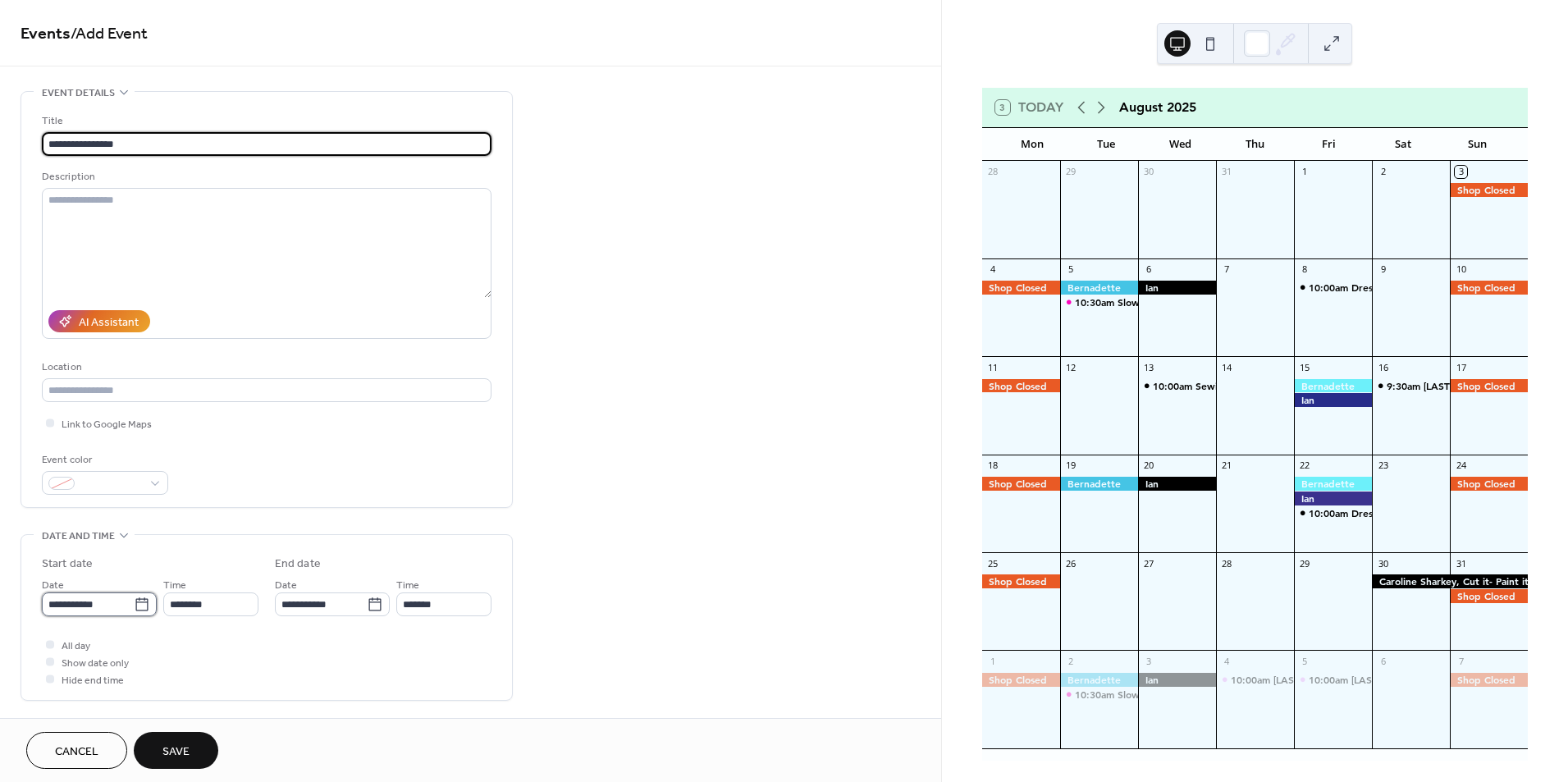 click on "**********" at bounding box center [88, 604] 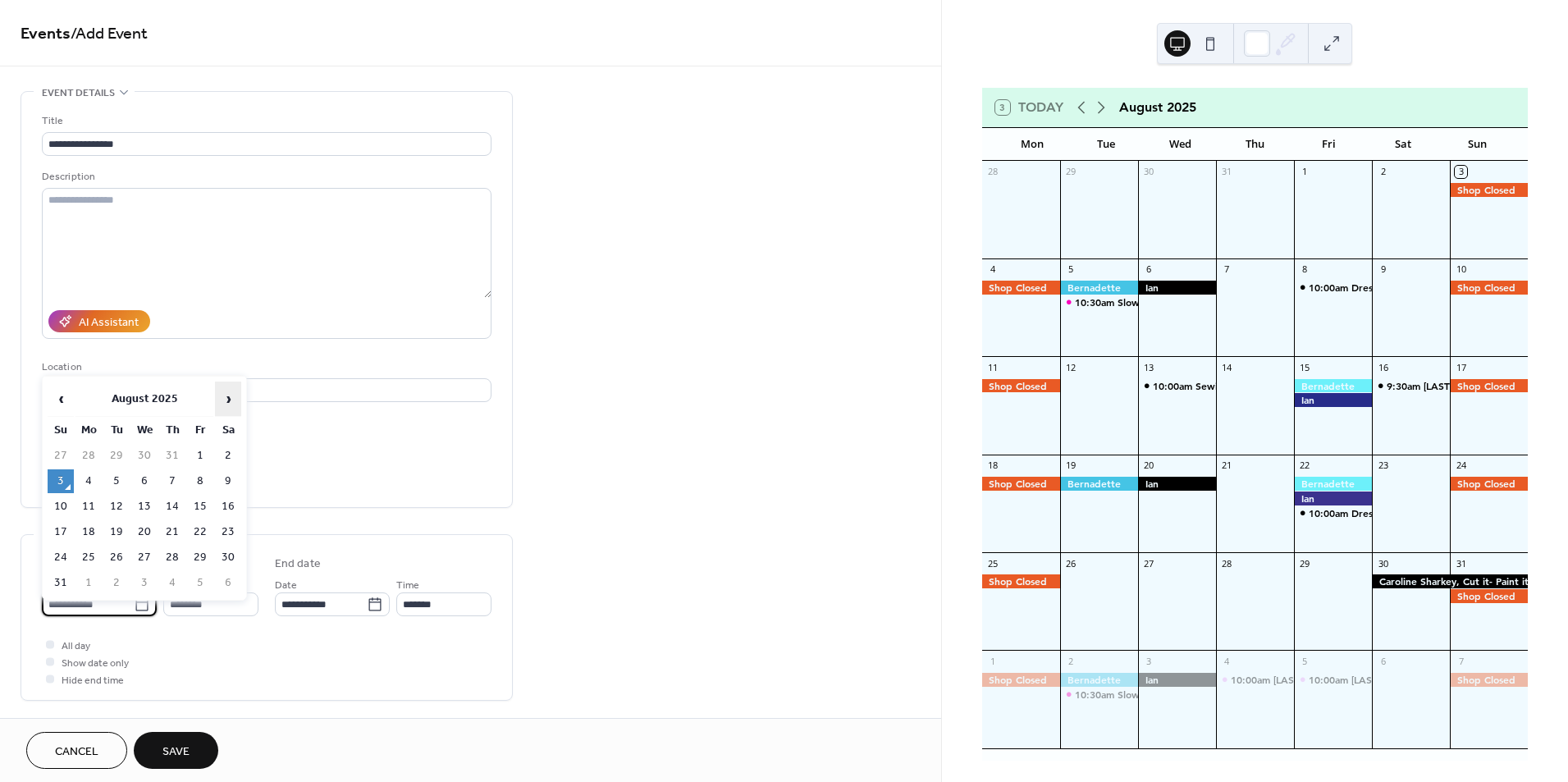 click on "›" at bounding box center (228, 399) 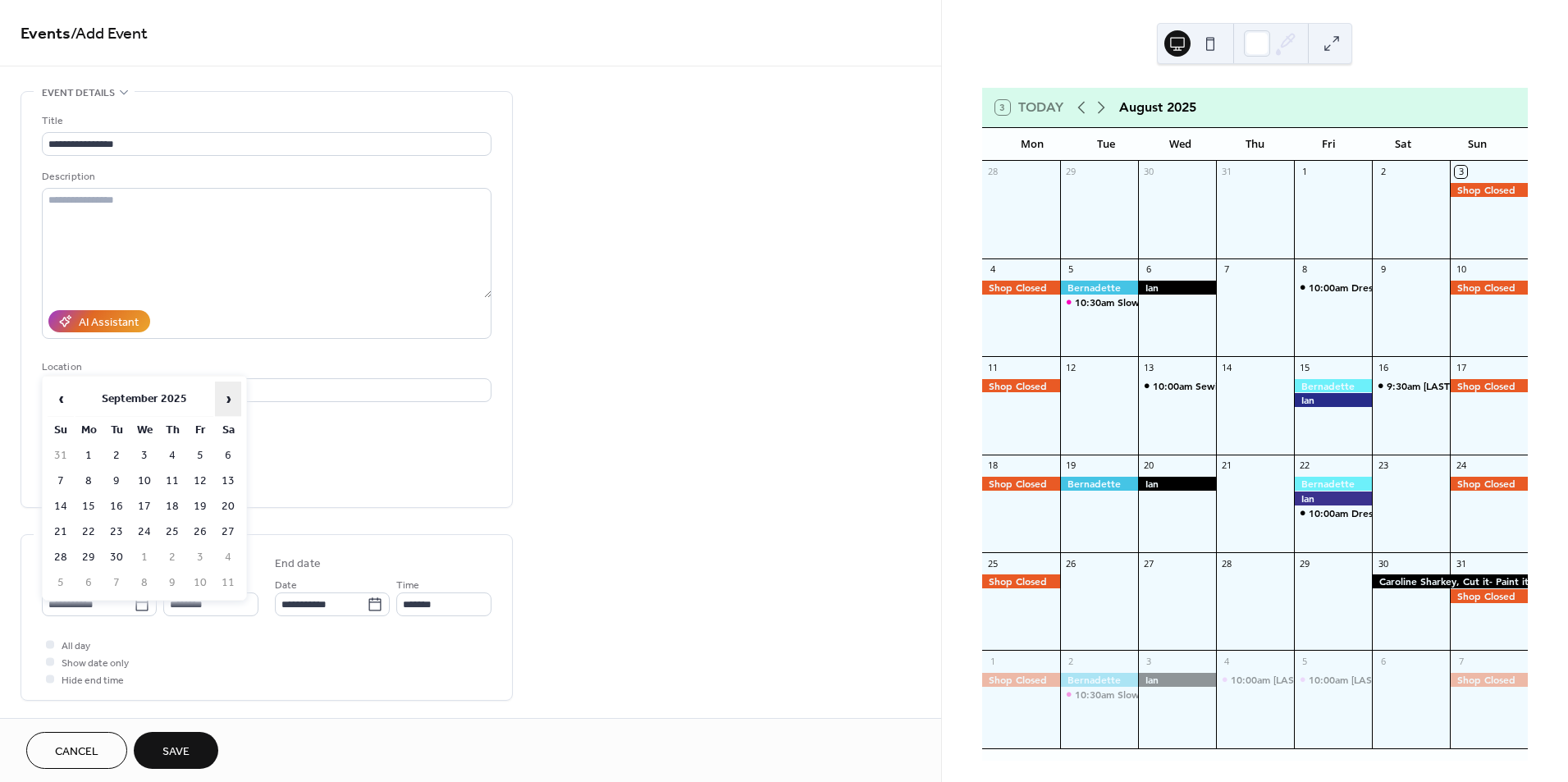 click on "›" at bounding box center (228, 399) 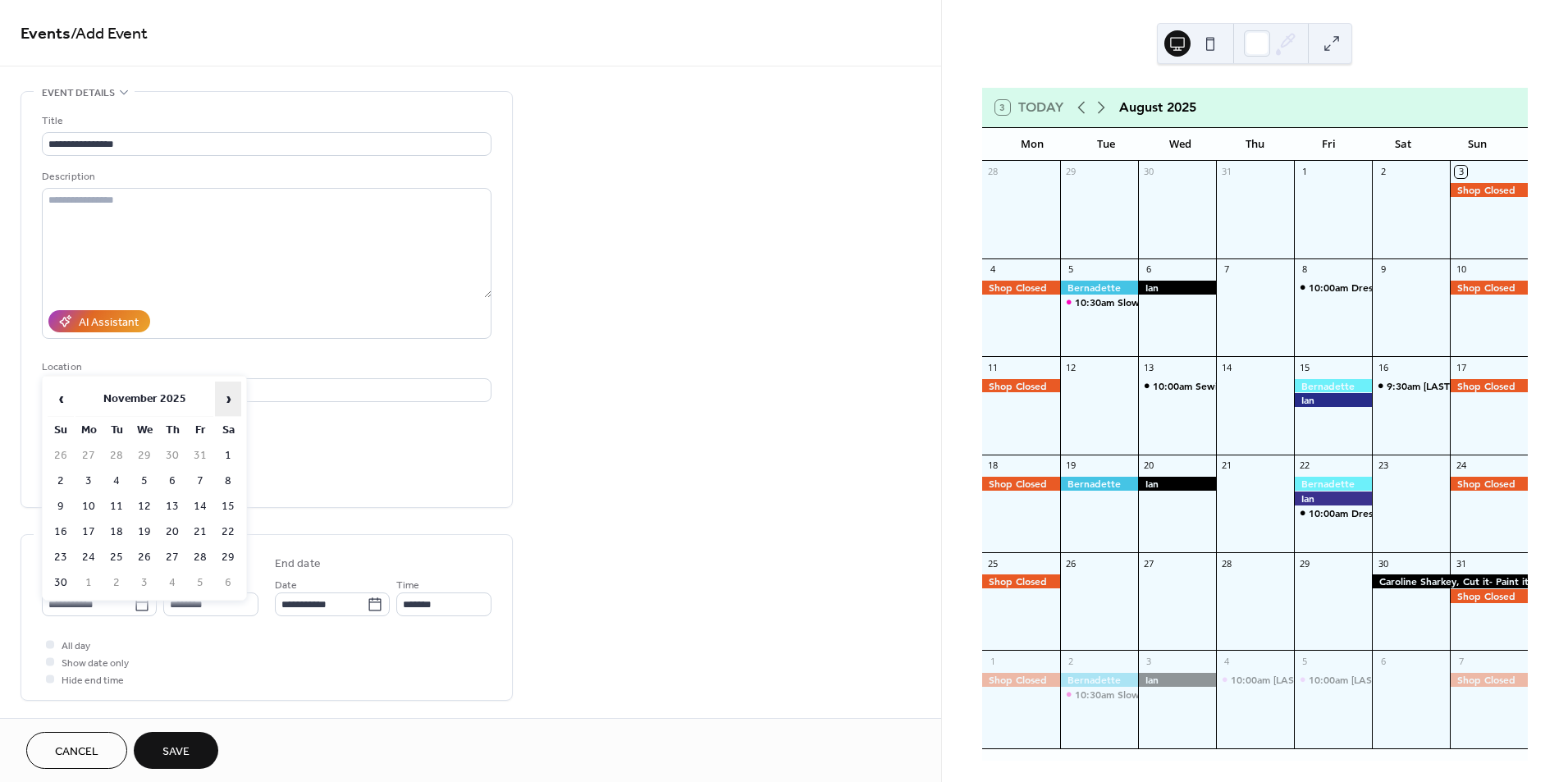 click on "›" at bounding box center [228, 399] 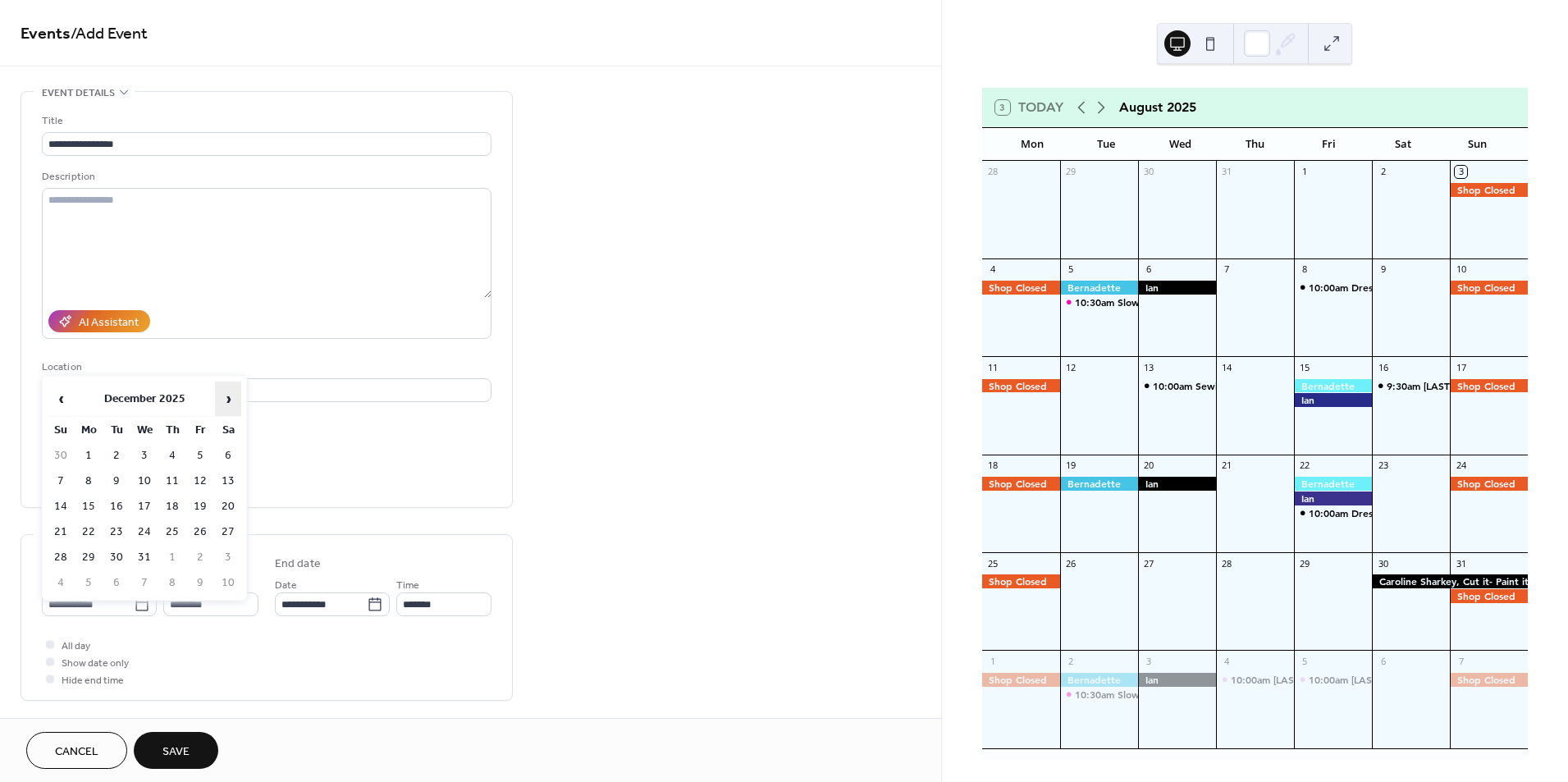 click on "›" at bounding box center [228, 399] 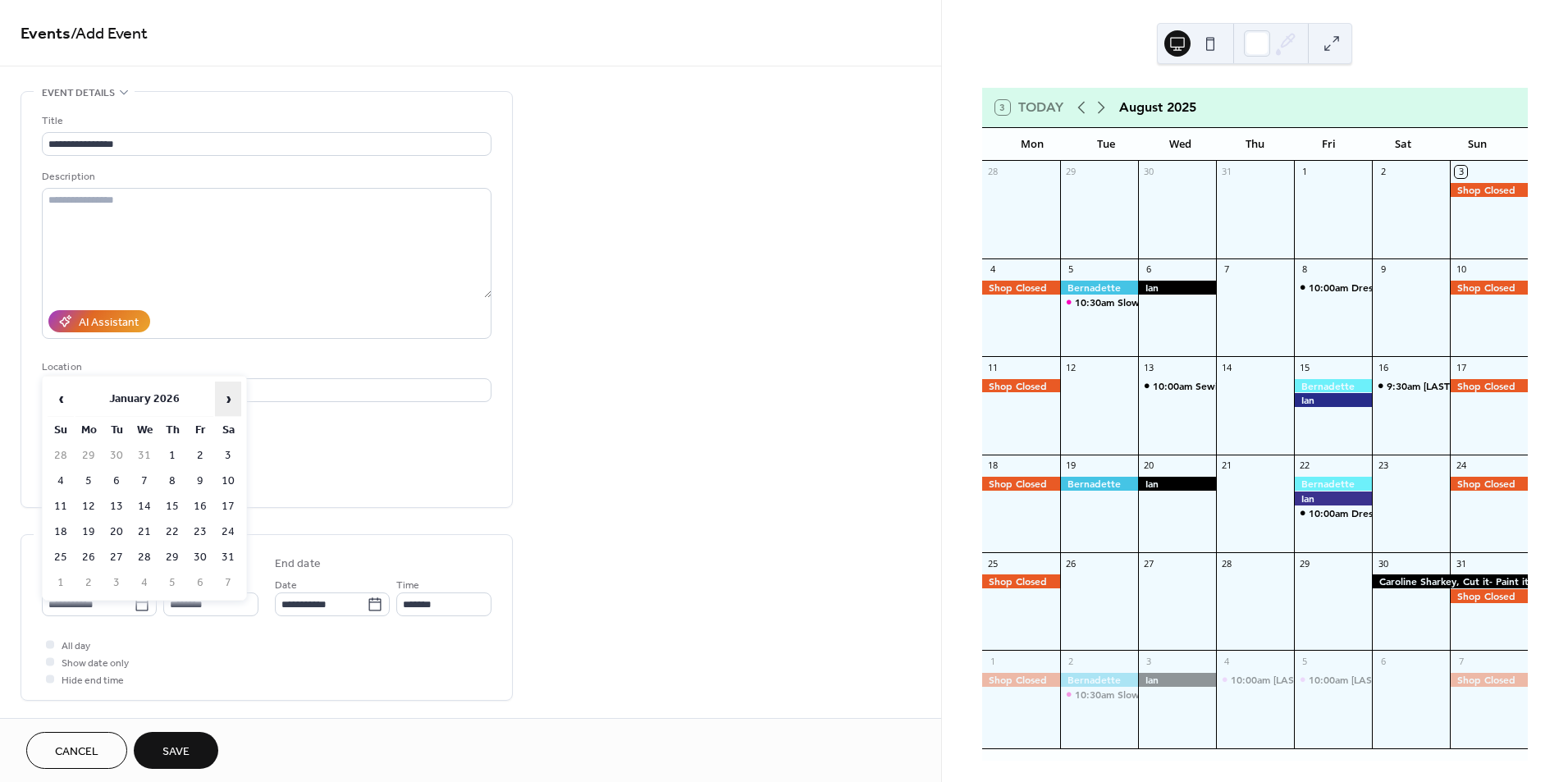 click on "›" at bounding box center [228, 399] 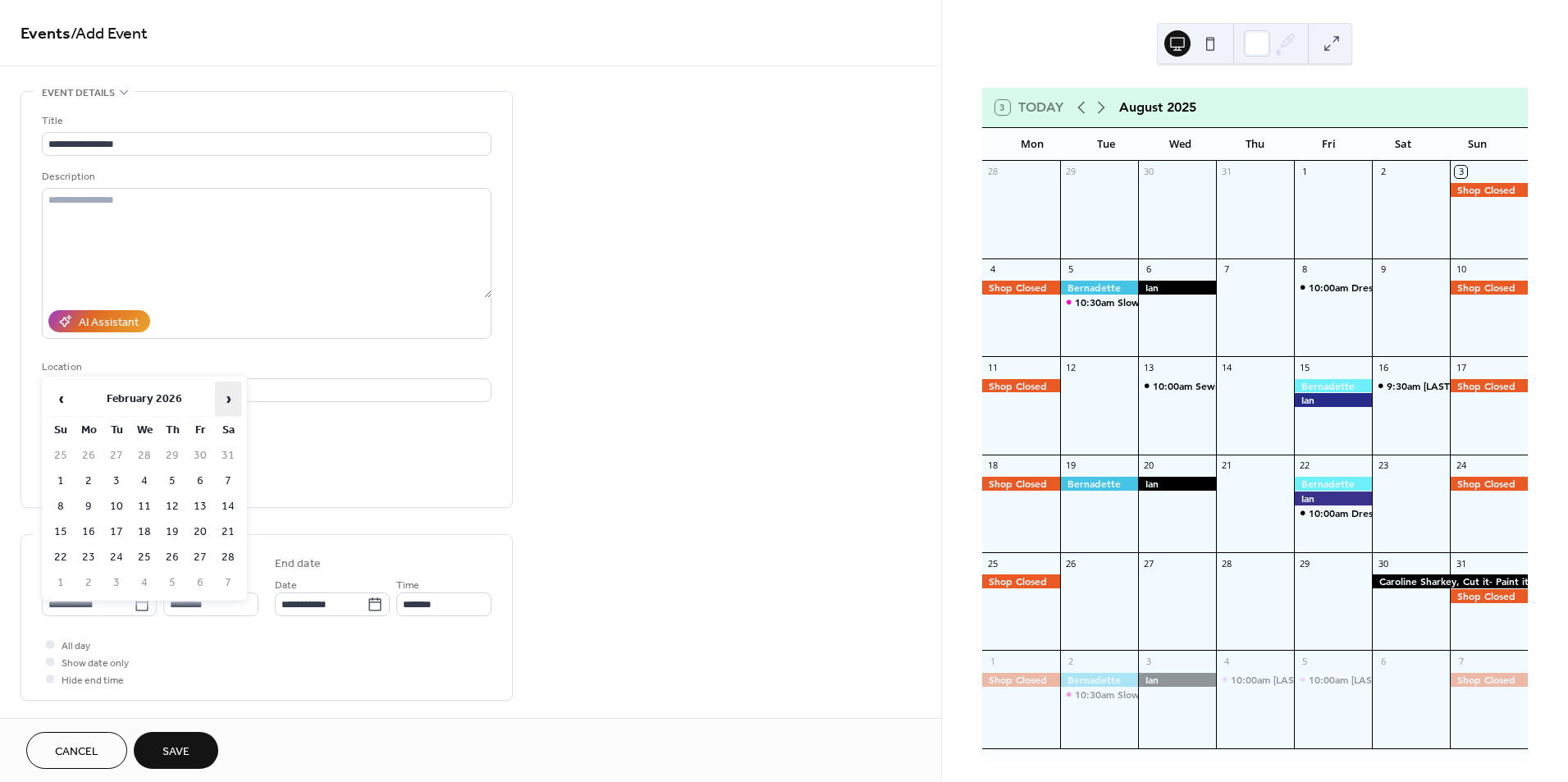click on "›" at bounding box center [228, 399] 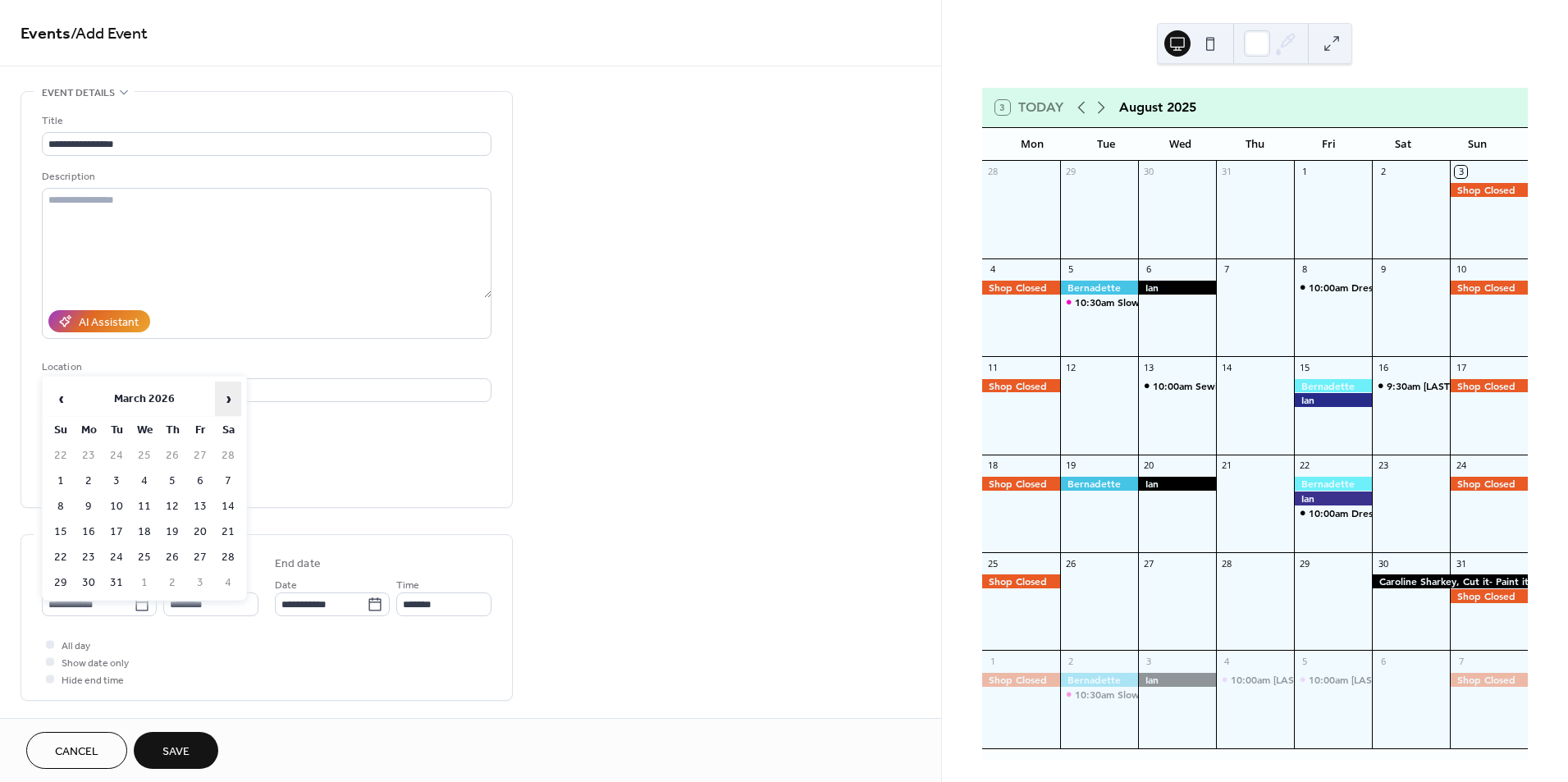 click on "›" at bounding box center [228, 399] 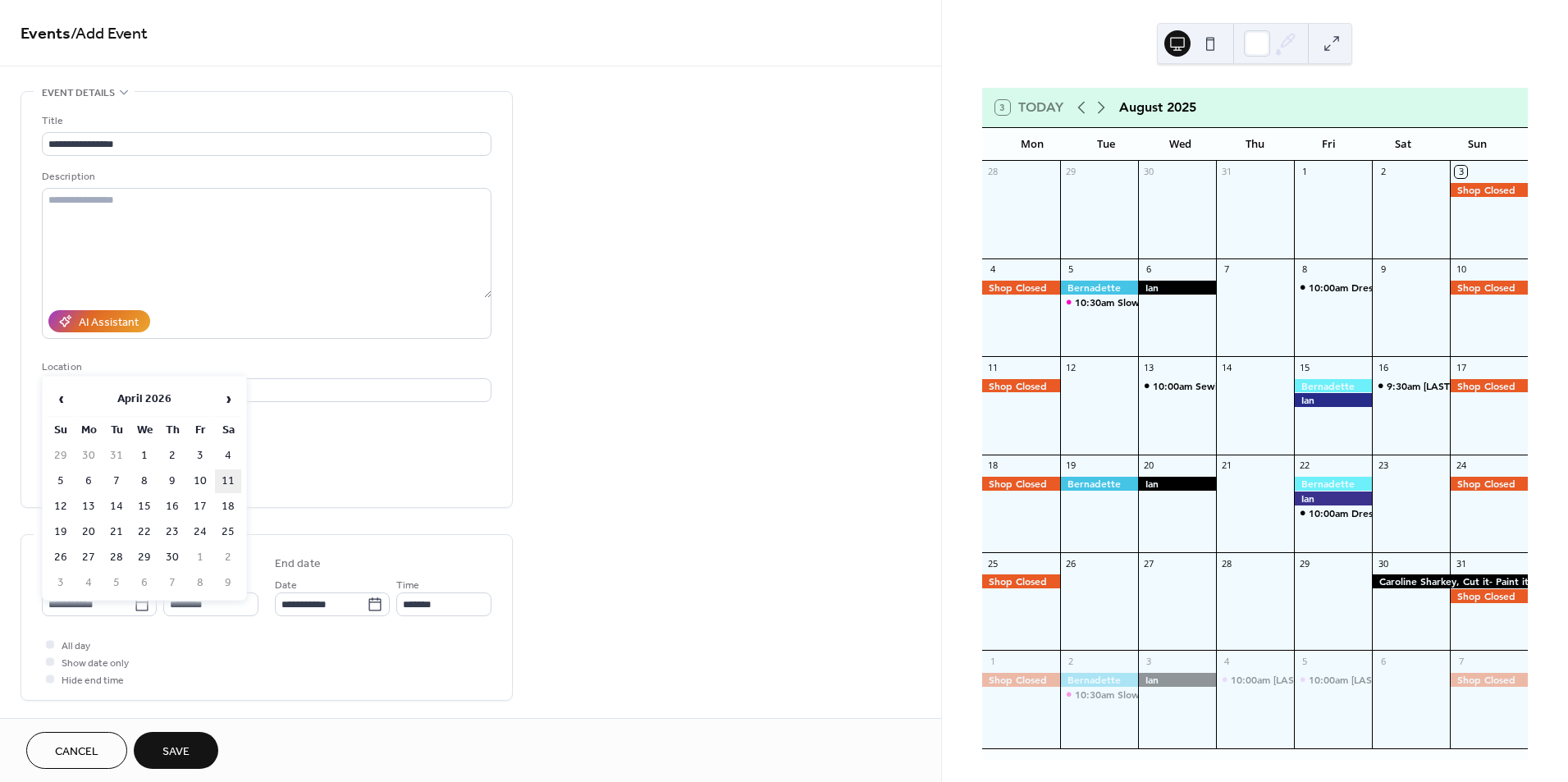 click on "11" at bounding box center [228, 481] 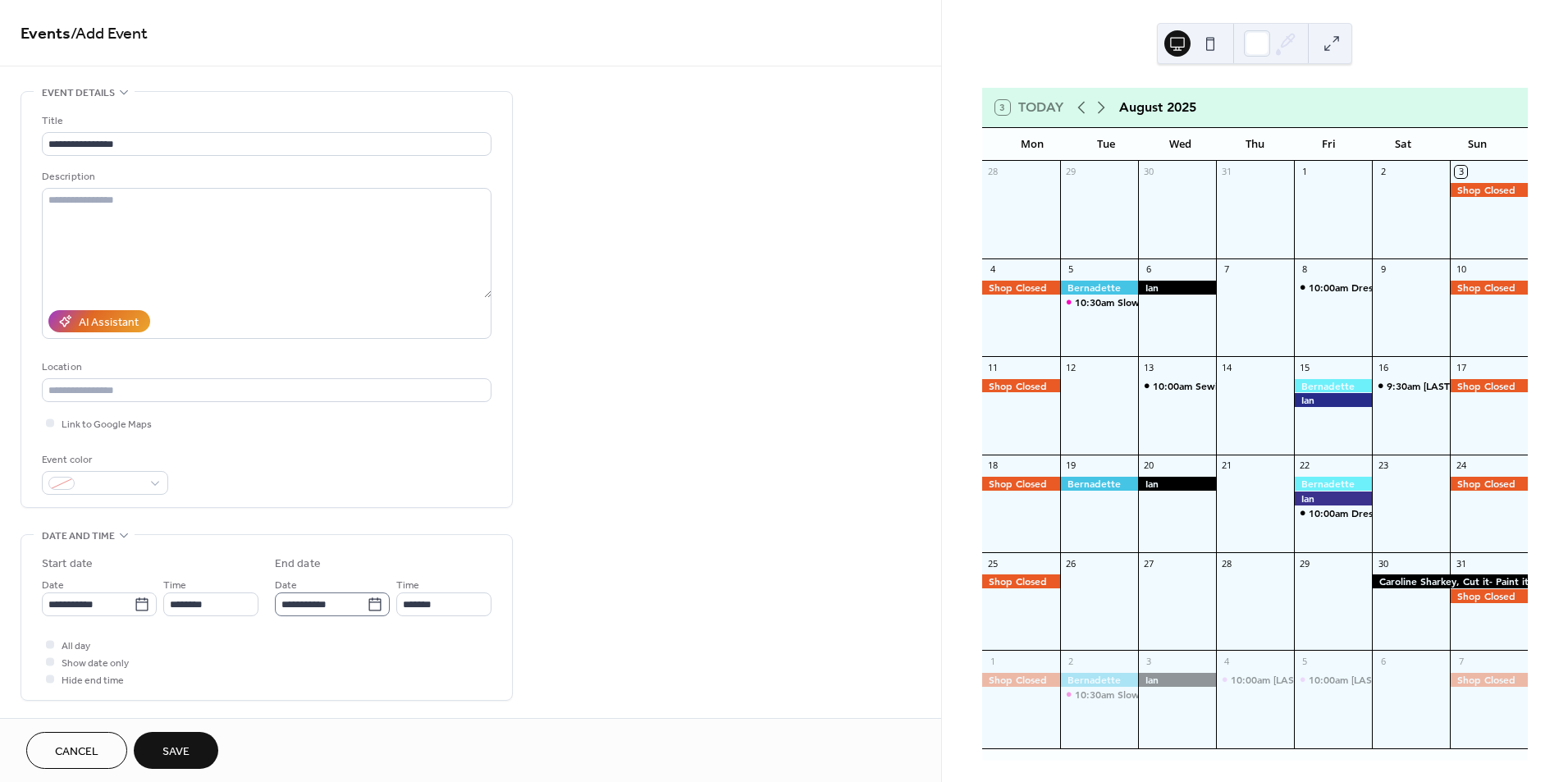 click 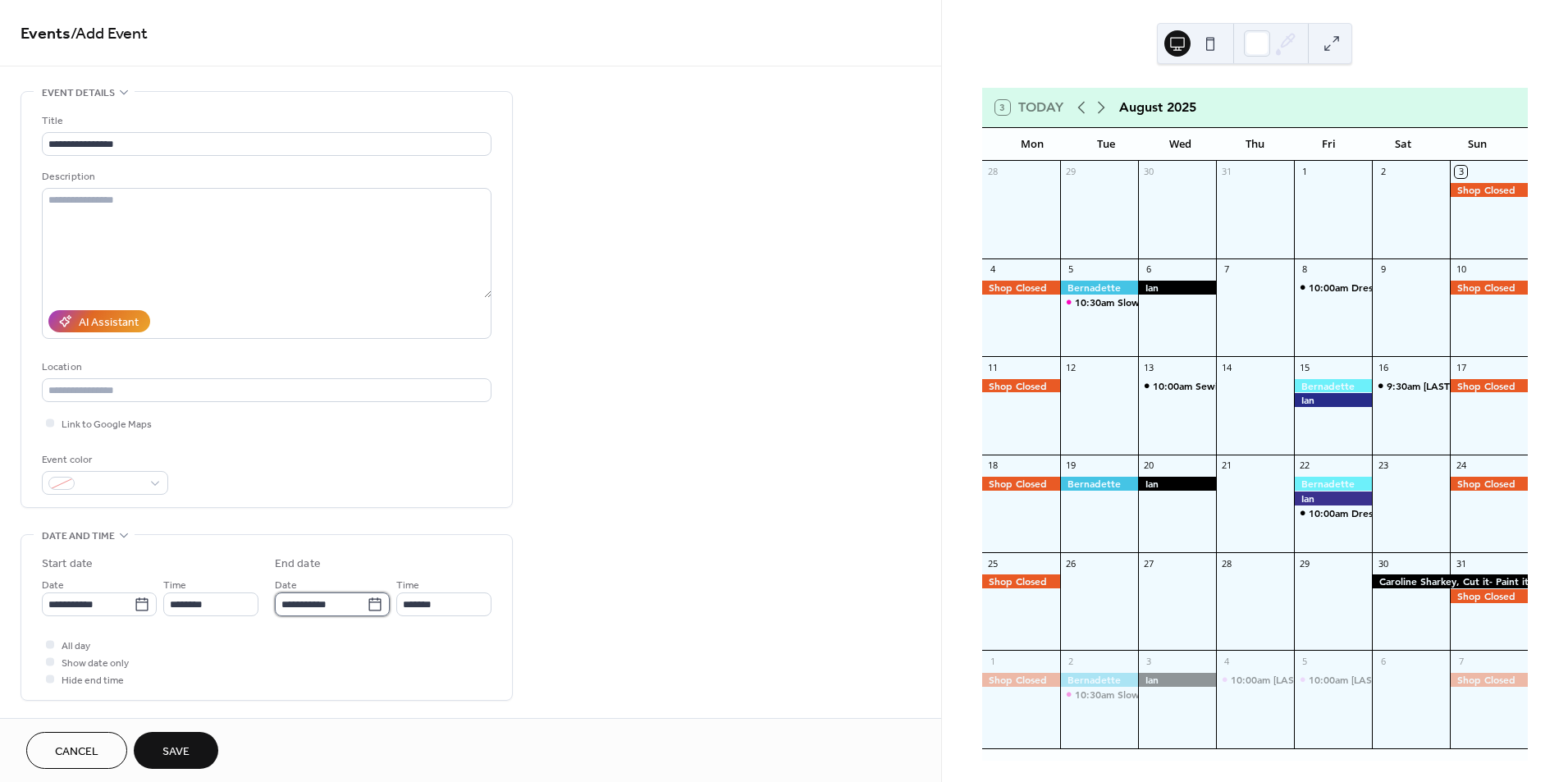 click on "**********" at bounding box center [321, 604] 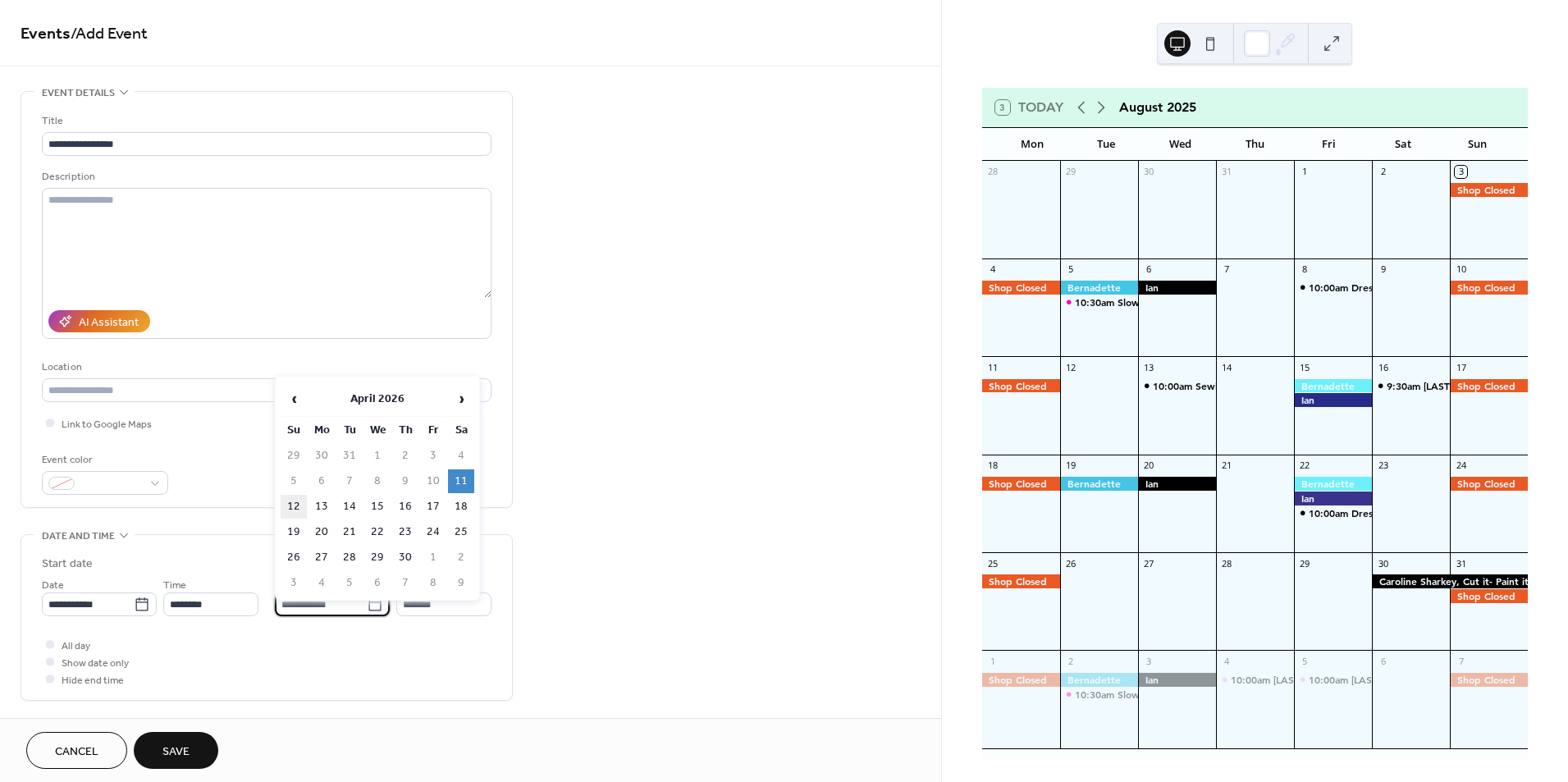 click on "12" at bounding box center (294, 506) 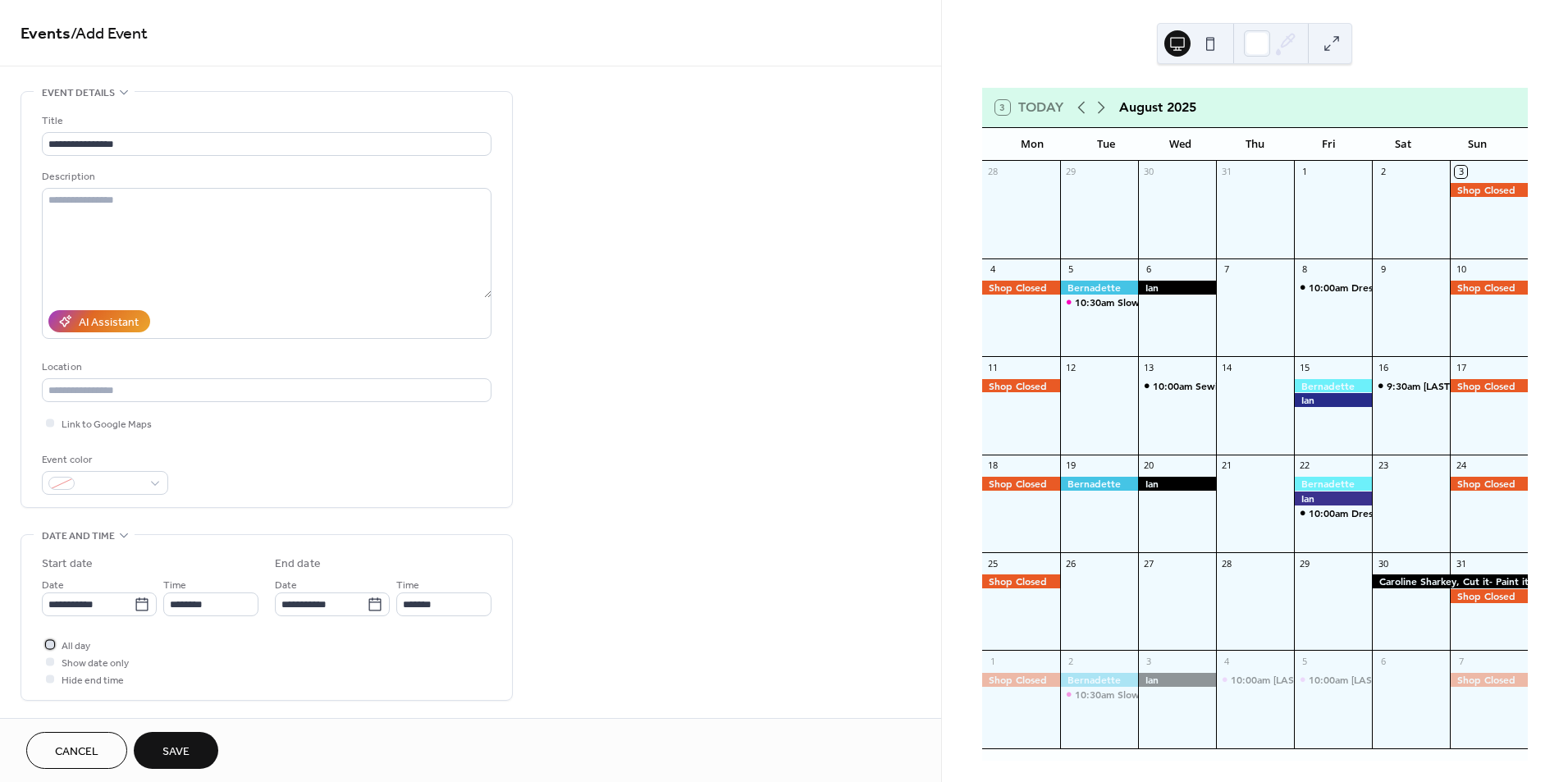 click on "All day" at bounding box center [75, 646] 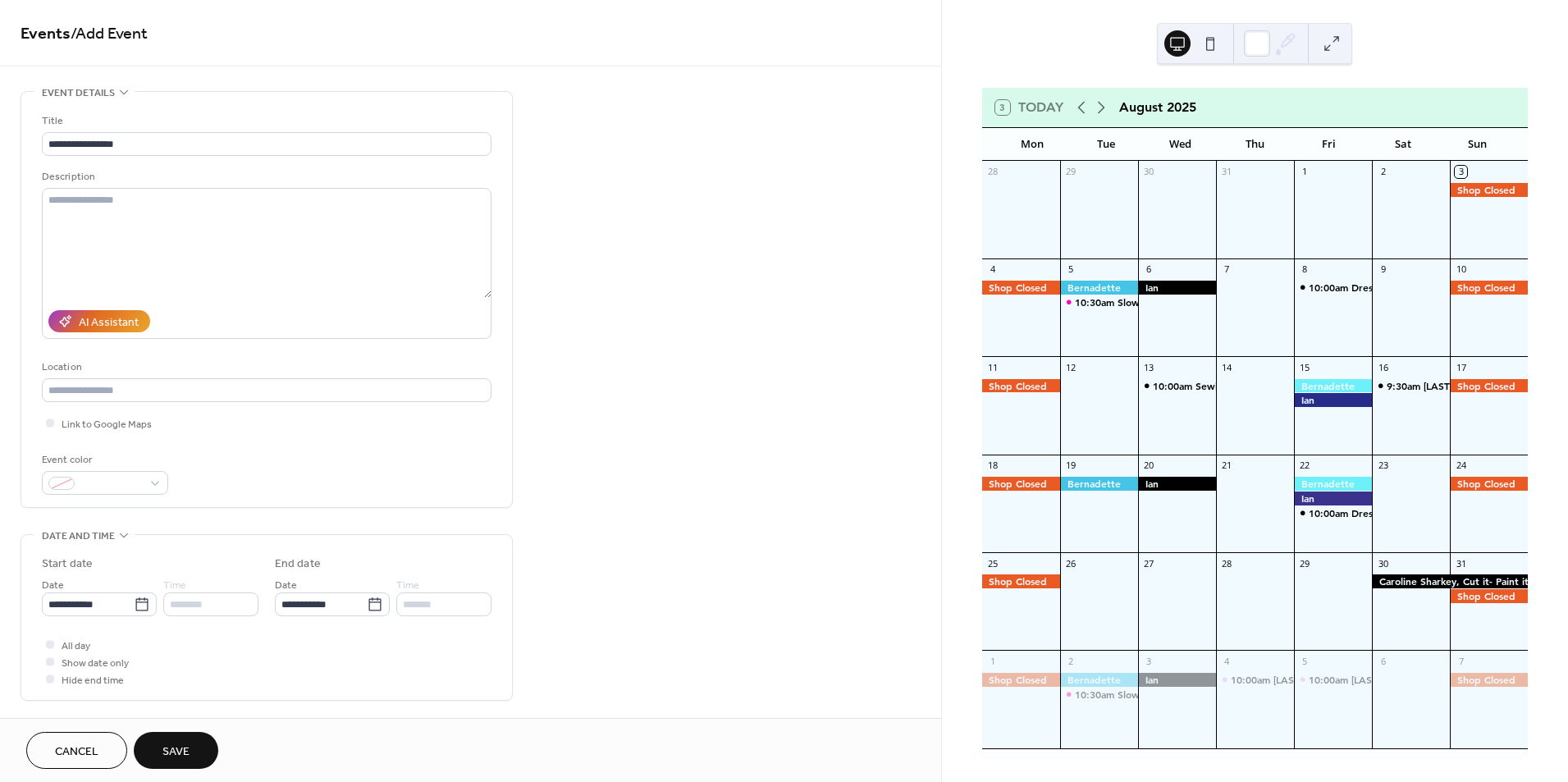 click on "Save" at bounding box center (176, 752) 